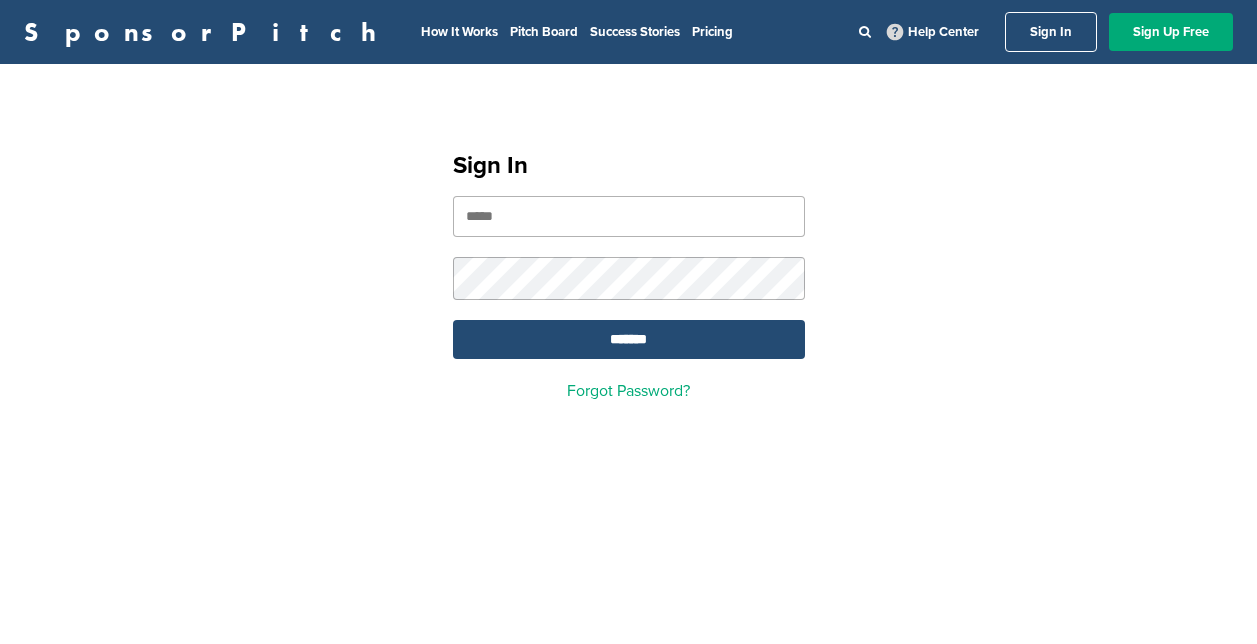 scroll, scrollTop: 0, scrollLeft: 0, axis: both 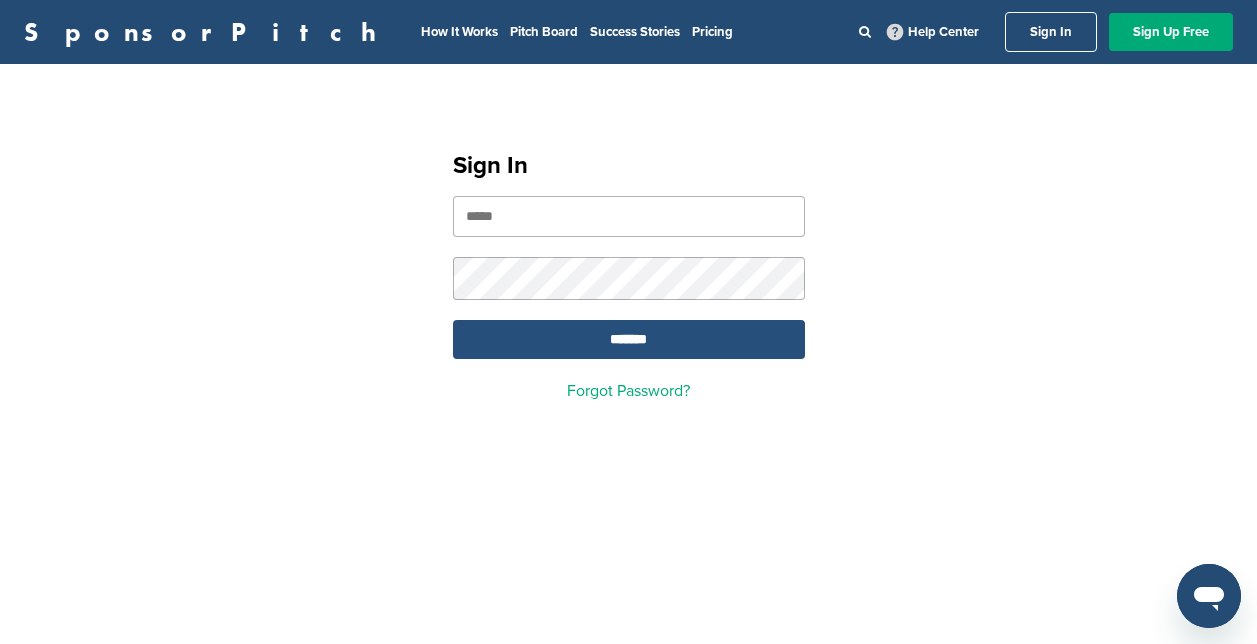 type on "**********" 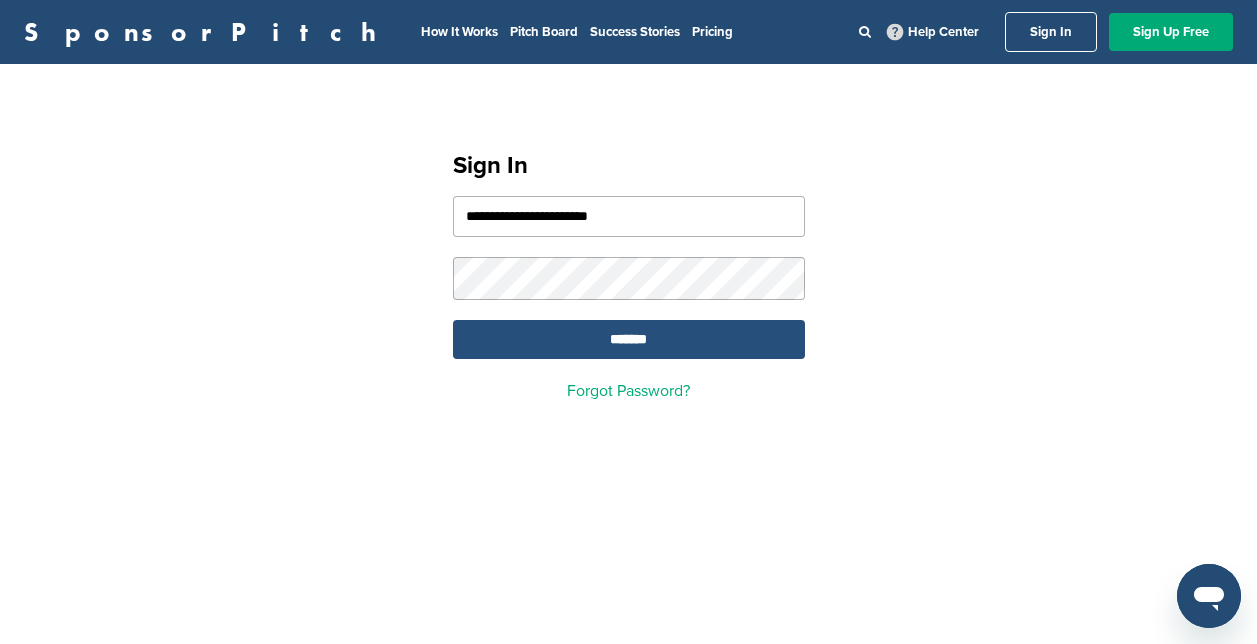 click on "*******" at bounding box center (629, 339) 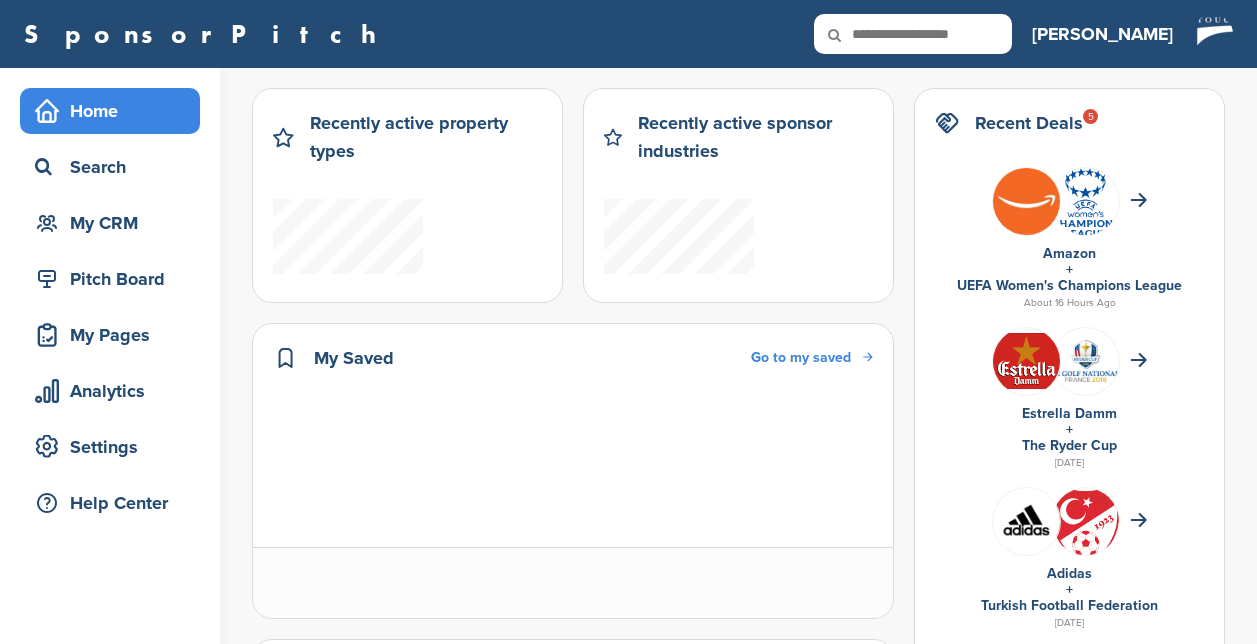 scroll, scrollTop: 0, scrollLeft: 0, axis: both 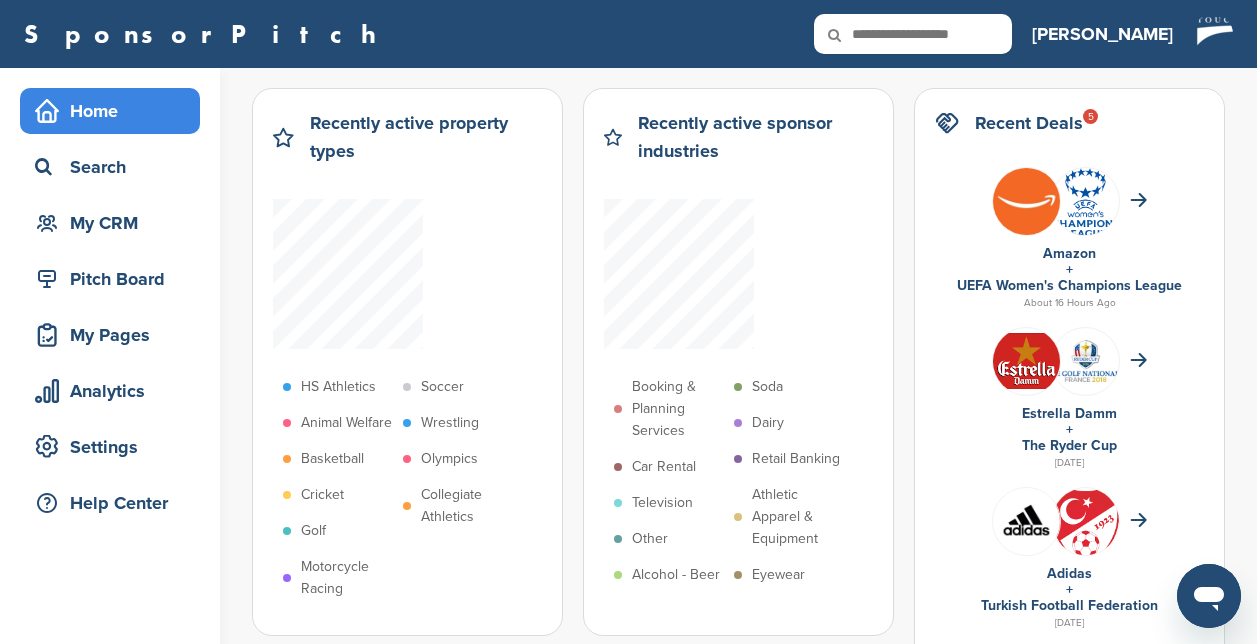 click on "Recent Deals
5" at bounding box center [1029, 123] 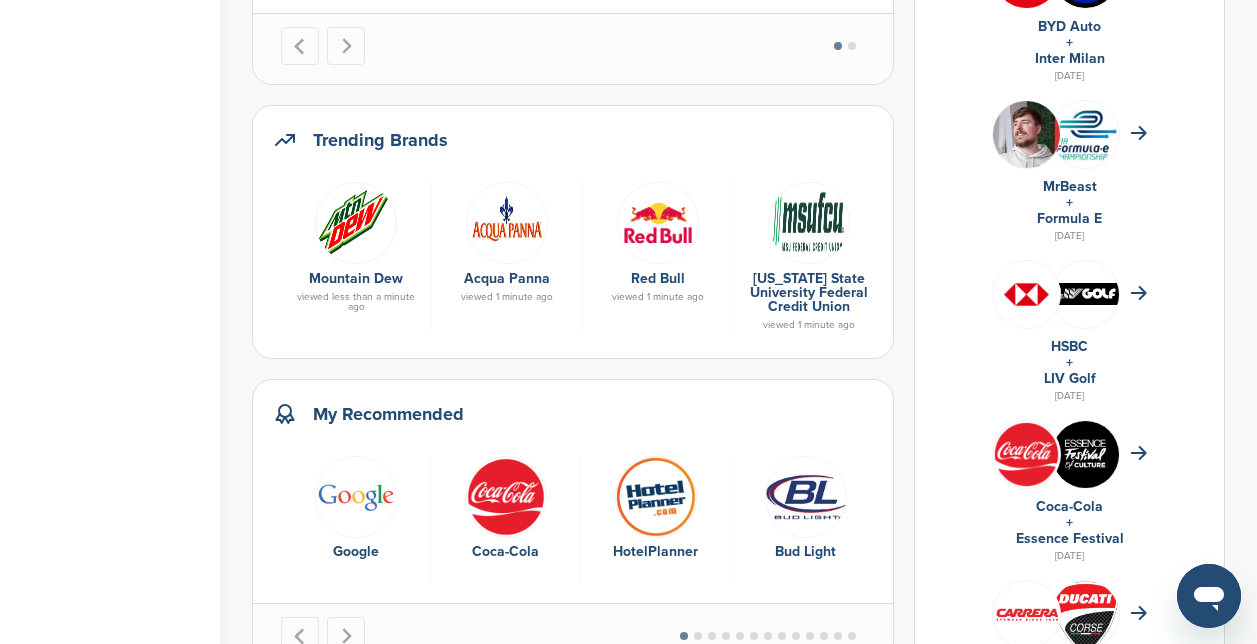 scroll, scrollTop: 900, scrollLeft: 0, axis: vertical 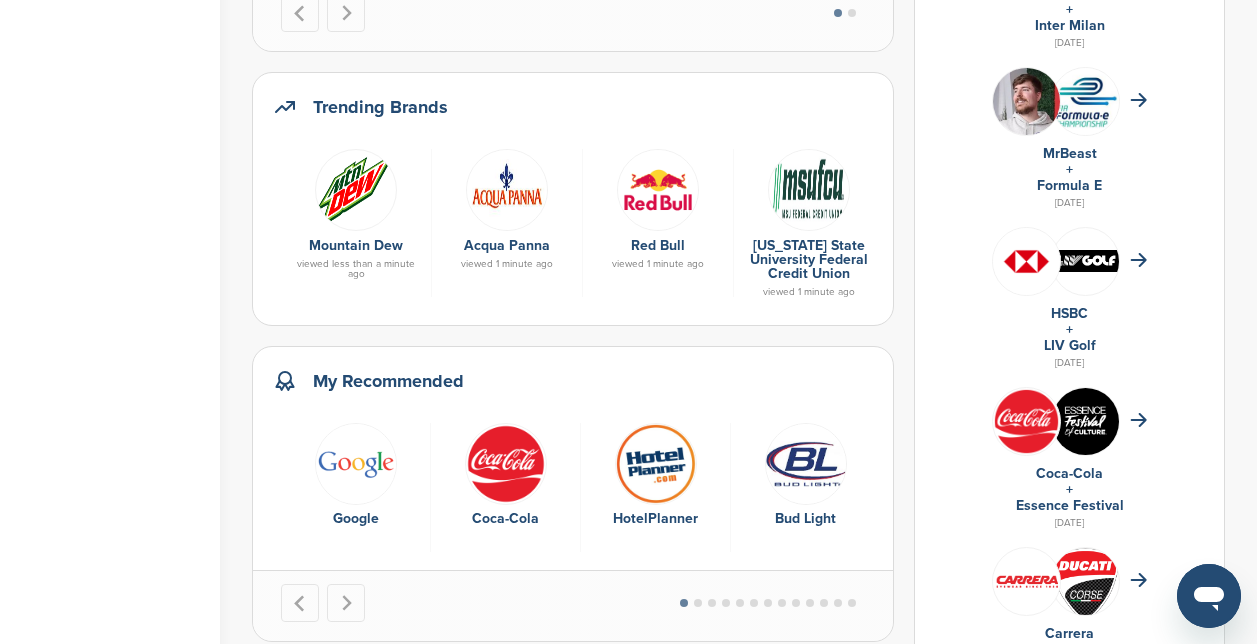click on "Home
Search
My CRM
Pitch Board
My Pages
Analytics
Settings
Help Center" at bounding box center [110, 321] 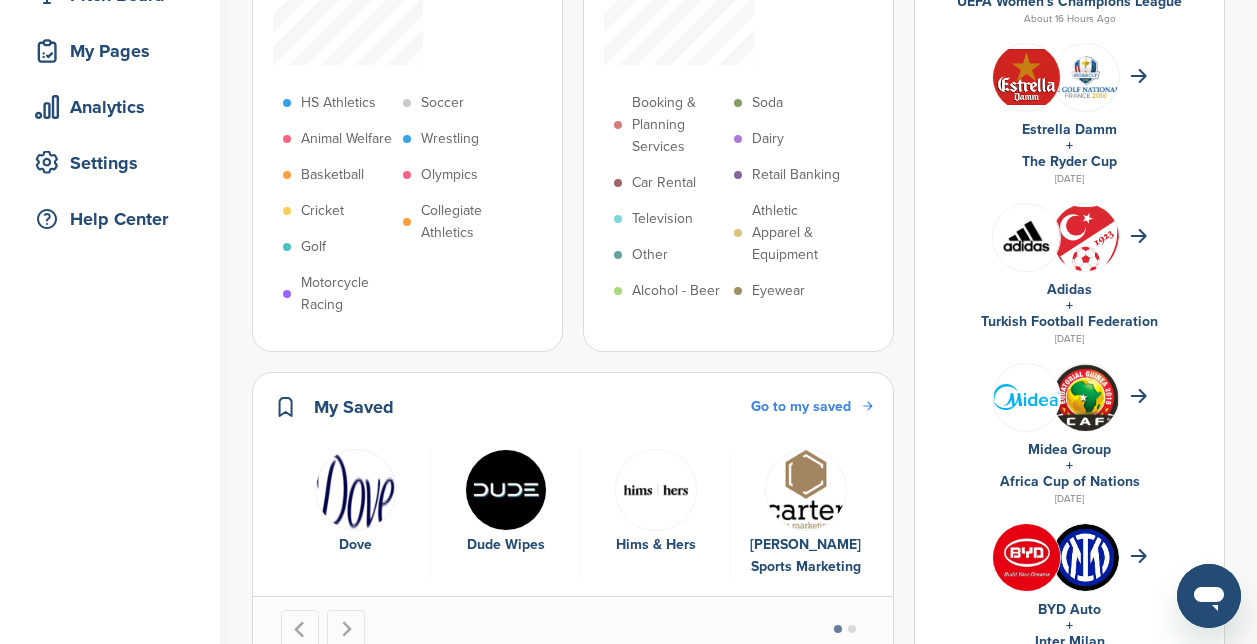 scroll, scrollTop: 0, scrollLeft: 0, axis: both 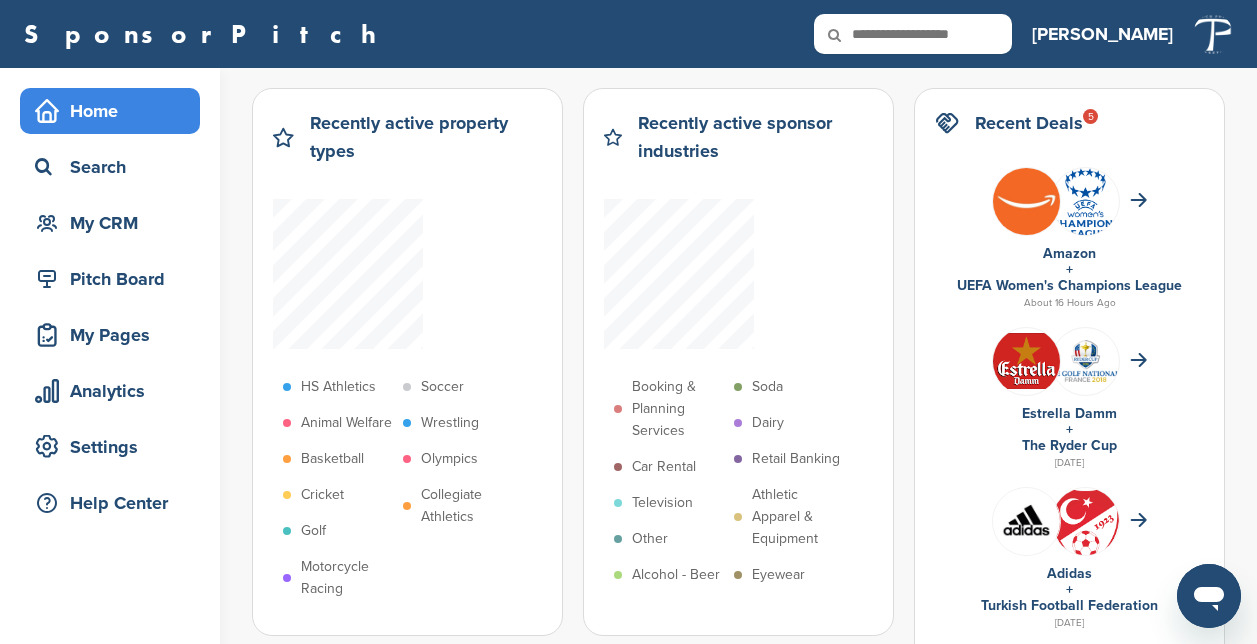 click on "Recent Deals
5" at bounding box center [1029, 123] 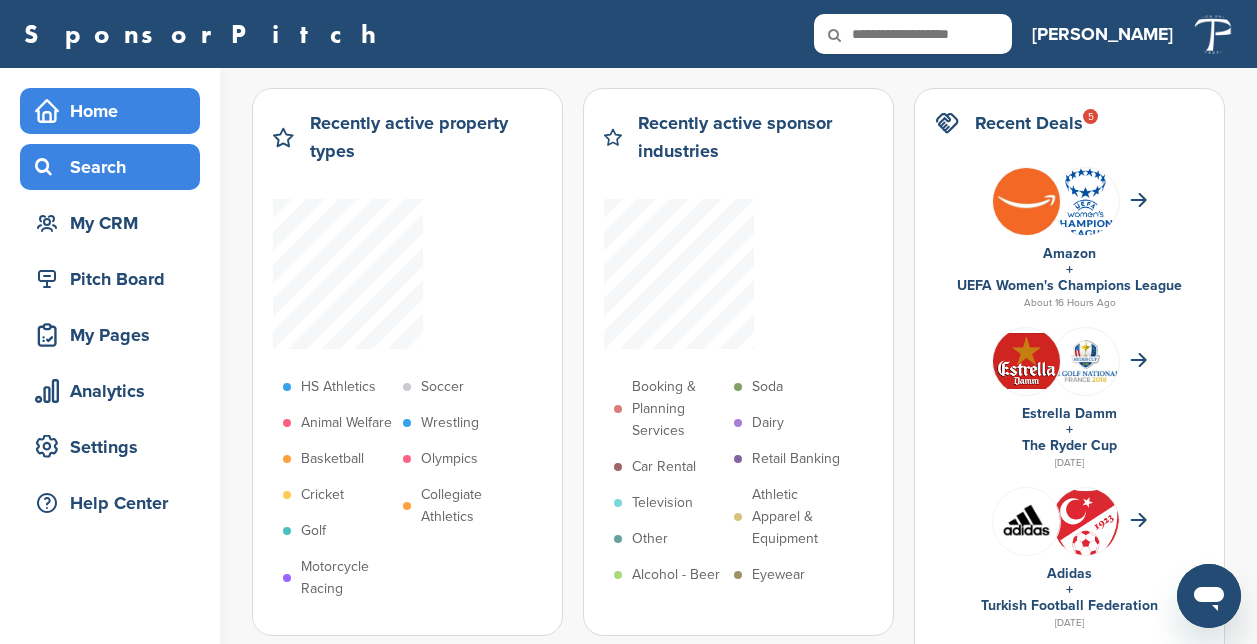 click on "Search" at bounding box center (115, 167) 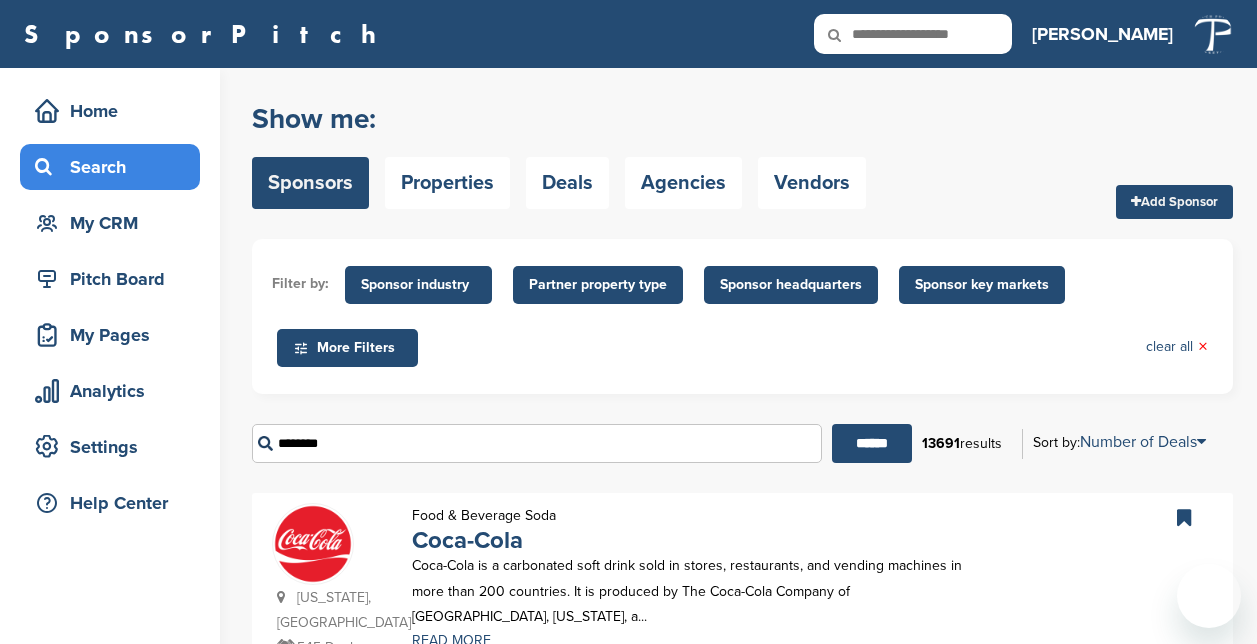 scroll, scrollTop: 0, scrollLeft: 0, axis: both 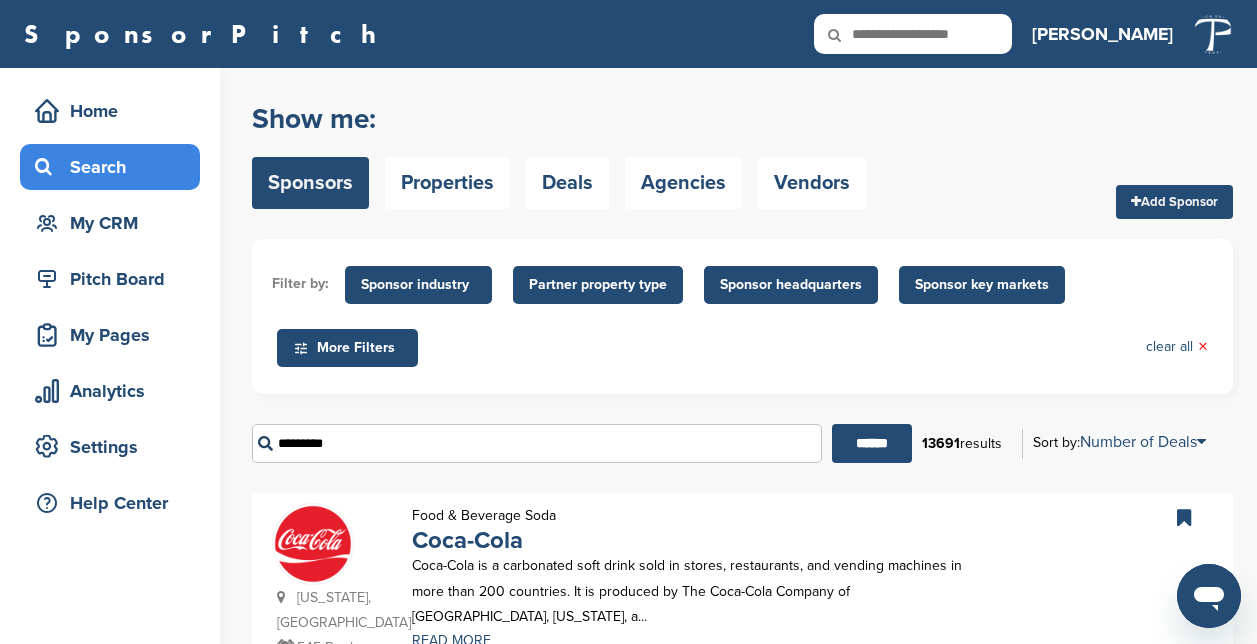 click on "******" at bounding box center (872, 443) 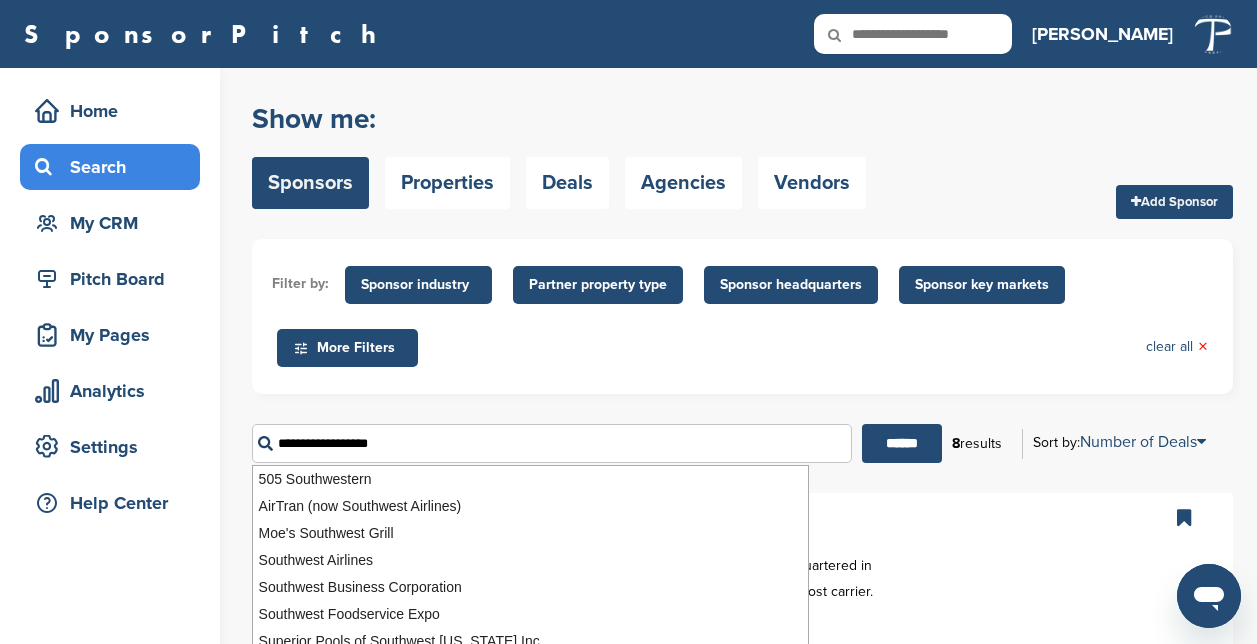 click on "******" at bounding box center (902, 443) 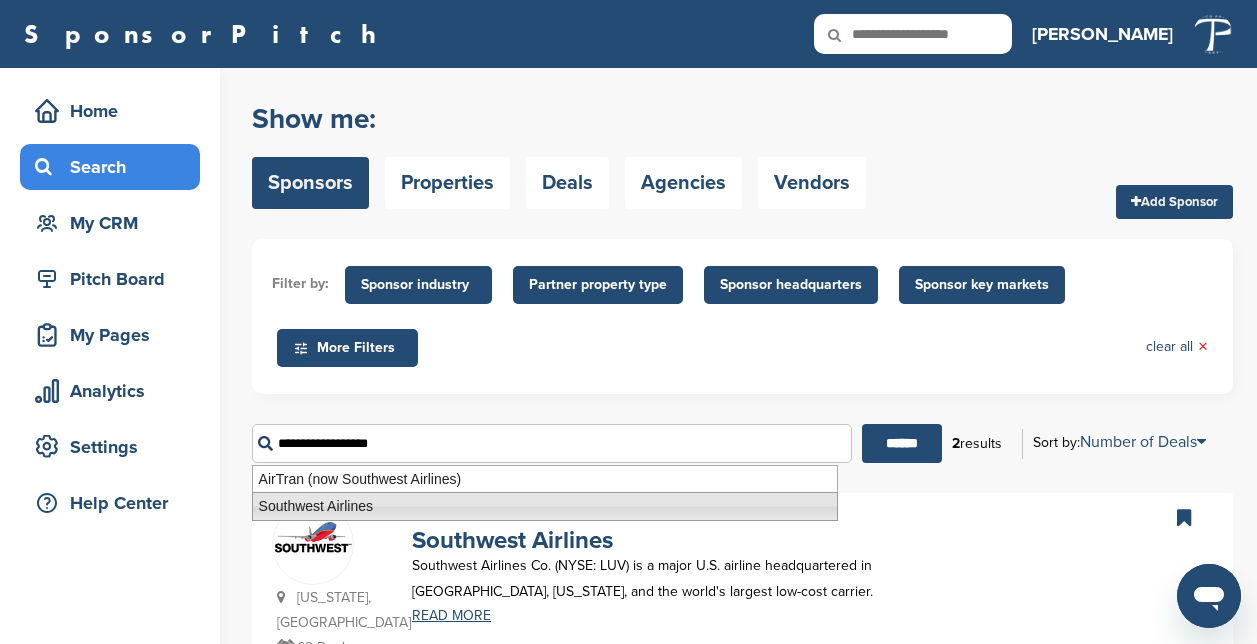 click on "Southwest Airlines" at bounding box center (545, 506) 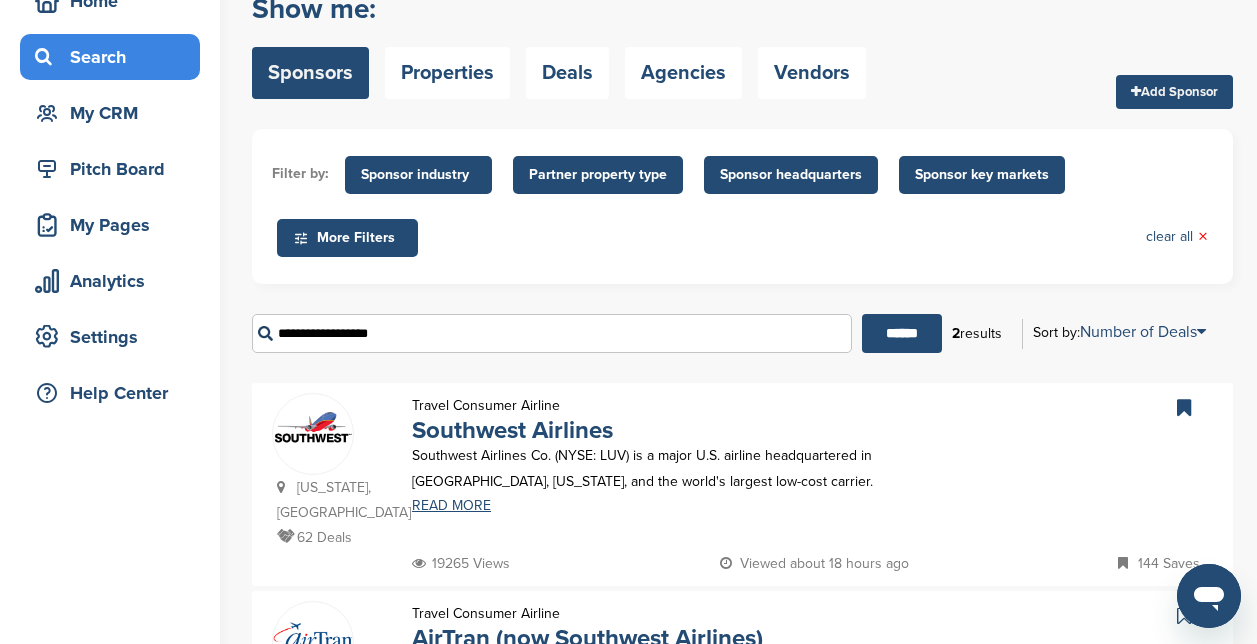scroll, scrollTop: 300, scrollLeft: 0, axis: vertical 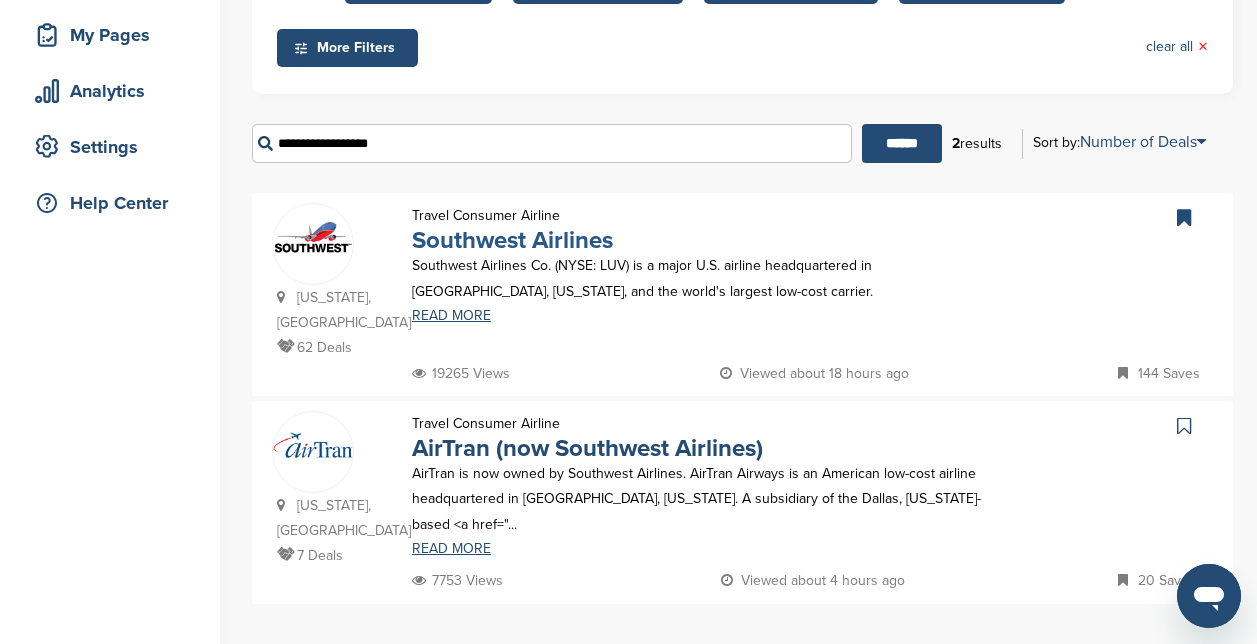 click on "Southwest Airlines" at bounding box center [512, 240] 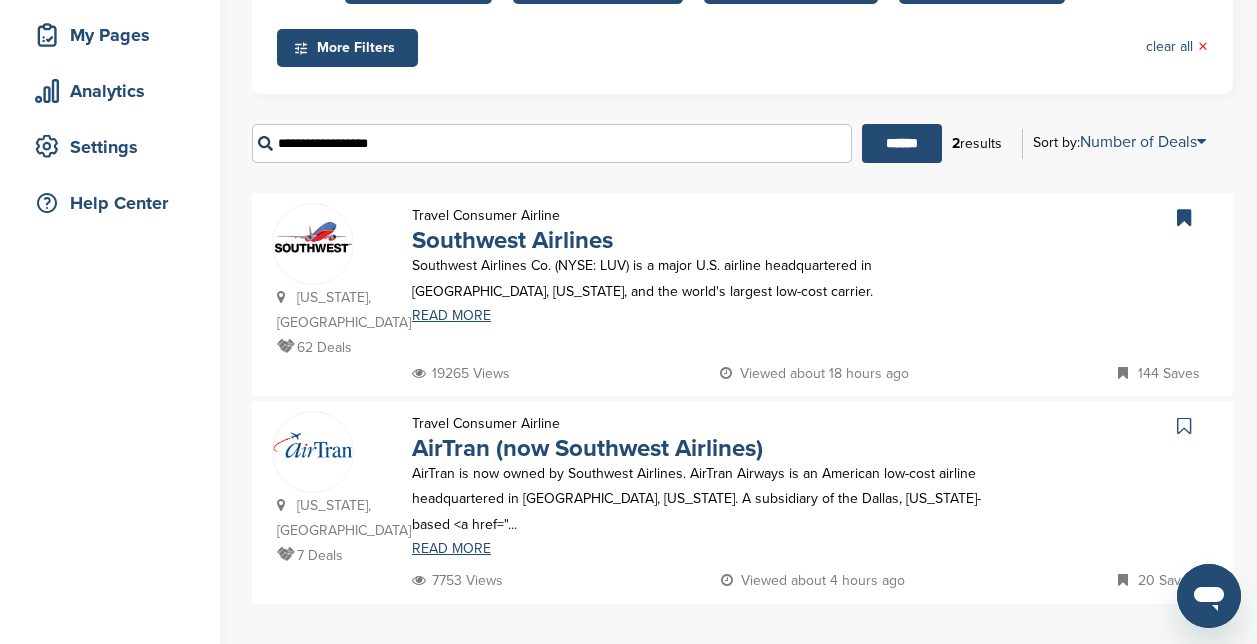 click at bounding box center (313, 237) 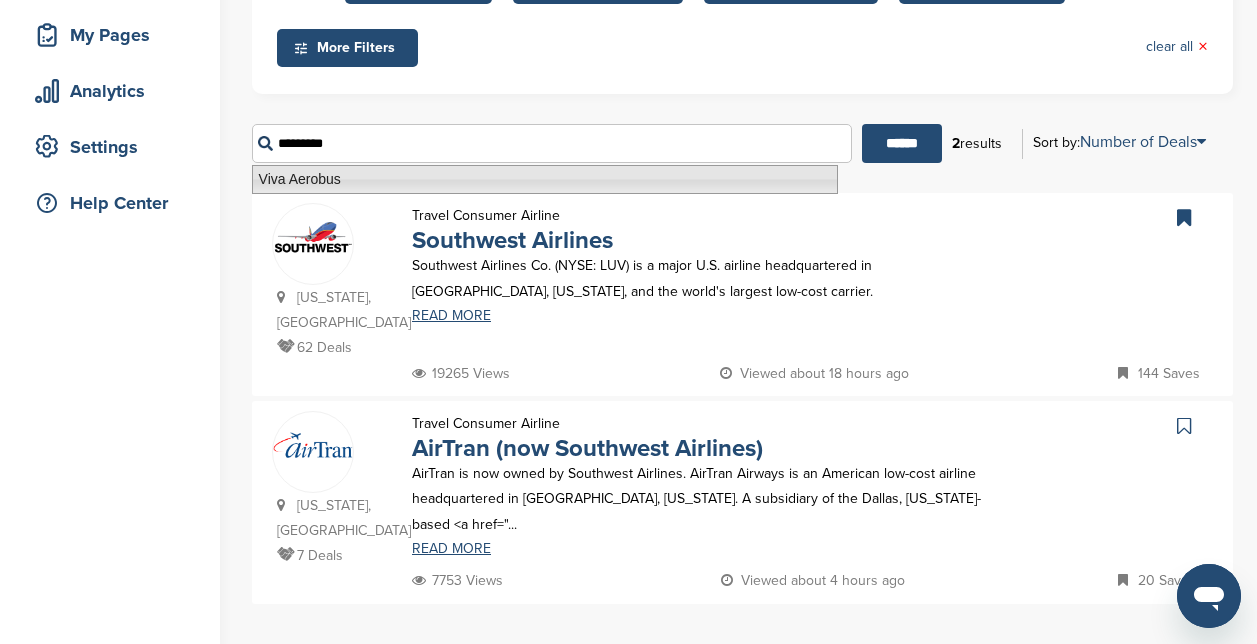 click on "Viva Aerobus" at bounding box center (545, 179) 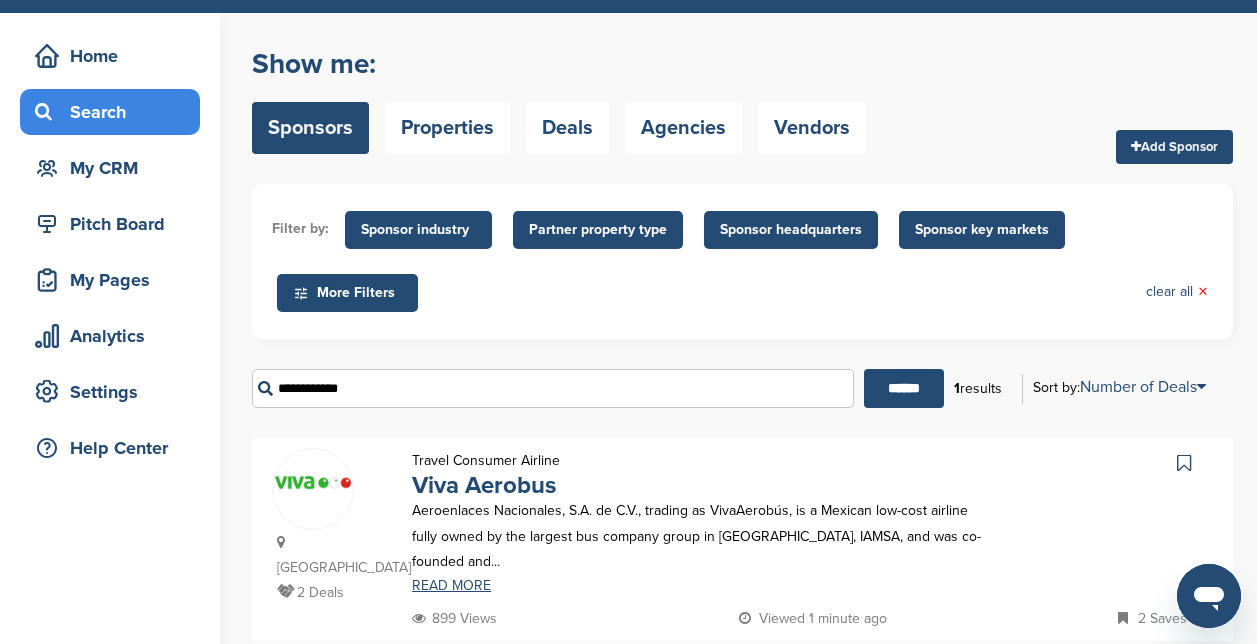 scroll, scrollTop: 200, scrollLeft: 0, axis: vertical 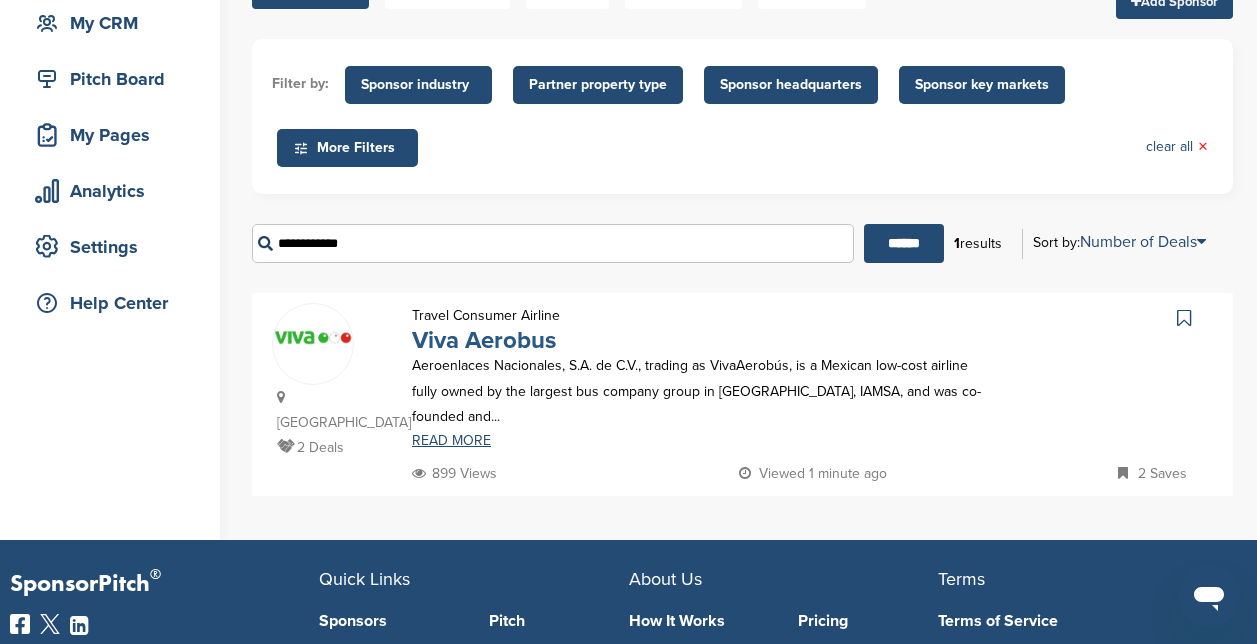 click on "Viva Aerobus" at bounding box center (484, 340) 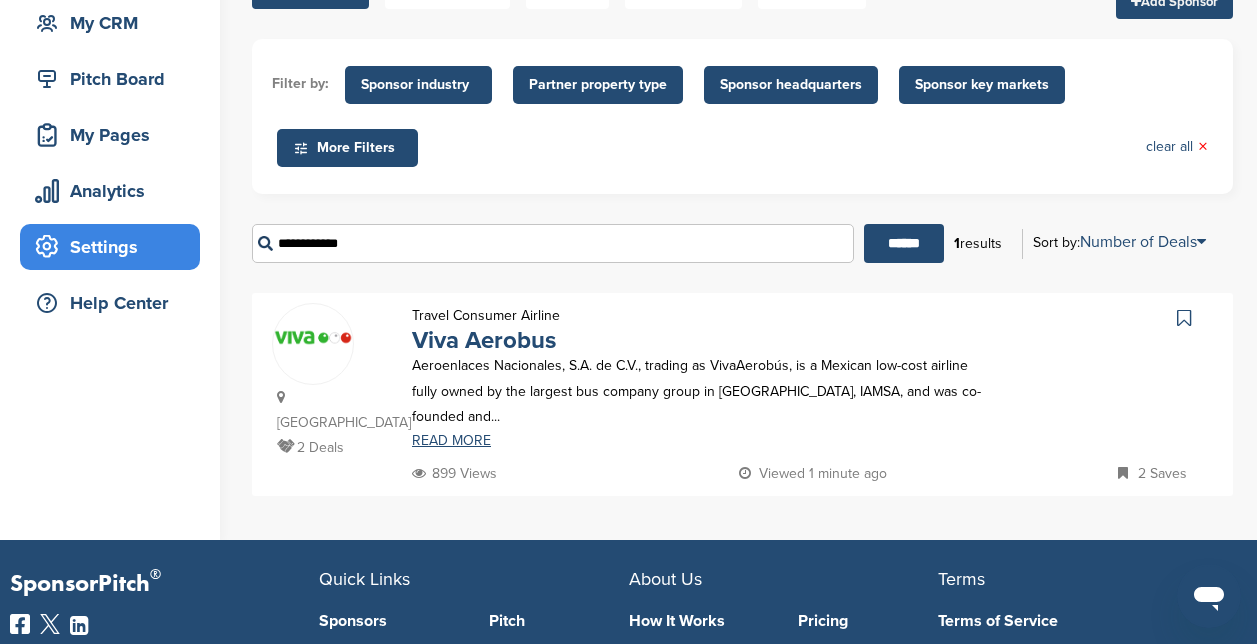 drag, startPoint x: 377, startPoint y: 229, endPoint x: 109, endPoint y: 237, distance: 268.1194 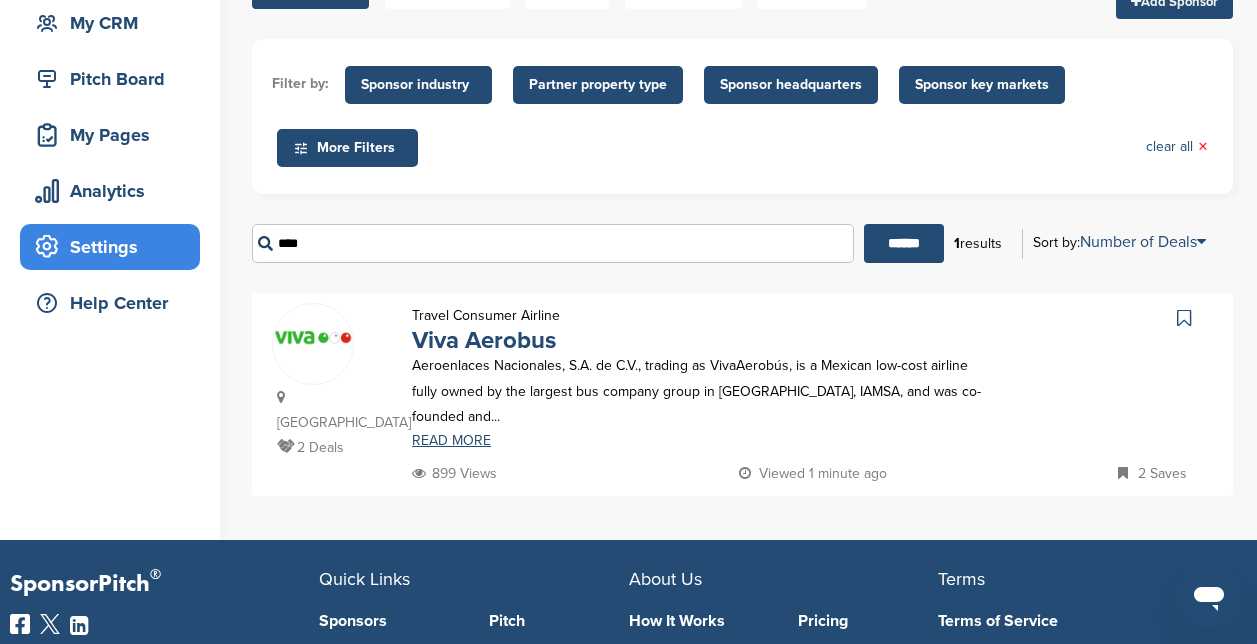click on "******" at bounding box center [904, 243] 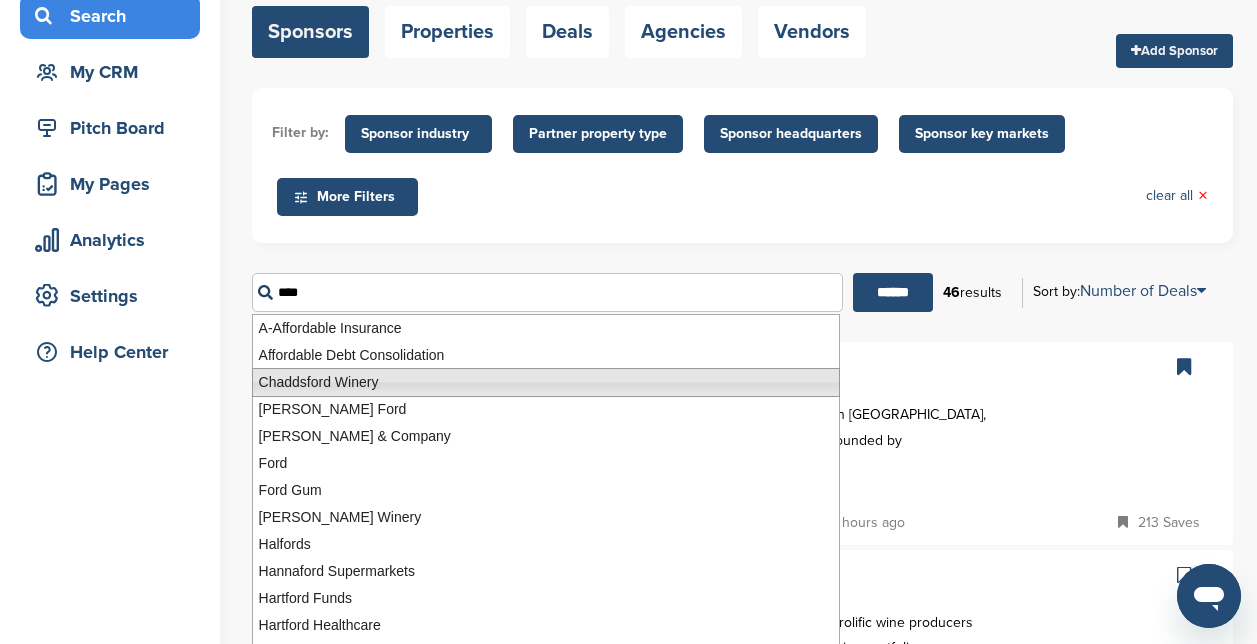 scroll, scrollTop: 200, scrollLeft: 0, axis: vertical 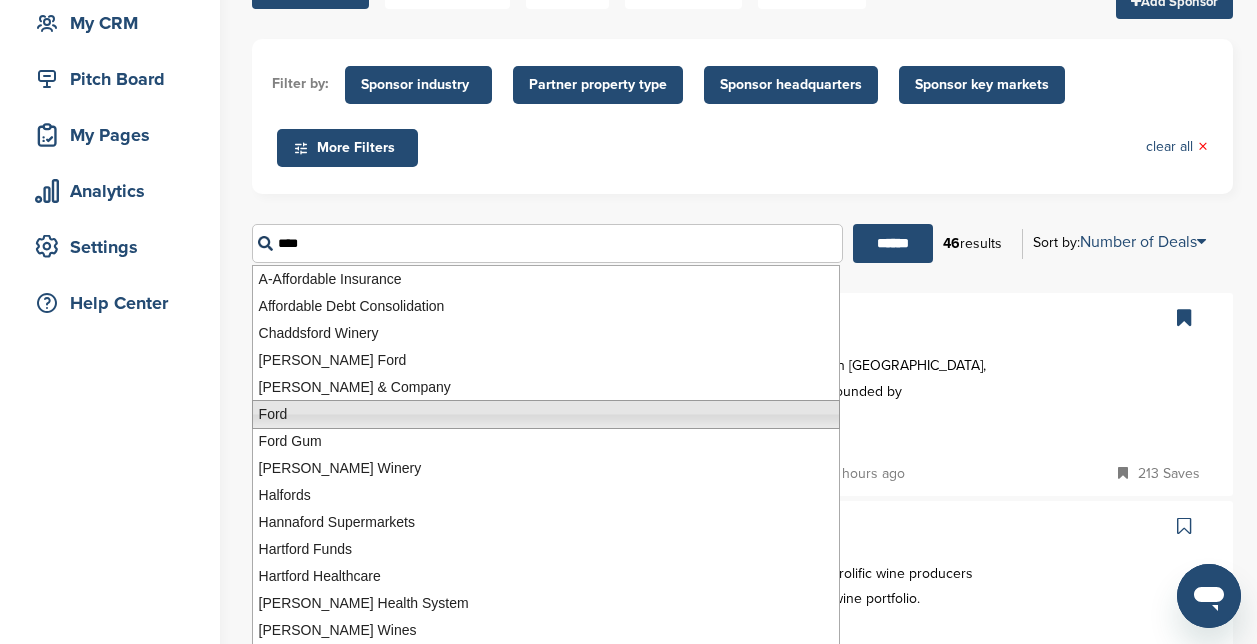 click on "Ford" at bounding box center (546, 414) 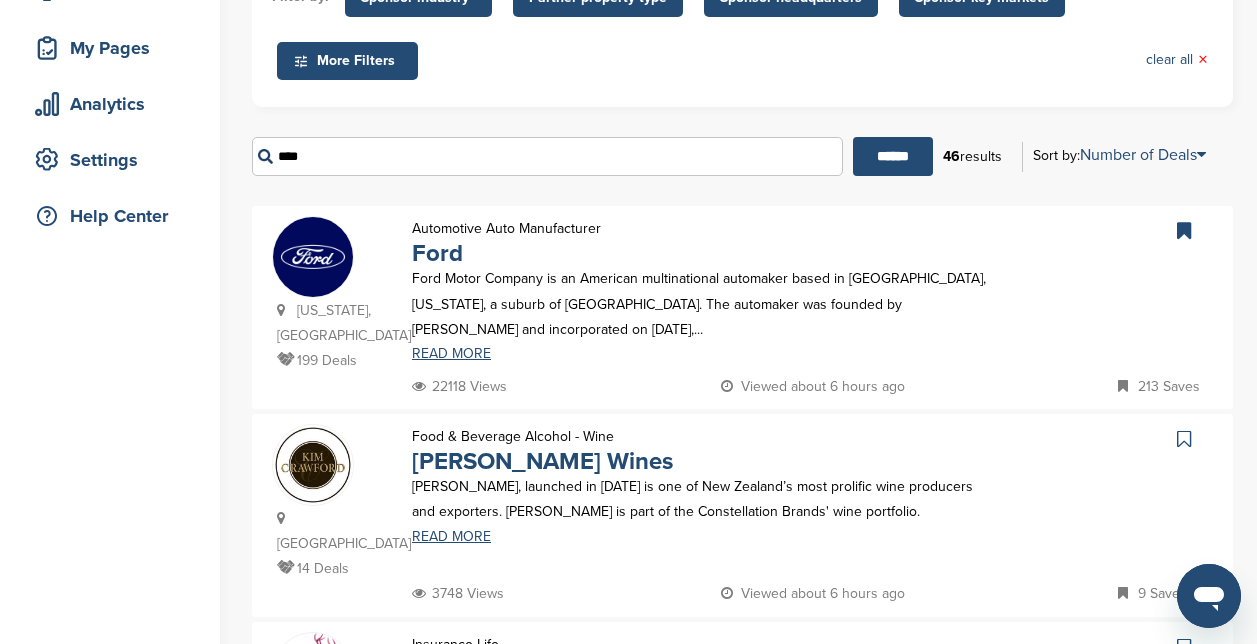 scroll, scrollTop: 300, scrollLeft: 0, axis: vertical 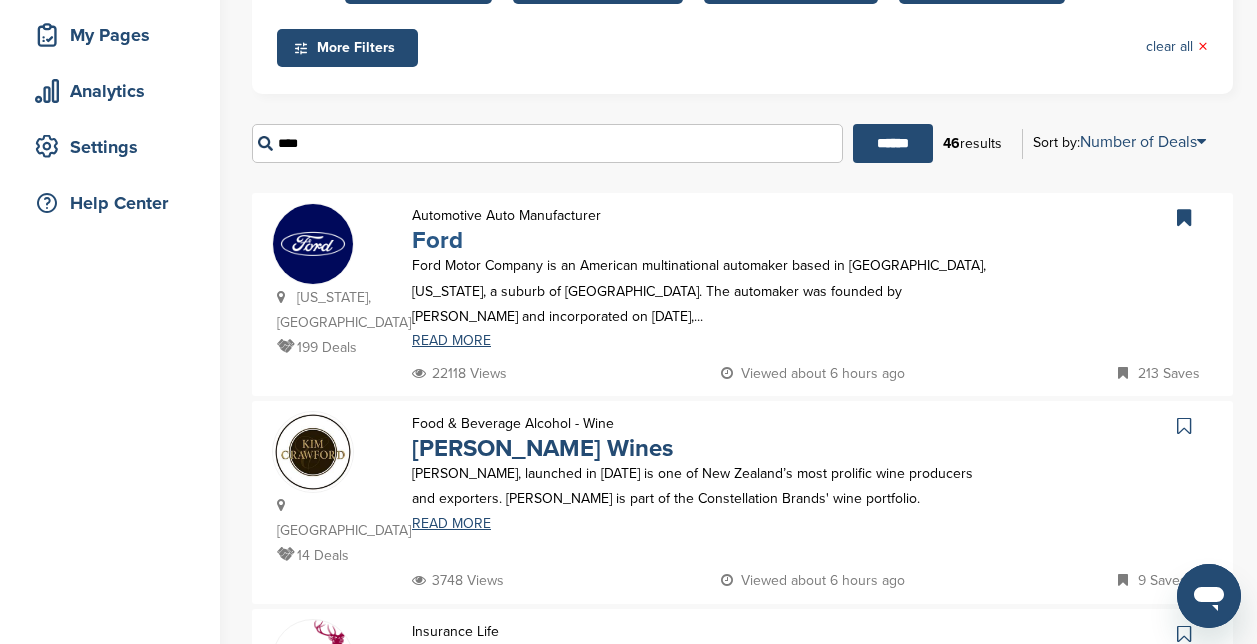 click on "Ford" at bounding box center (437, 240) 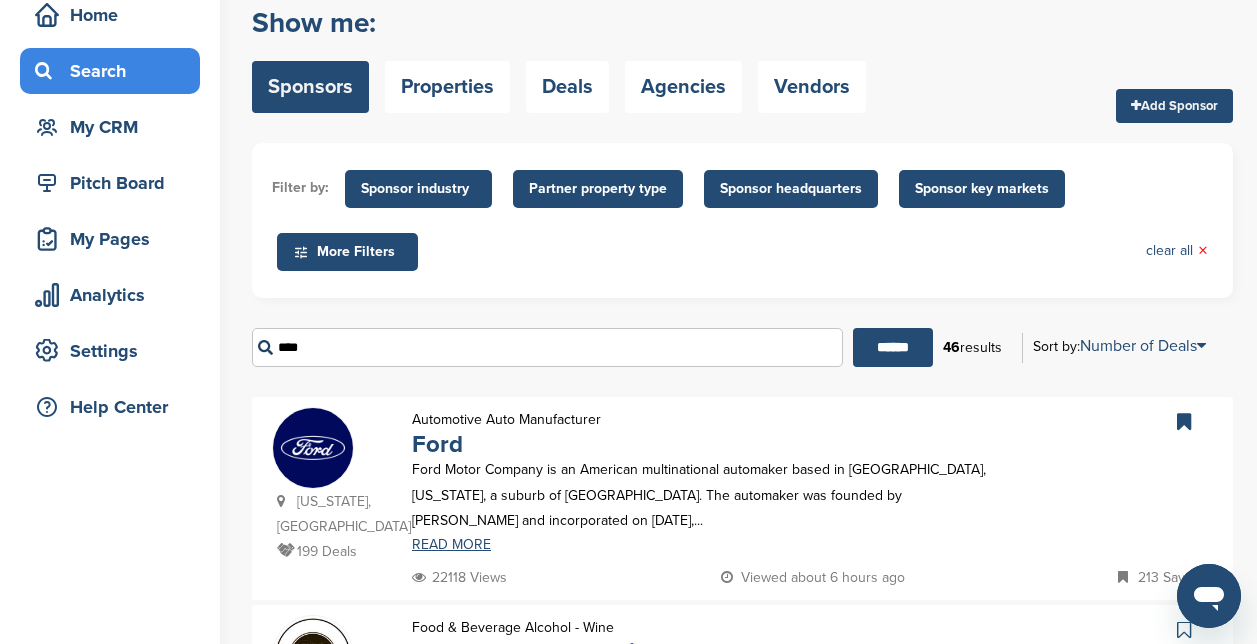 scroll, scrollTop: 200, scrollLeft: 0, axis: vertical 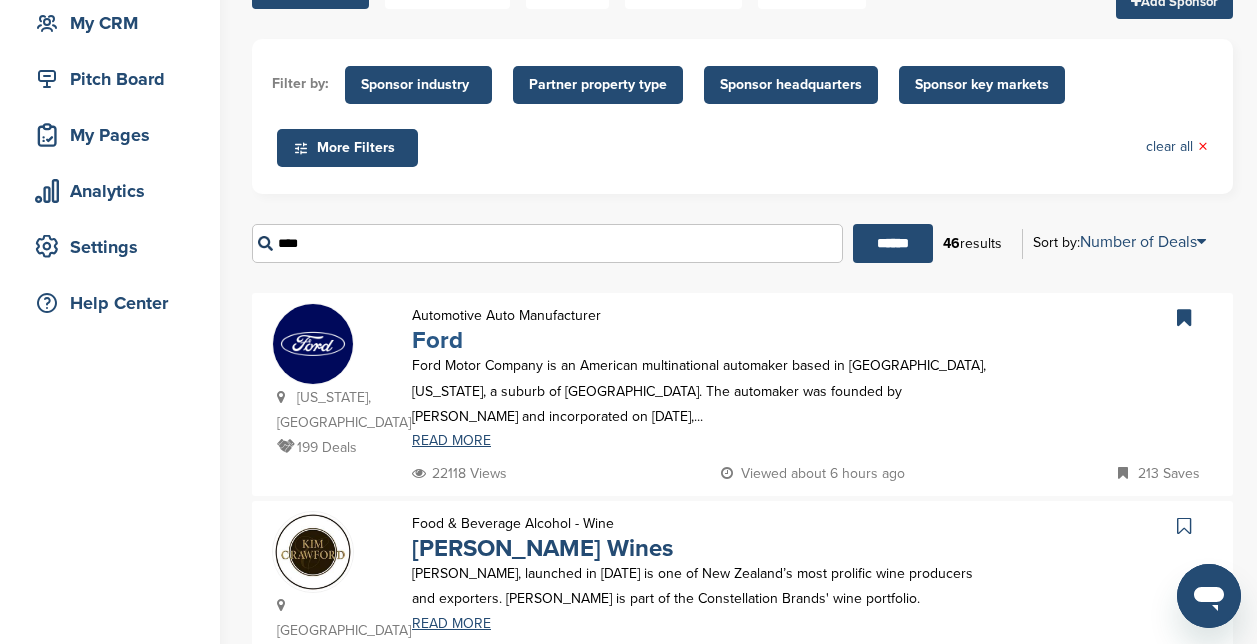 click on "Ford" at bounding box center [437, 340] 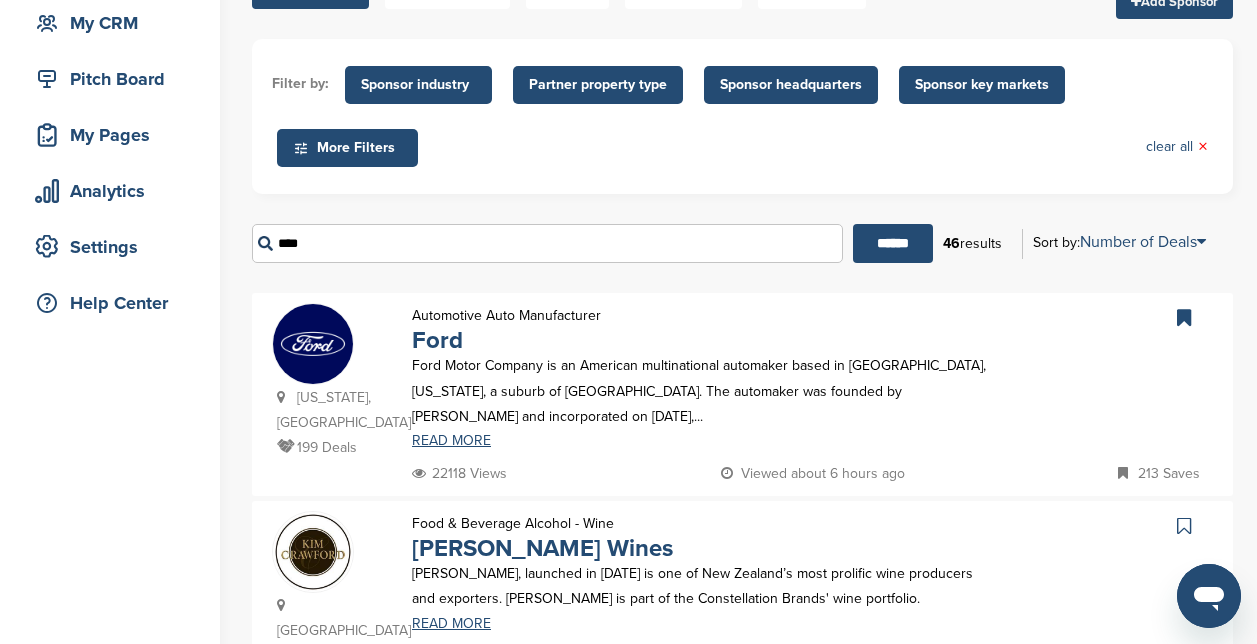 scroll, scrollTop: 0, scrollLeft: 0, axis: both 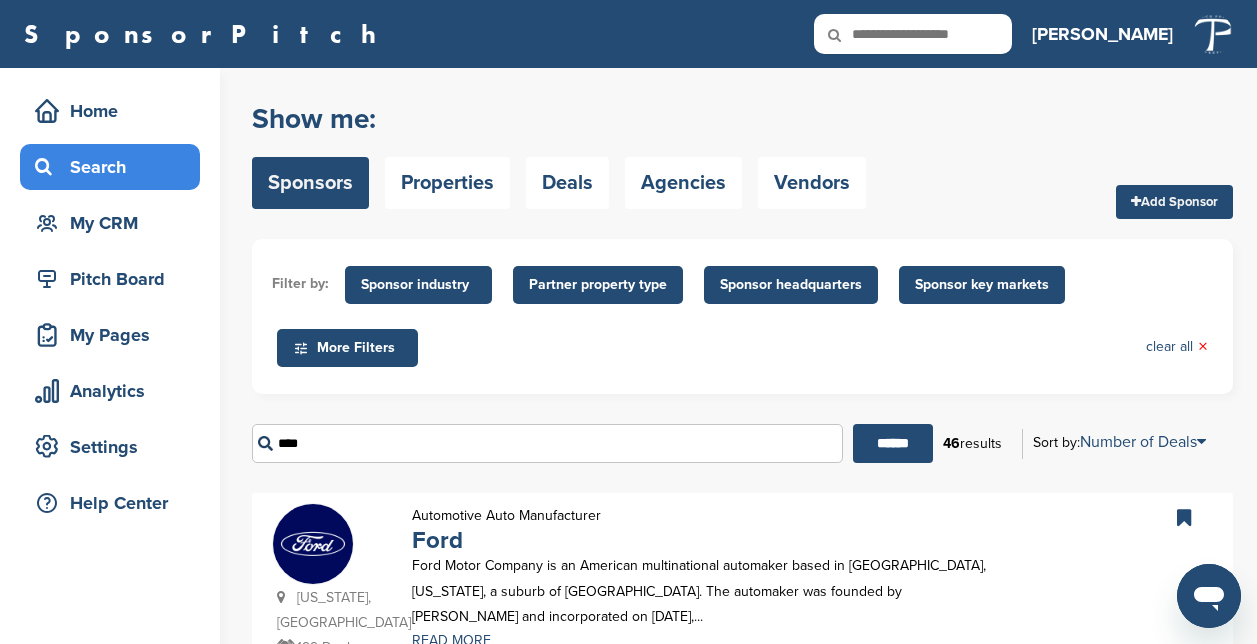 drag, startPoint x: 323, startPoint y: 435, endPoint x: 227, endPoint y: 424, distance: 96.62815 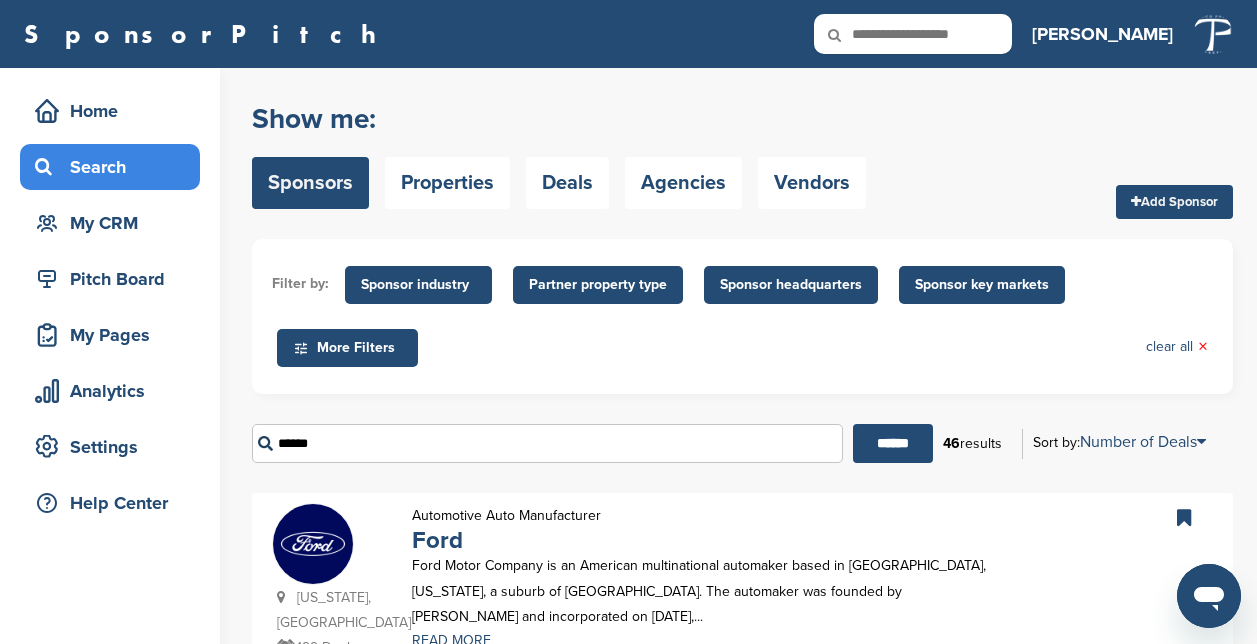 click on "******" at bounding box center (893, 443) 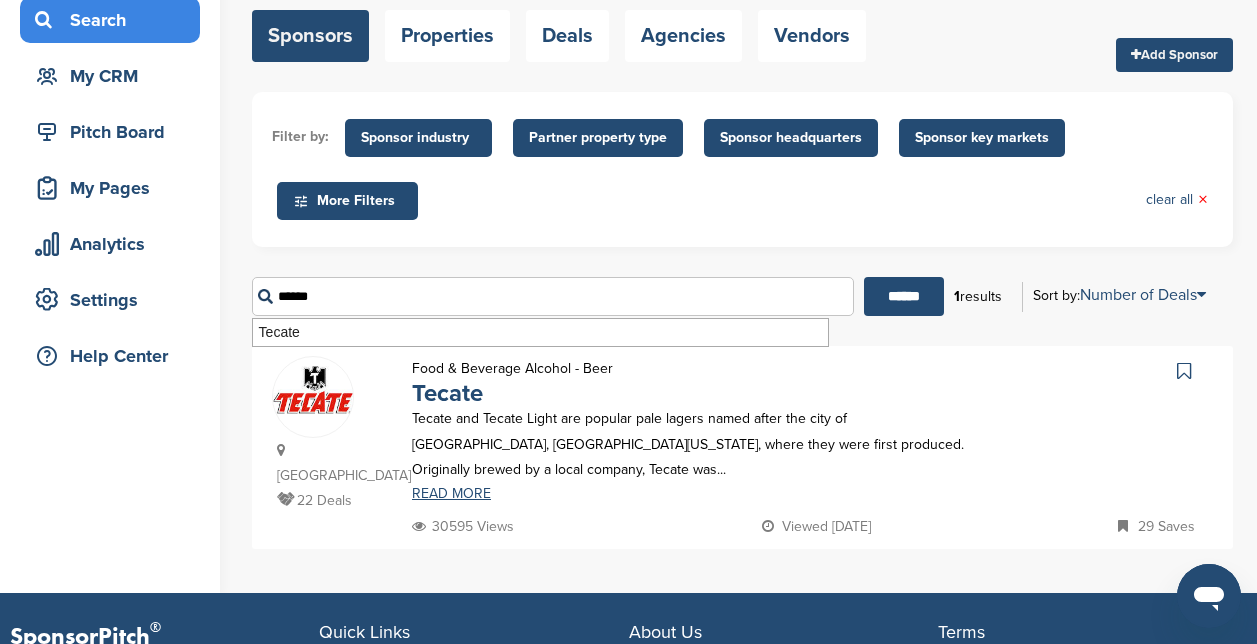 scroll, scrollTop: 200, scrollLeft: 0, axis: vertical 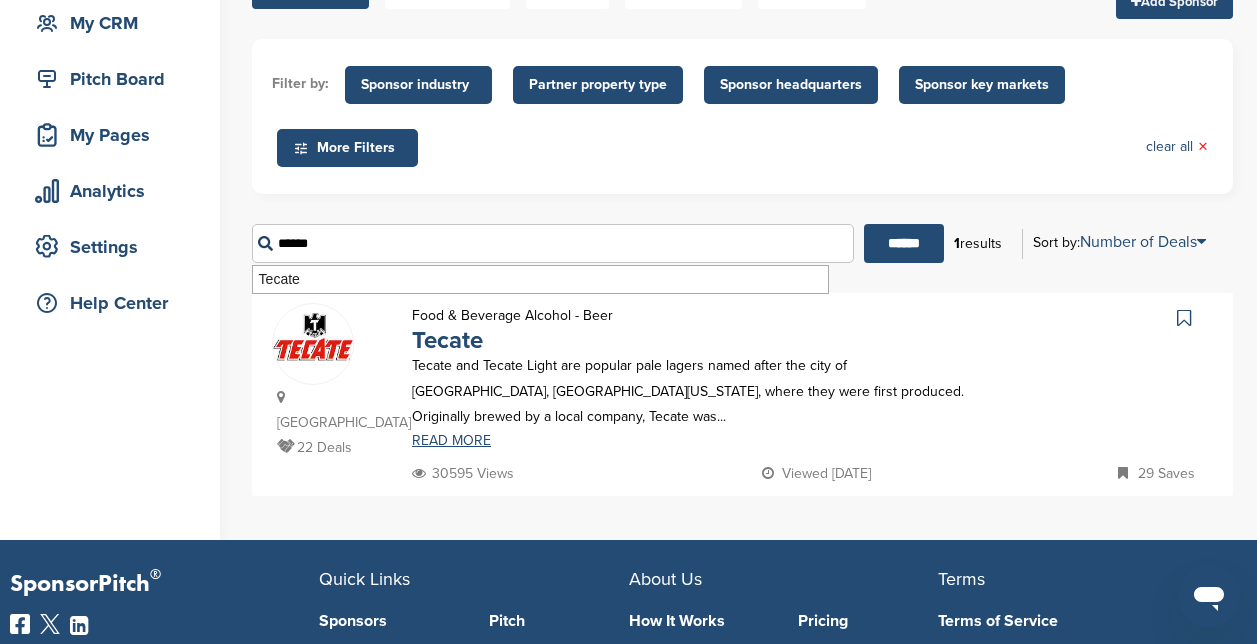 click at bounding box center [313, 337] 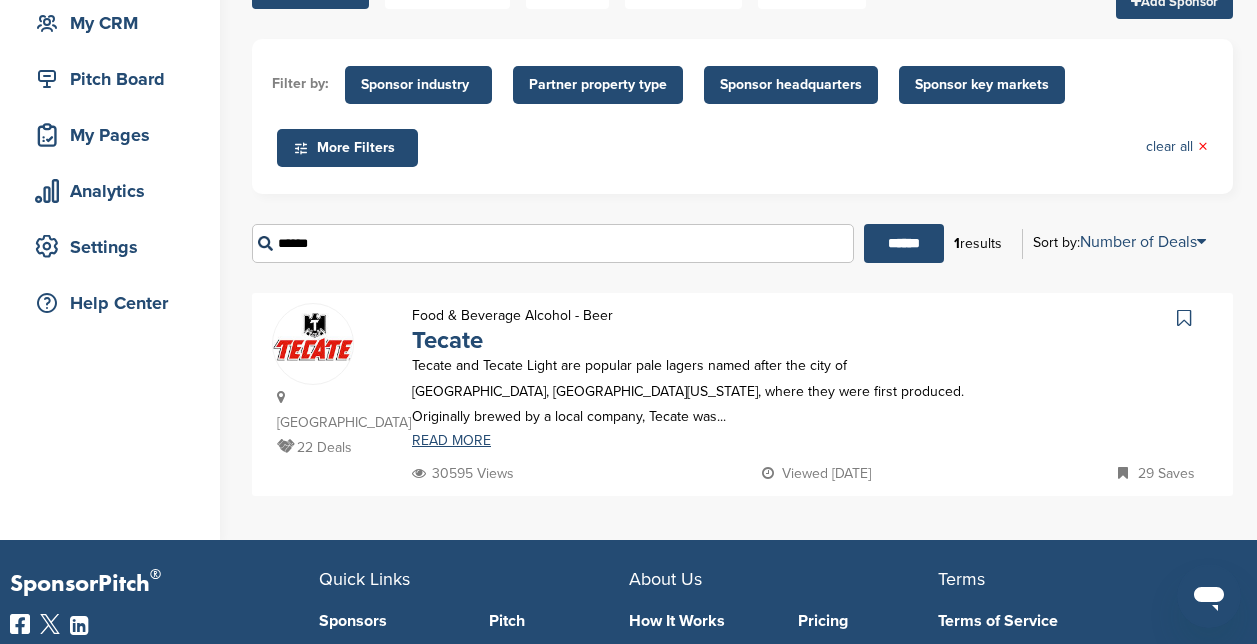 click on "Tecate and Tecate Light are popular pale lagers named after the city of Tecate, Baja California, where they were first produced. Originally brewed by a local company, Tecate was..." at bounding box center [700, 391] 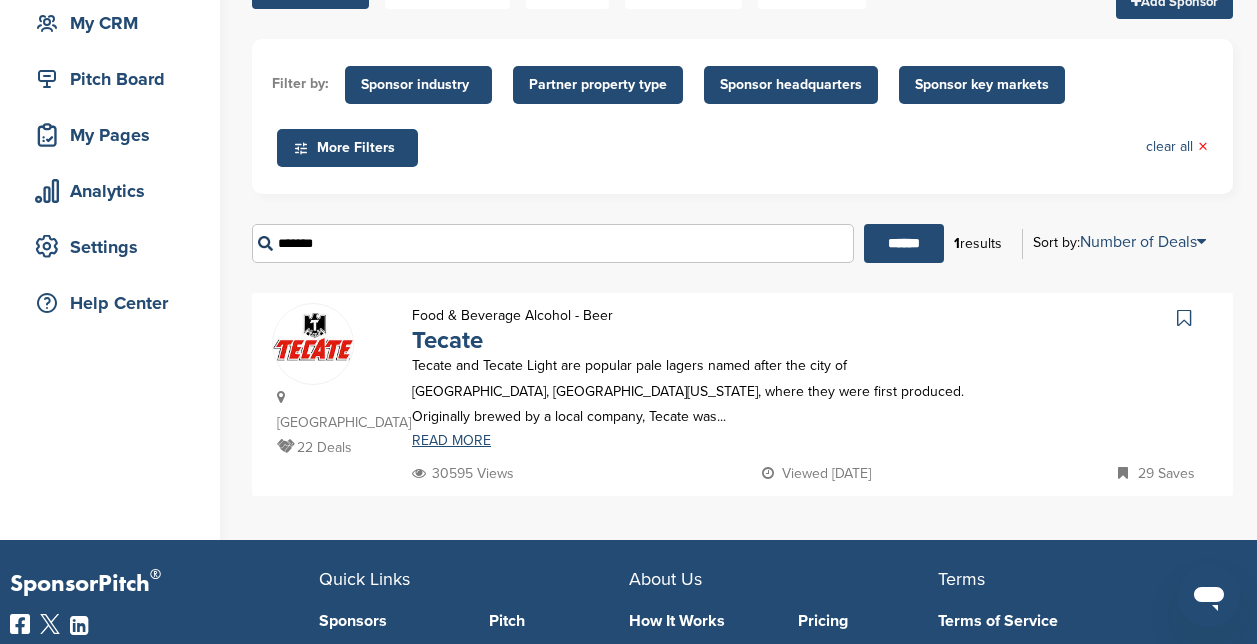 click on "******" at bounding box center [904, 243] 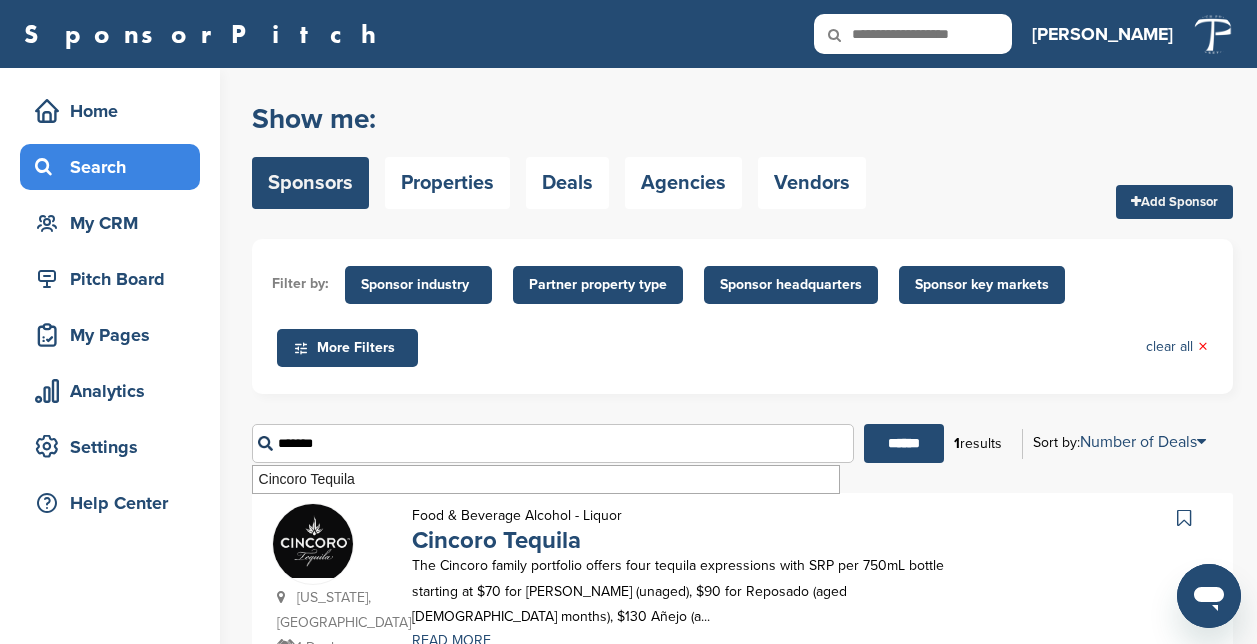 scroll, scrollTop: 200, scrollLeft: 0, axis: vertical 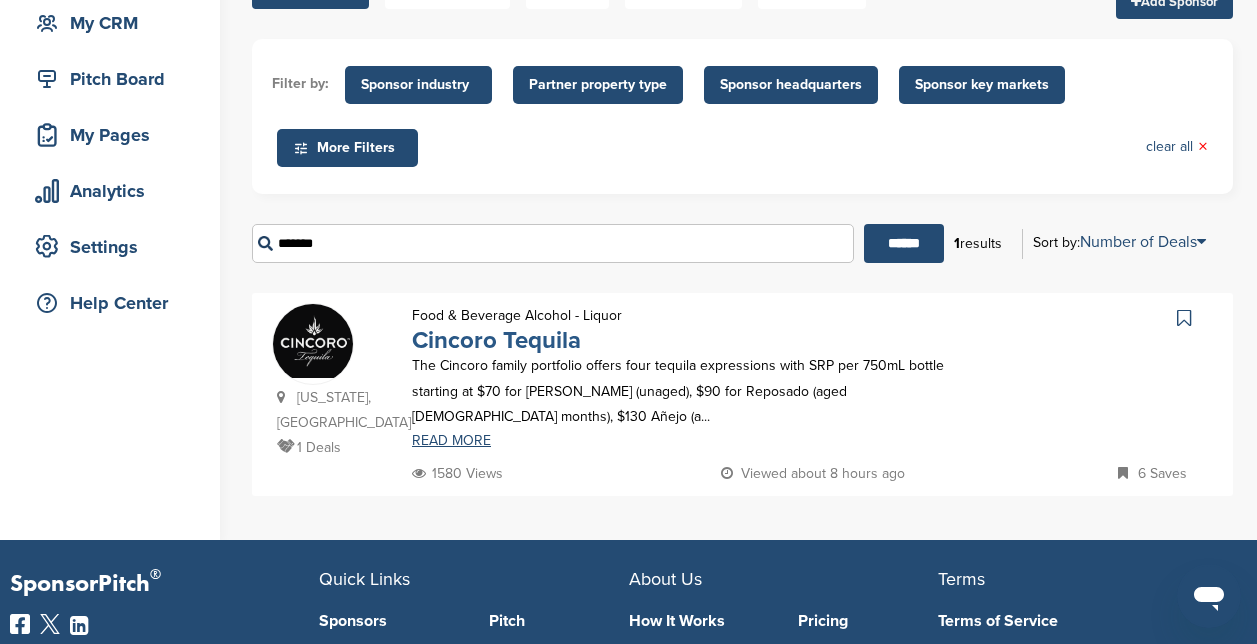 click on "Cincoro Tequila" at bounding box center (496, 340) 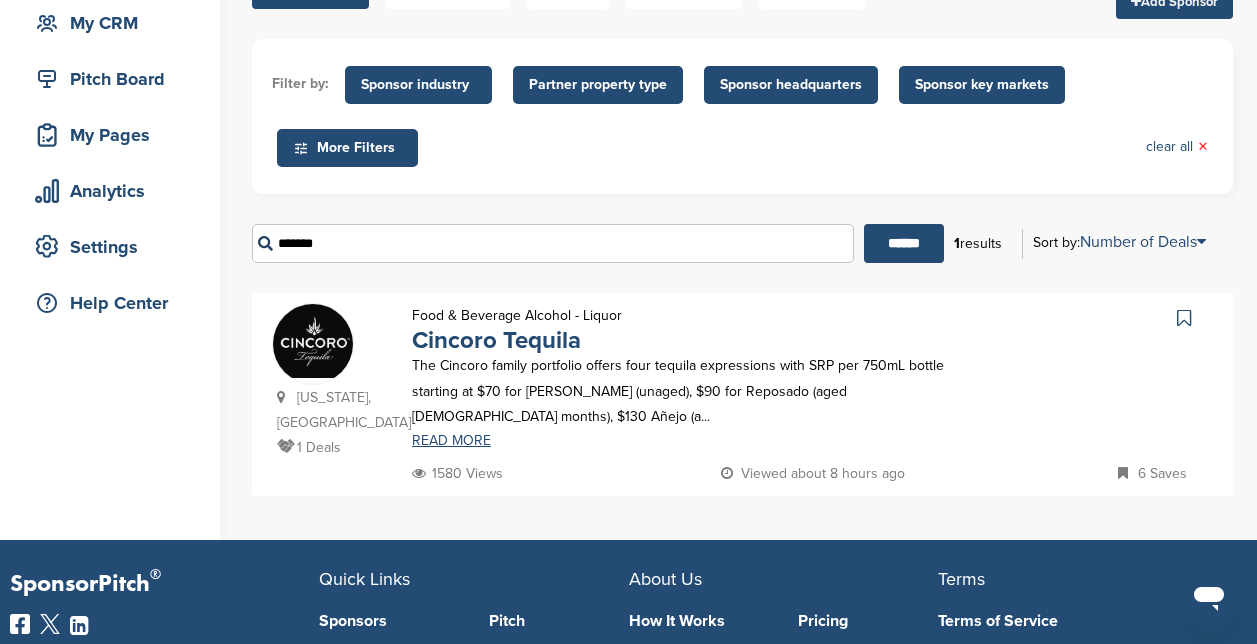drag, startPoint x: 362, startPoint y: 256, endPoint x: 173, endPoint y: 219, distance: 192.58765 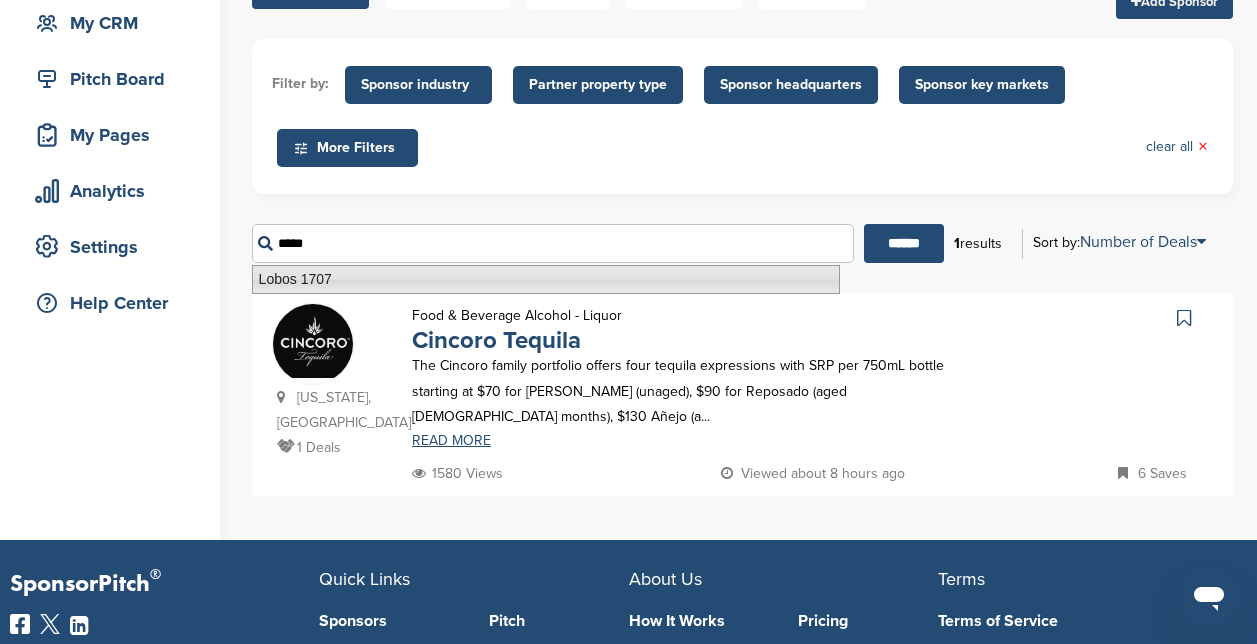 click on "Lobos 1707" at bounding box center (546, 279) 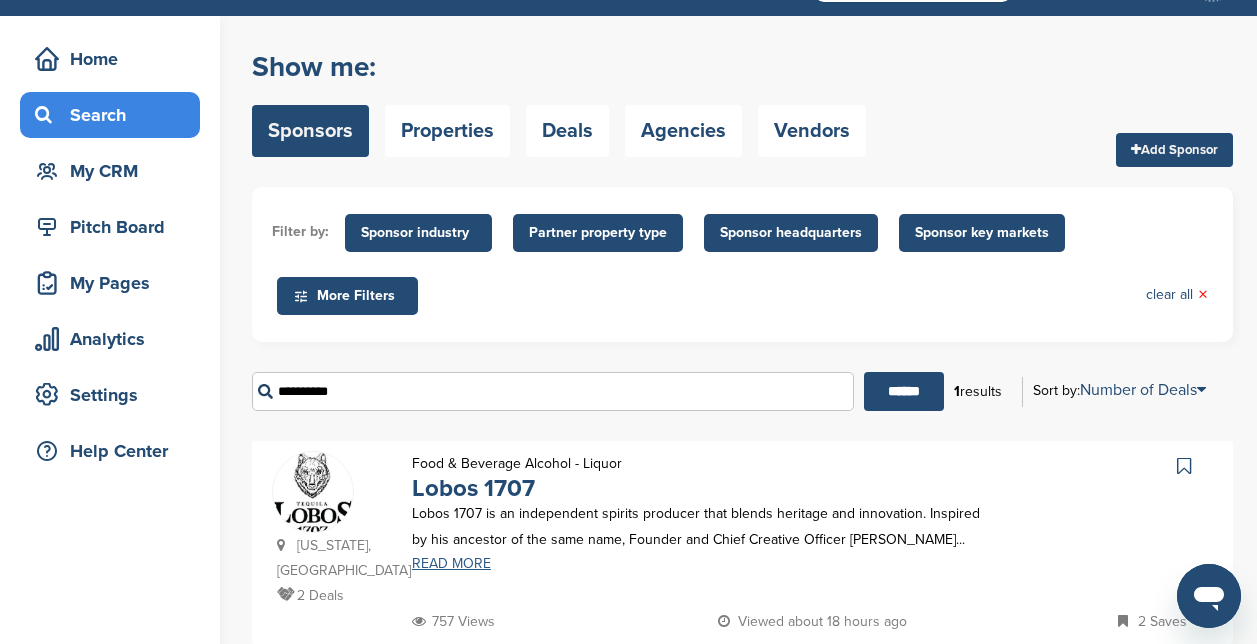 scroll, scrollTop: 100, scrollLeft: 0, axis: vertical 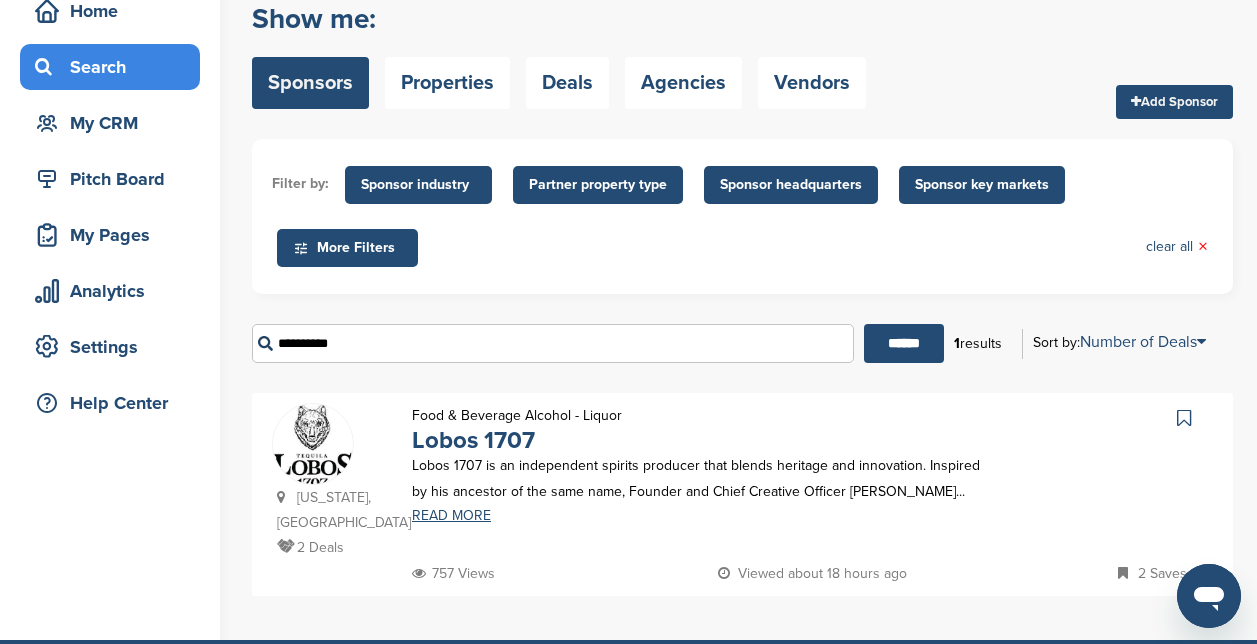click at bounding box center [313, 446] 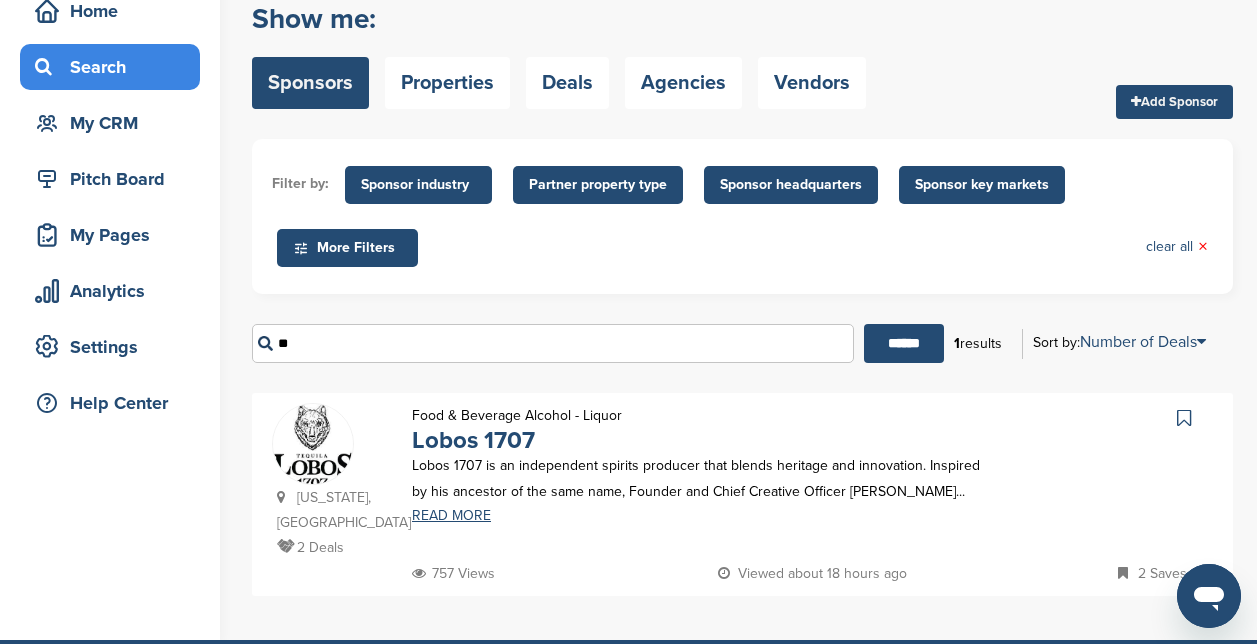 type on "*" 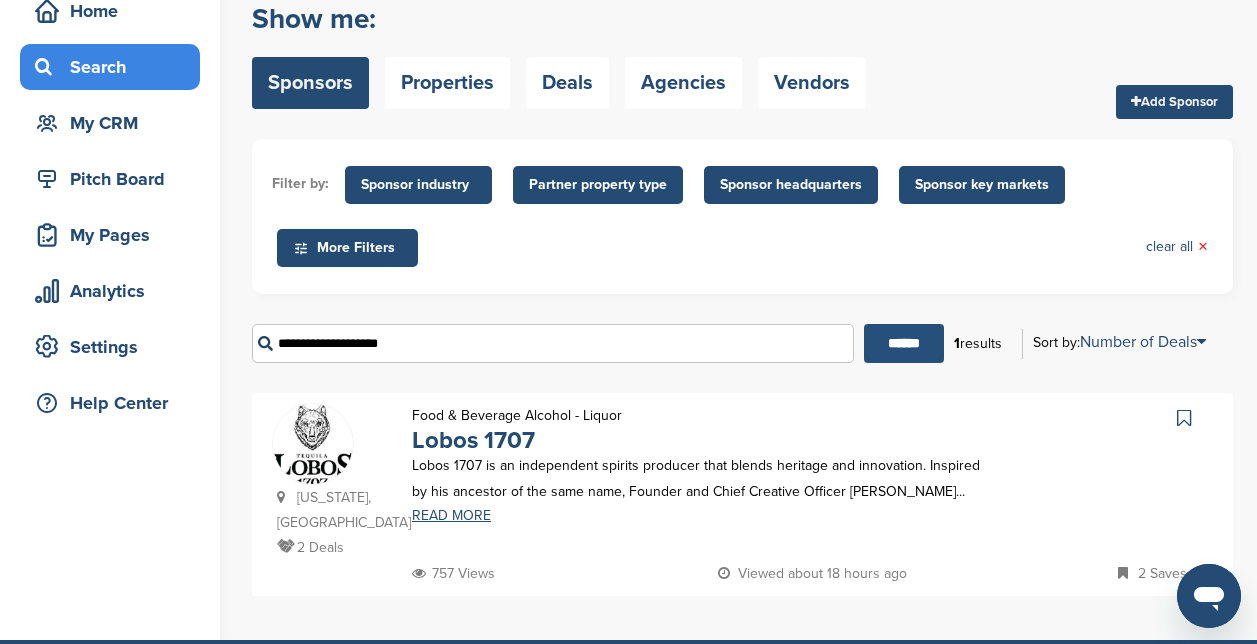 click on "******" at bounding box center [904, 343] 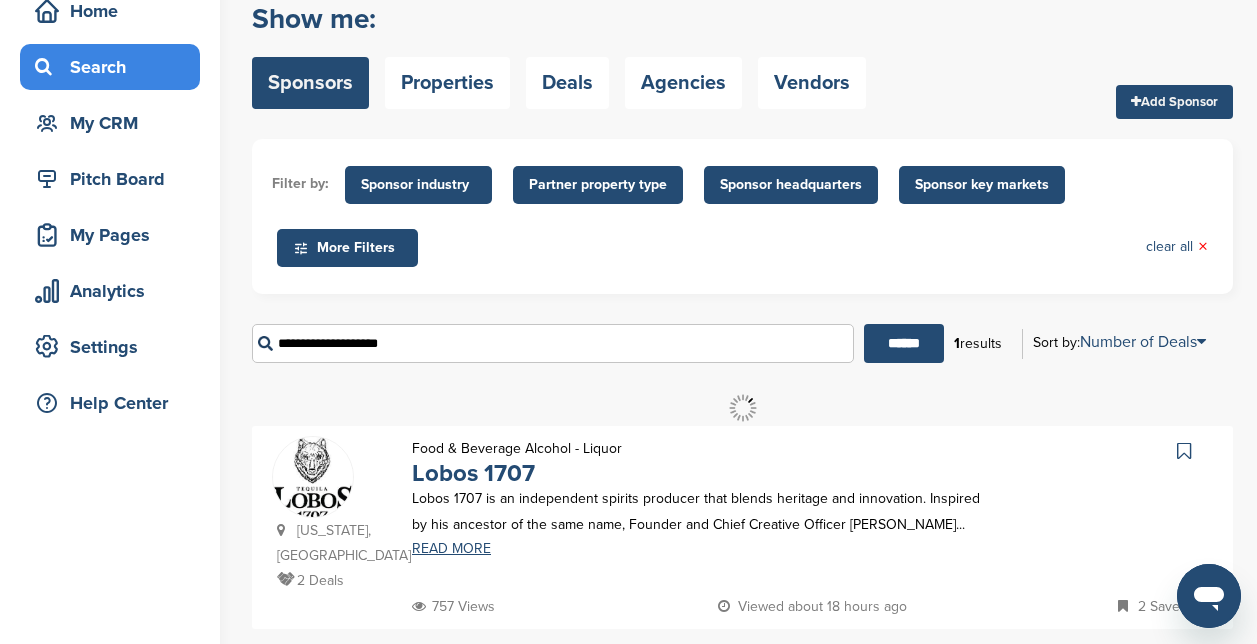 scroll, scrollTop: 0, scrollLeft: 0, axis: both 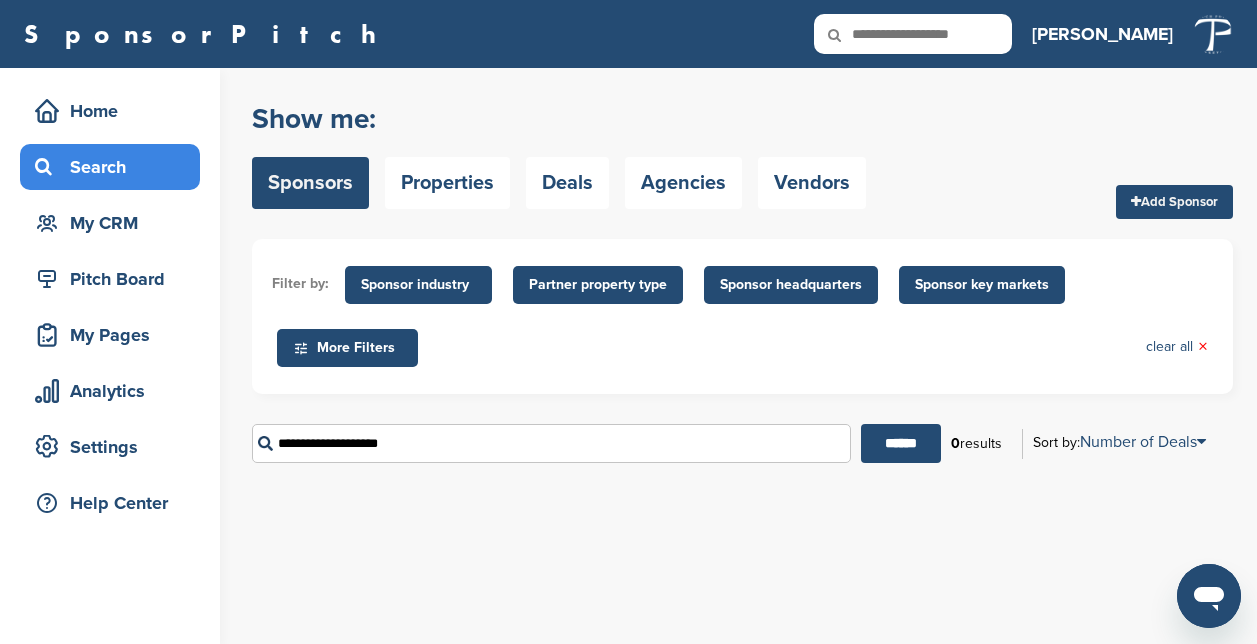 drag, startPoint x: 293, startPoint y: 442, endPoint x: 208, endPoint y: 434, distance: 85.37564 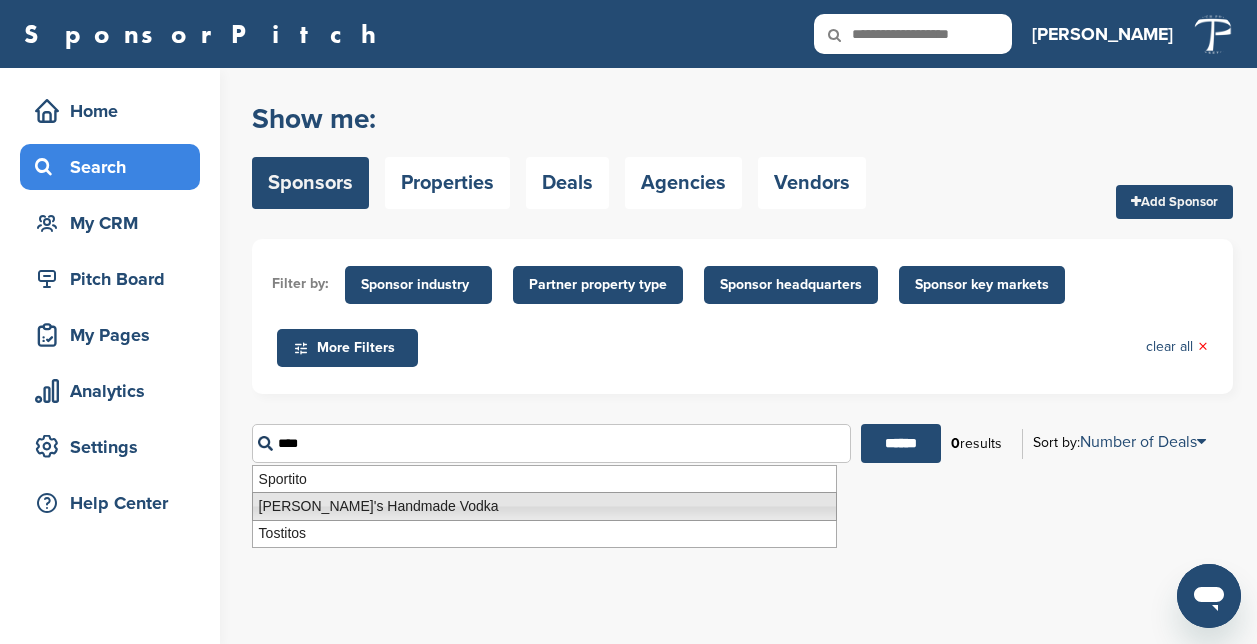 click on "Tito's Handmade Vodka" at bounding box center (544, 506) 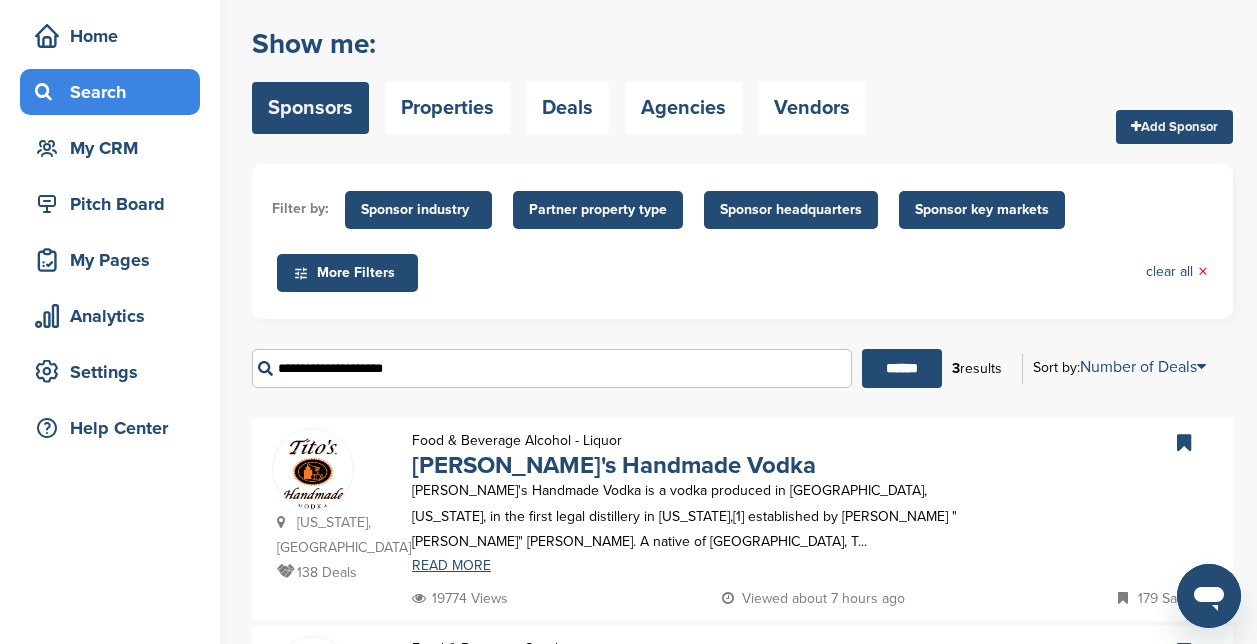 scroll, scrollTop: 200, scrollLeft: 0, axis: vertical 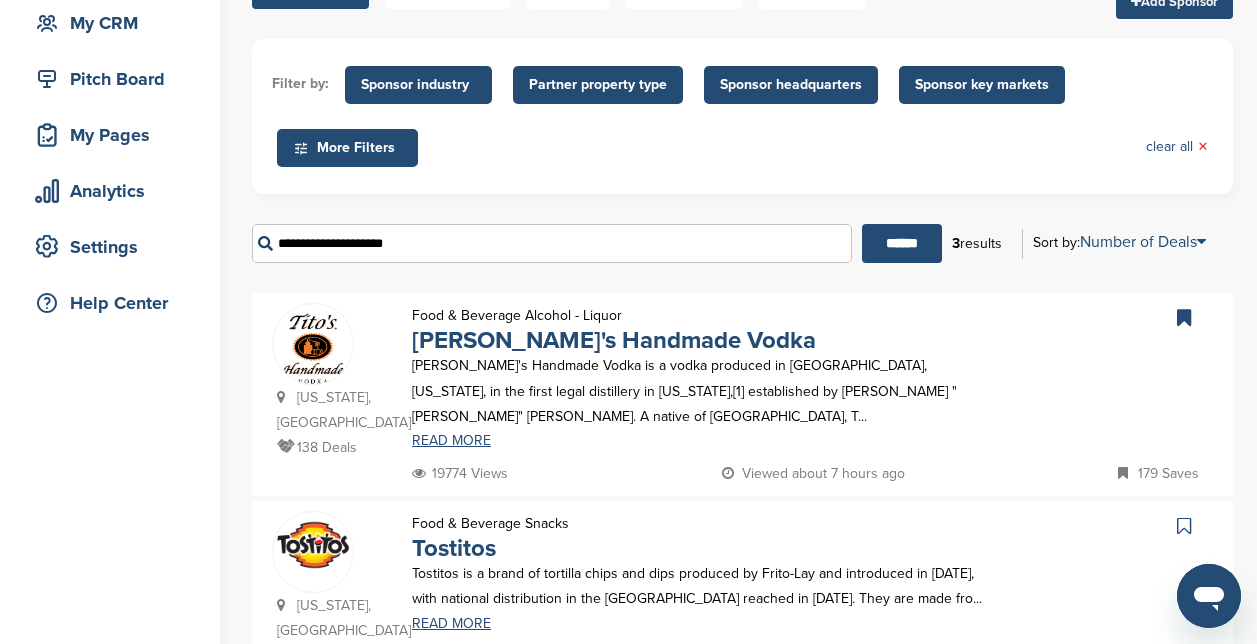 type on "**********" 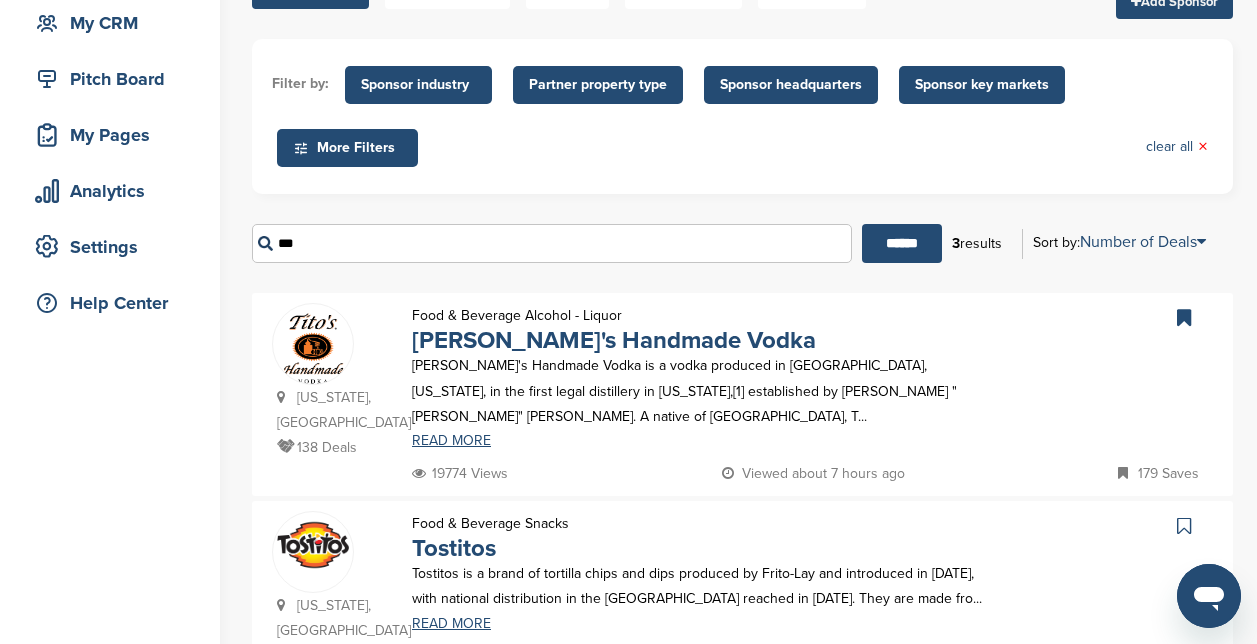 type on "*" 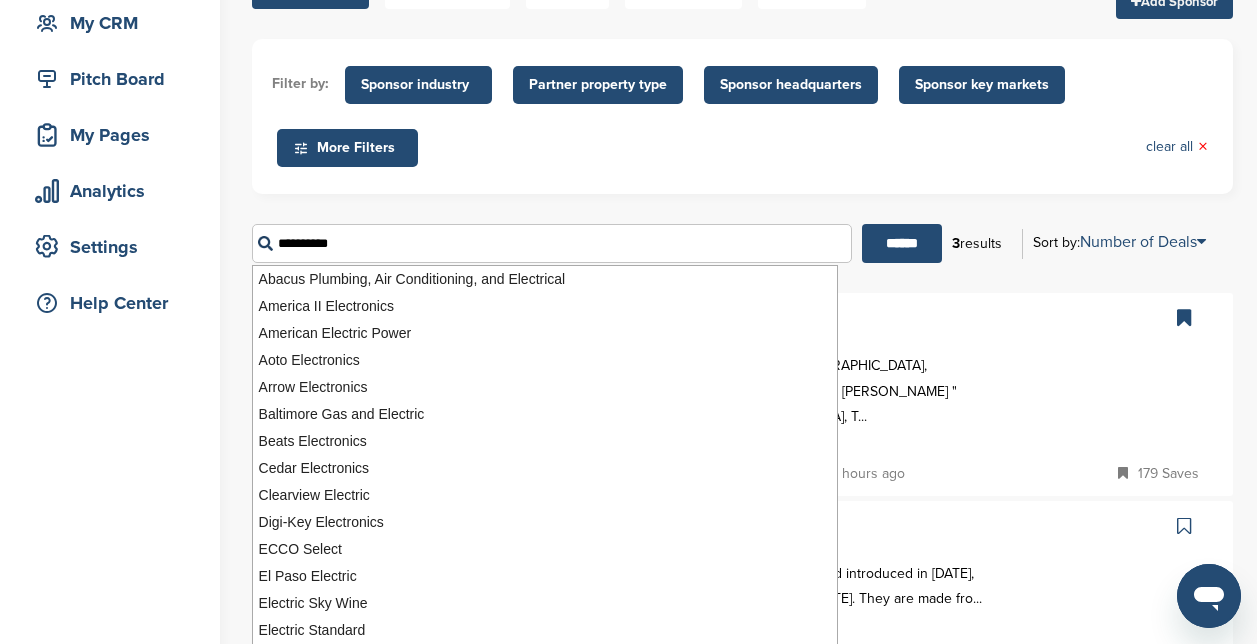 type on "**********" 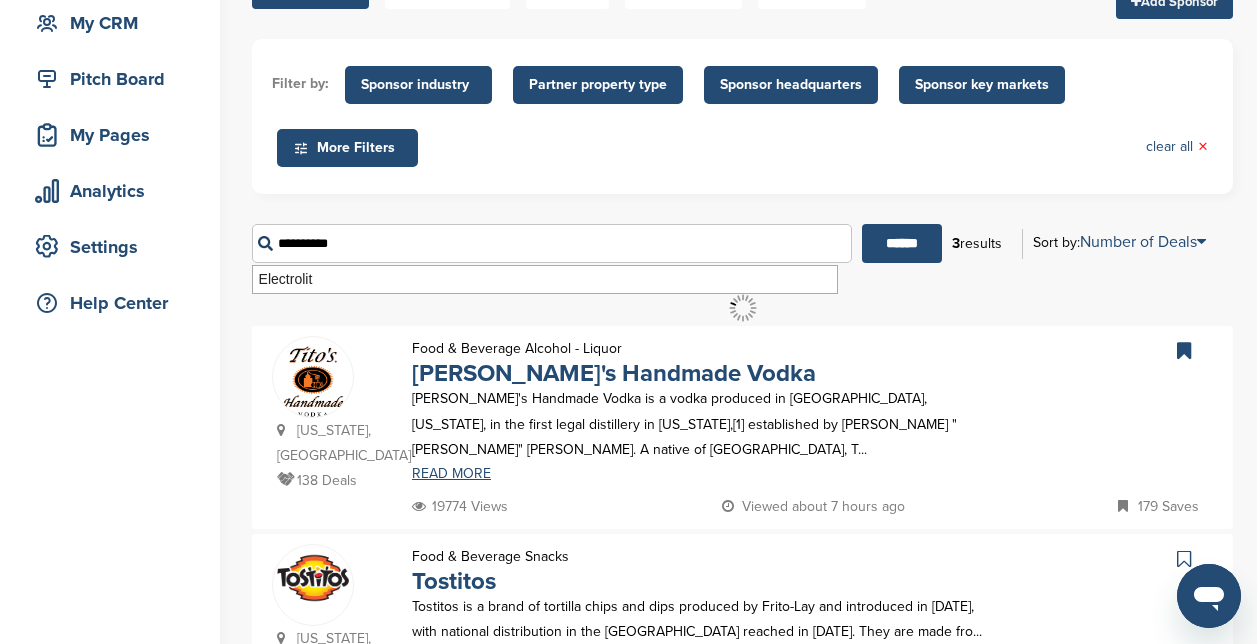 scroll, scrollTop: 0, scrollLeft: 0, axis: both 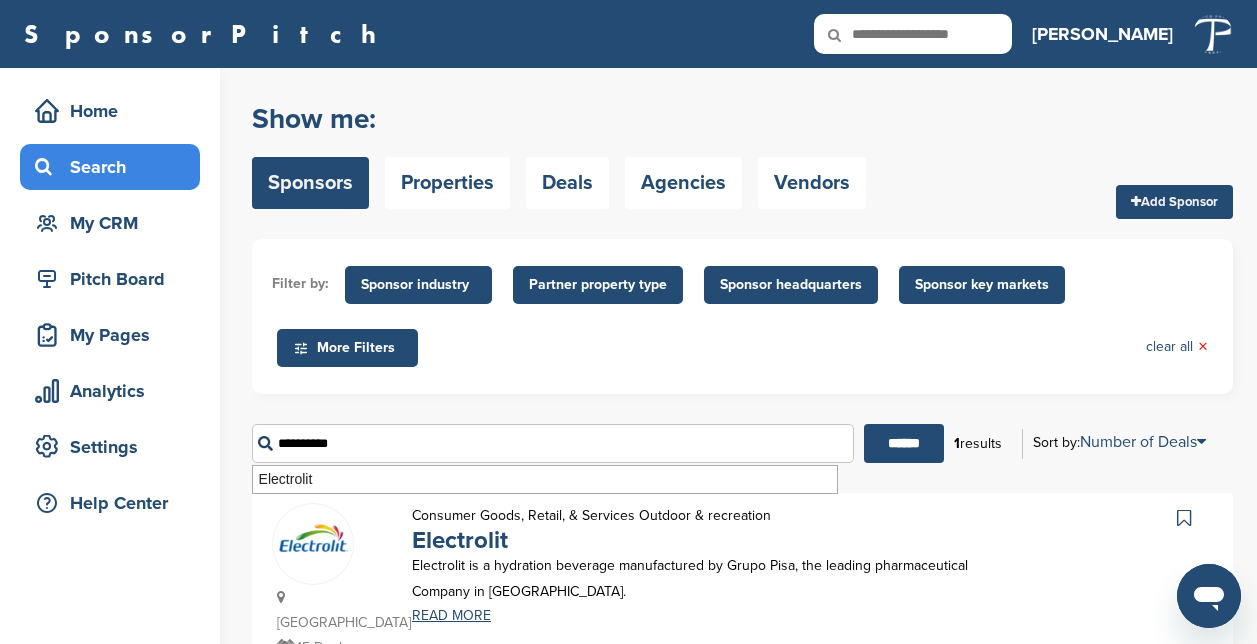 click at bounding box center (313, 536) 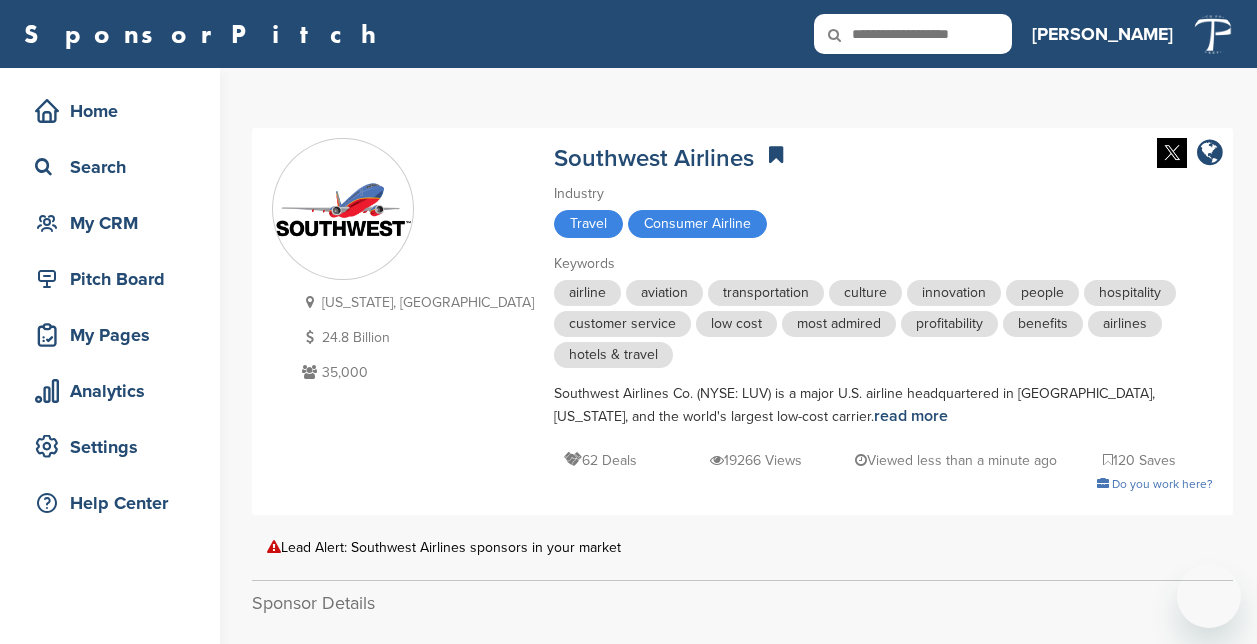 scroll, scrollTop: 0, scrollLeft: 0, axis: both 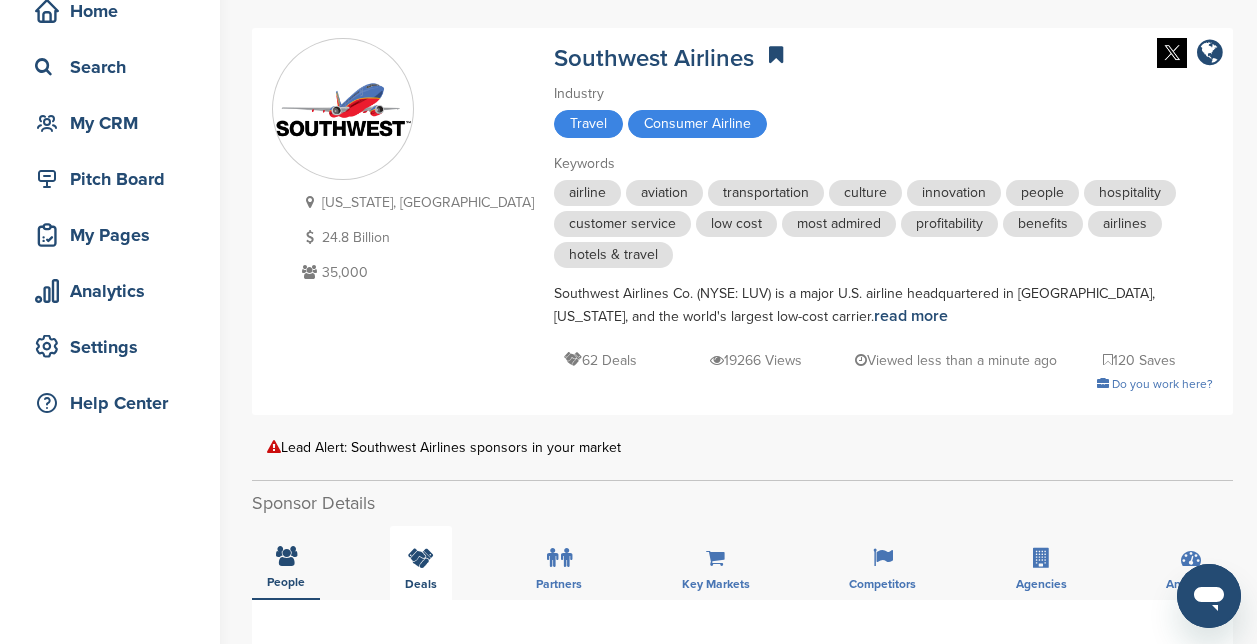 click on "Deals" at bounding box center (421, 563) 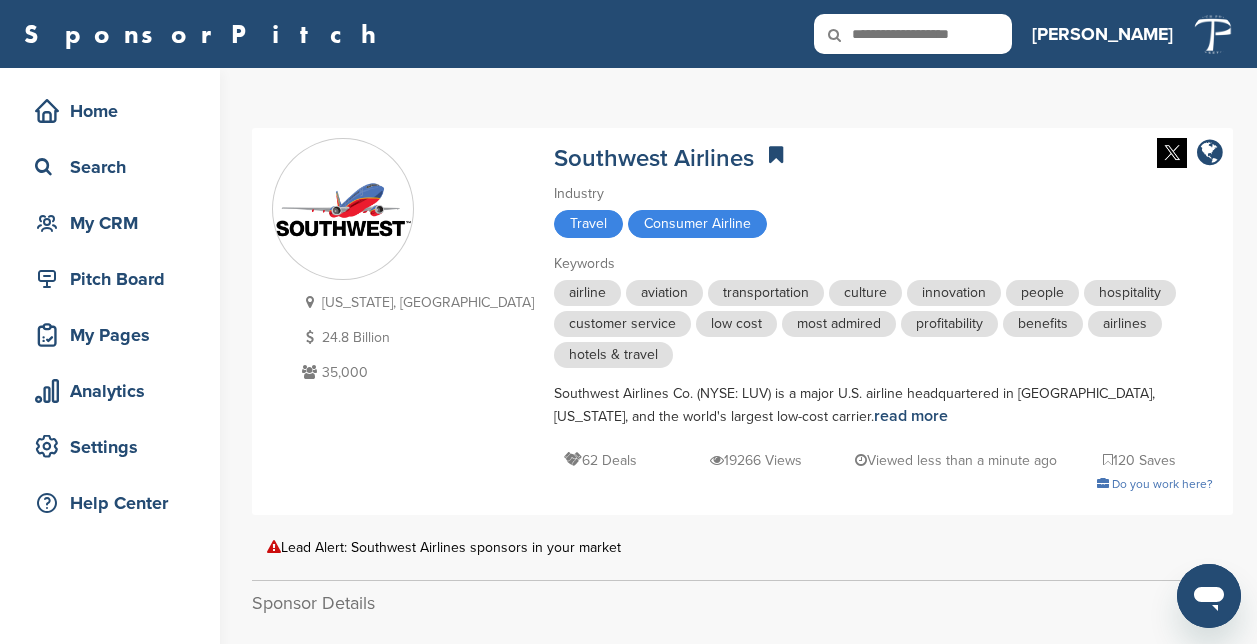 scroll, scrollTop: 200, scrollLeft: 0, axis: vertical 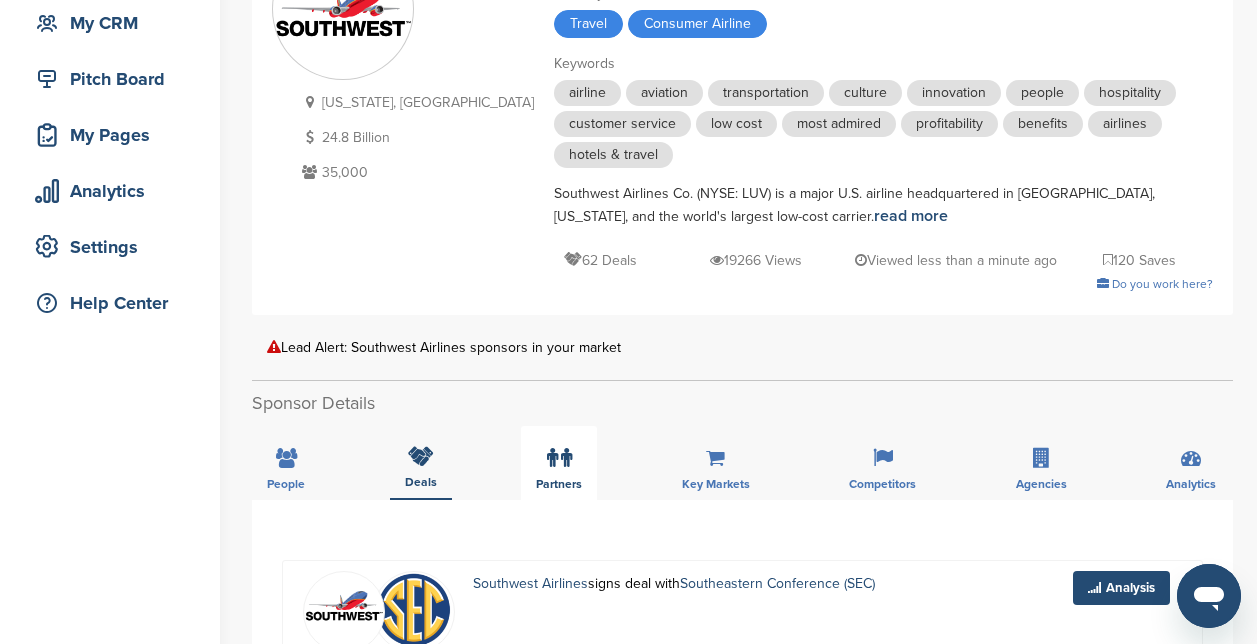 click at bounding box center (566, 458) 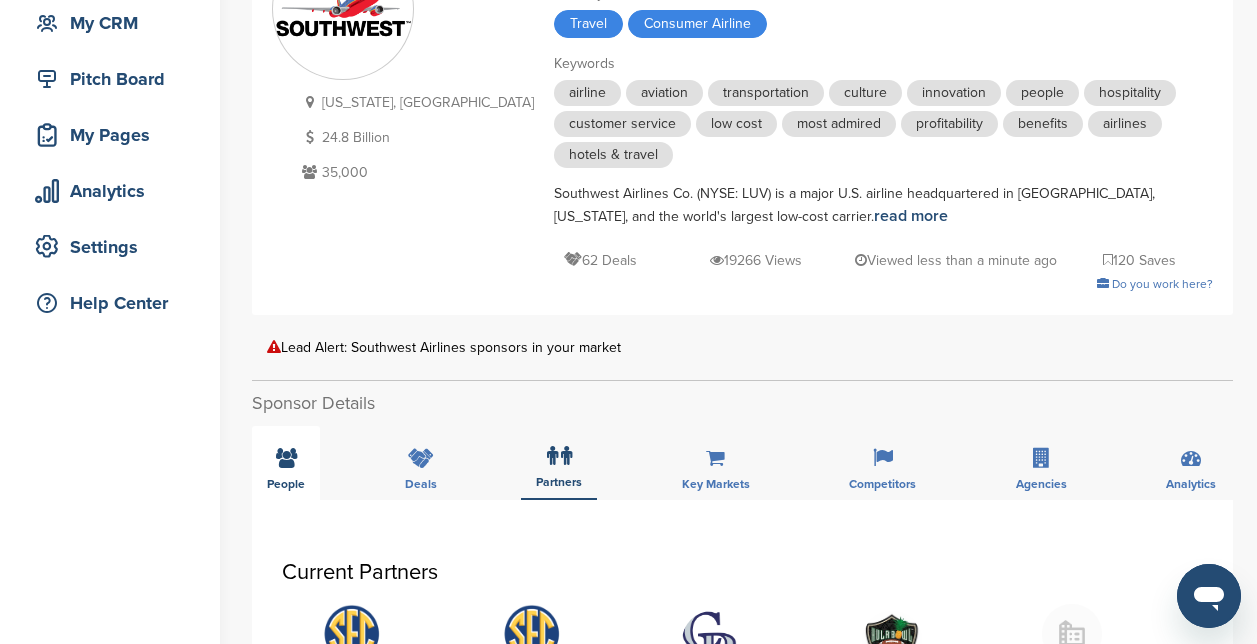 click on "People" at bounding box center (286, 463) 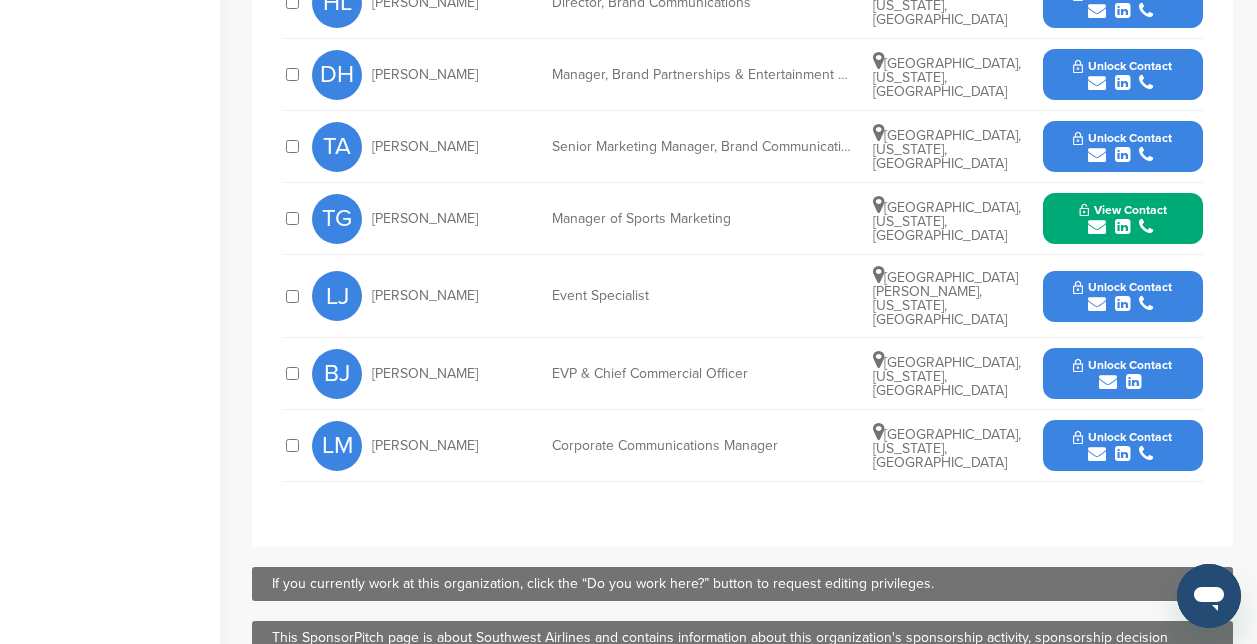 scroll, scrollTop: 1000, scrollLeft: 0, axis: vertical 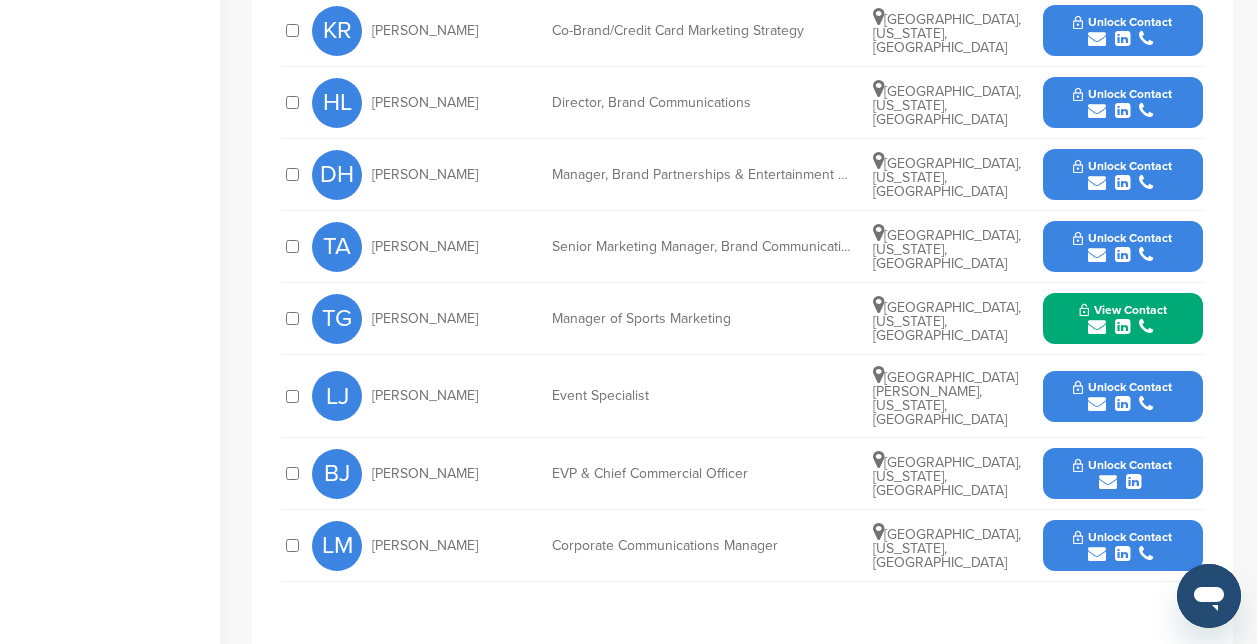 click on "Manager of Sports Marketing" at bounding box center [702, 319] 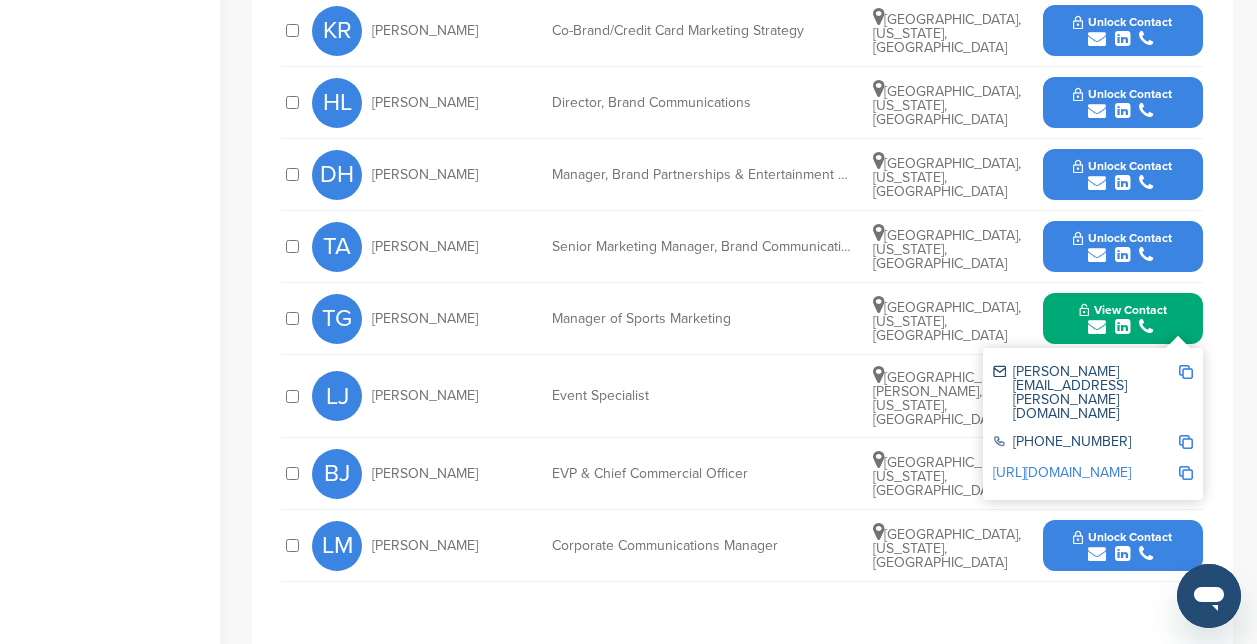 click on "[URL][DOMAIN_NAME]" at bounding box center (1062, 472) 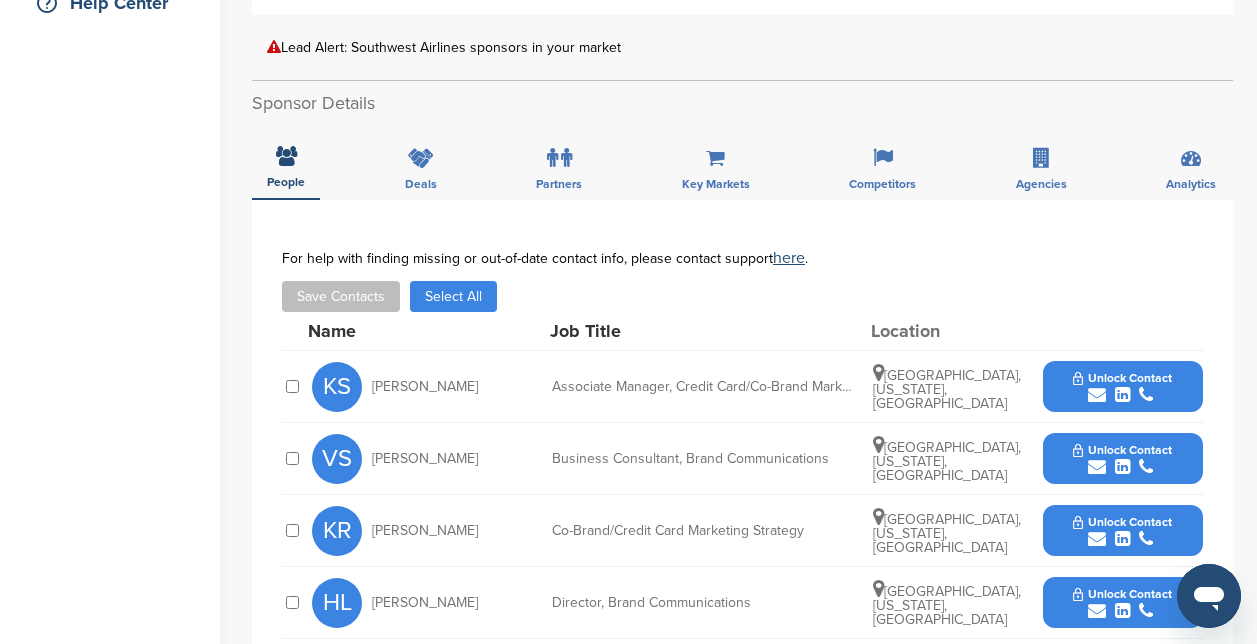 scroll, scrollTop: 0, scrollLeft: 0, axis: both 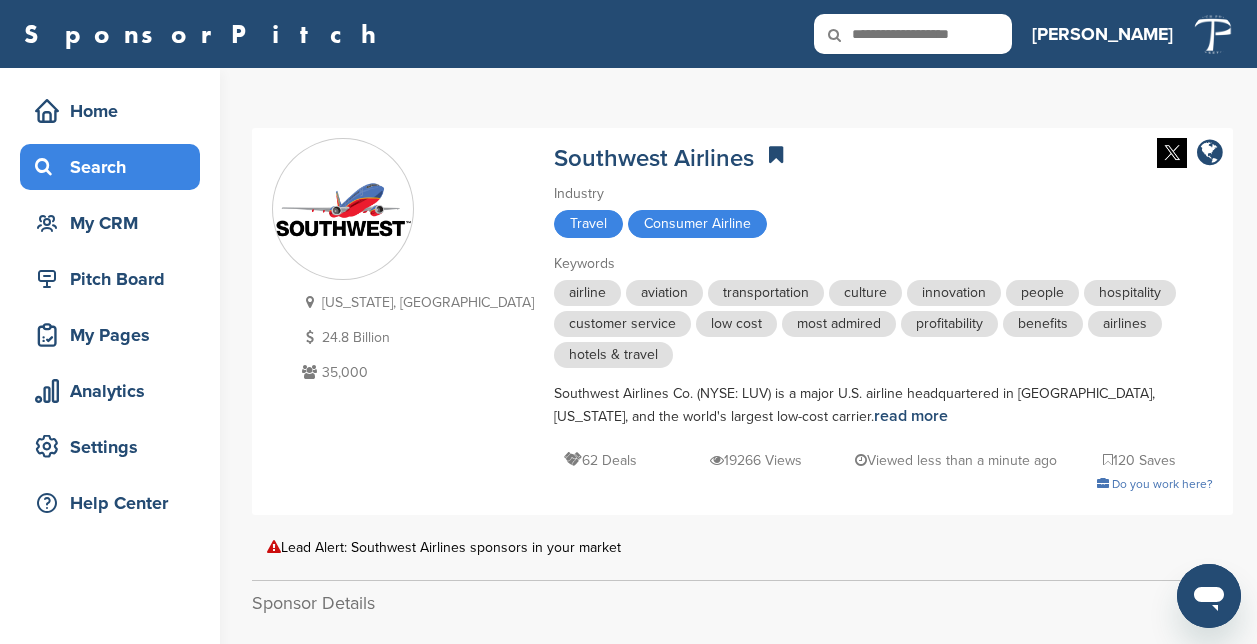 click on "Search" at bounding box center [115, 167] 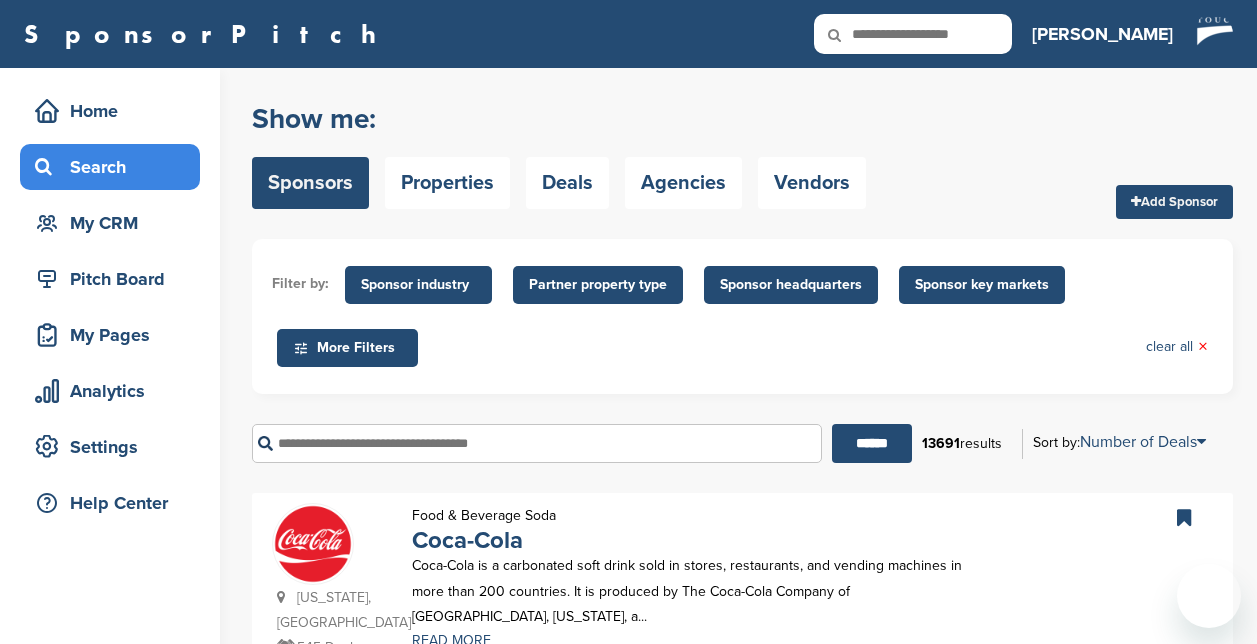 scroll, scrollTop: 0, scrollLeft: 0, axis: both 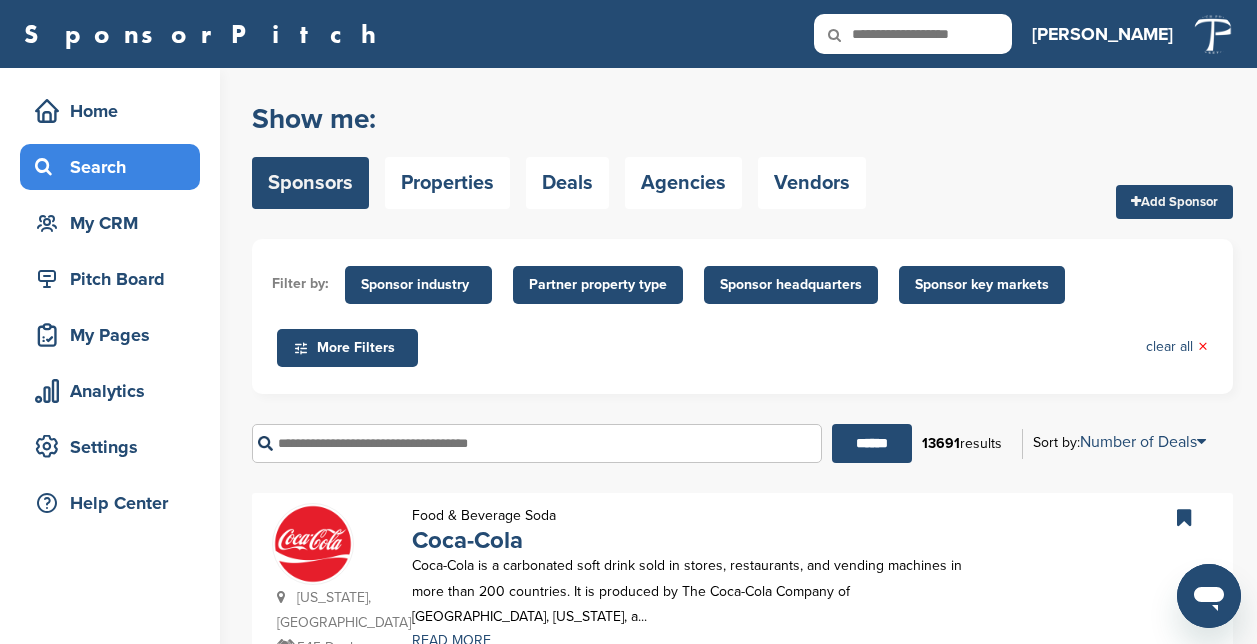 click at bounding box center (537, 443) 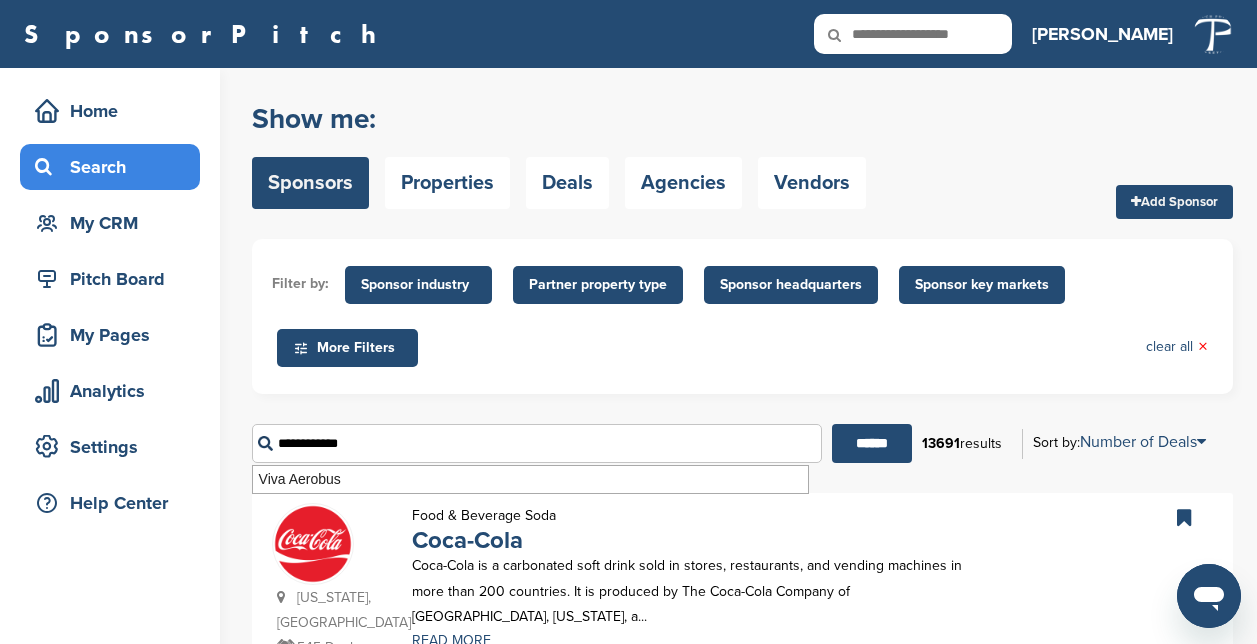 type on "**********" 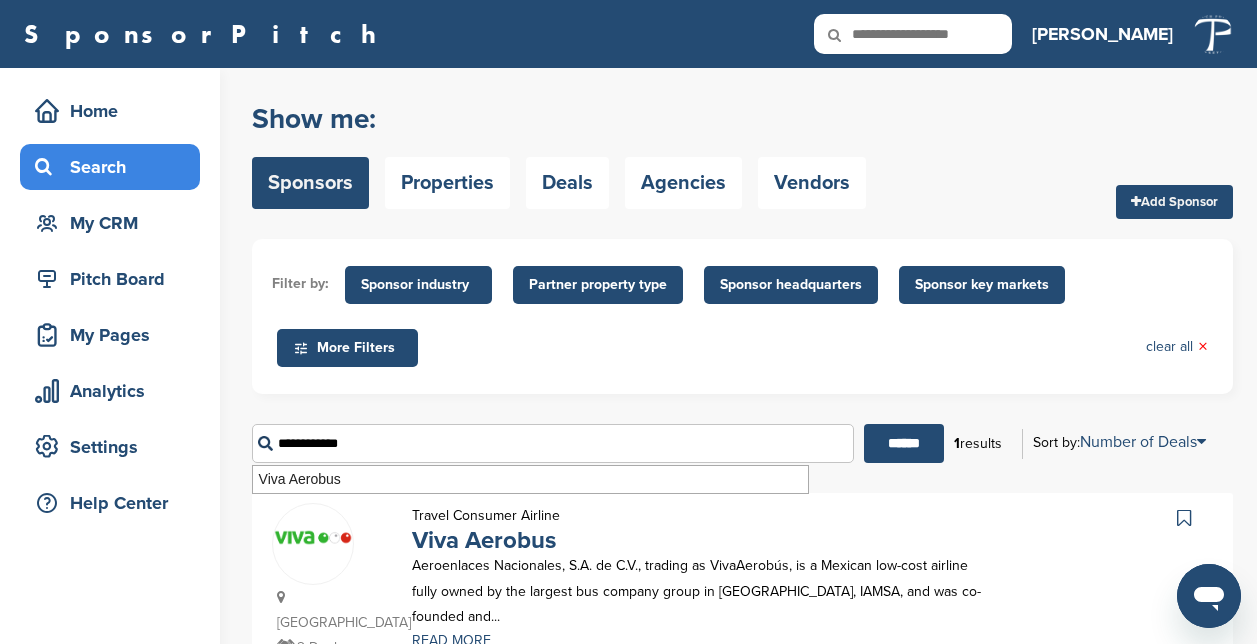 scroll, scrollTop: 200, scrollLeft: 0, axis: vertical 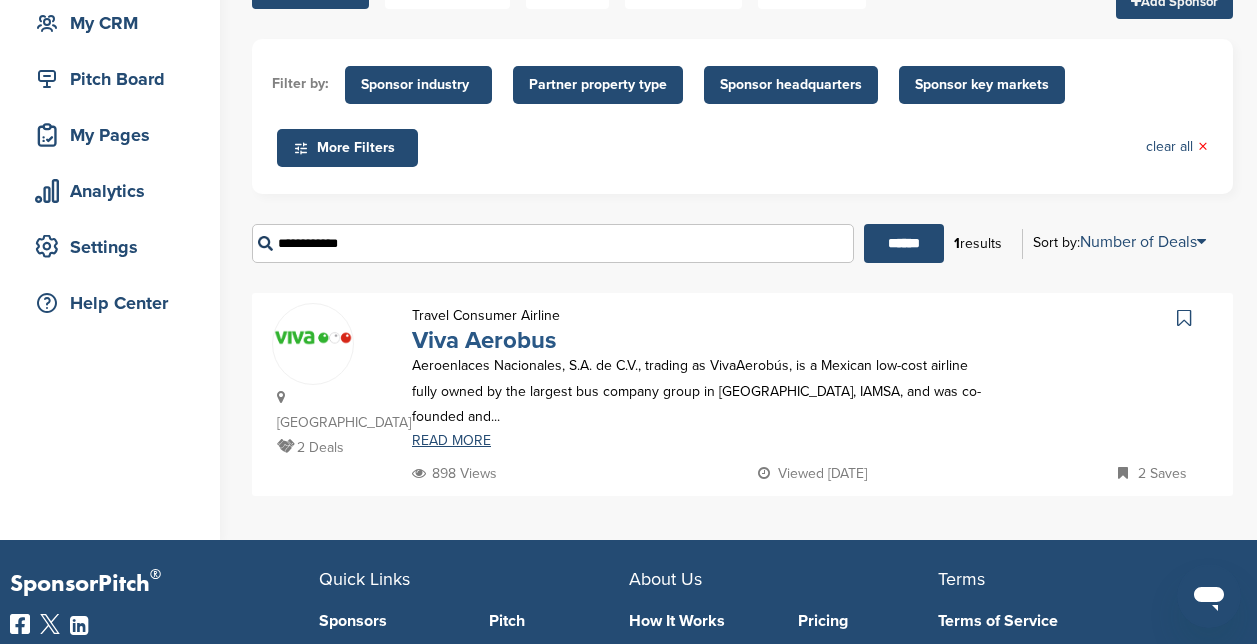 click on "Viva Aerobus" at bounding box center [484, 340] 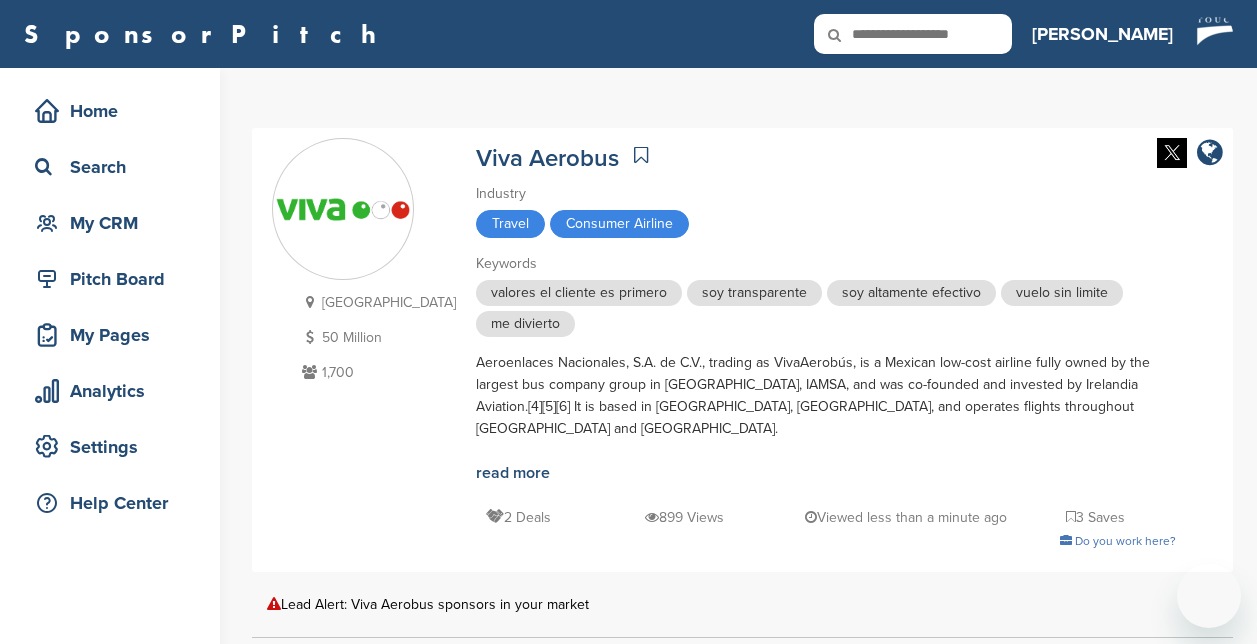 scroll, scrollTop: 0, scrollLeft: 0, axis: both 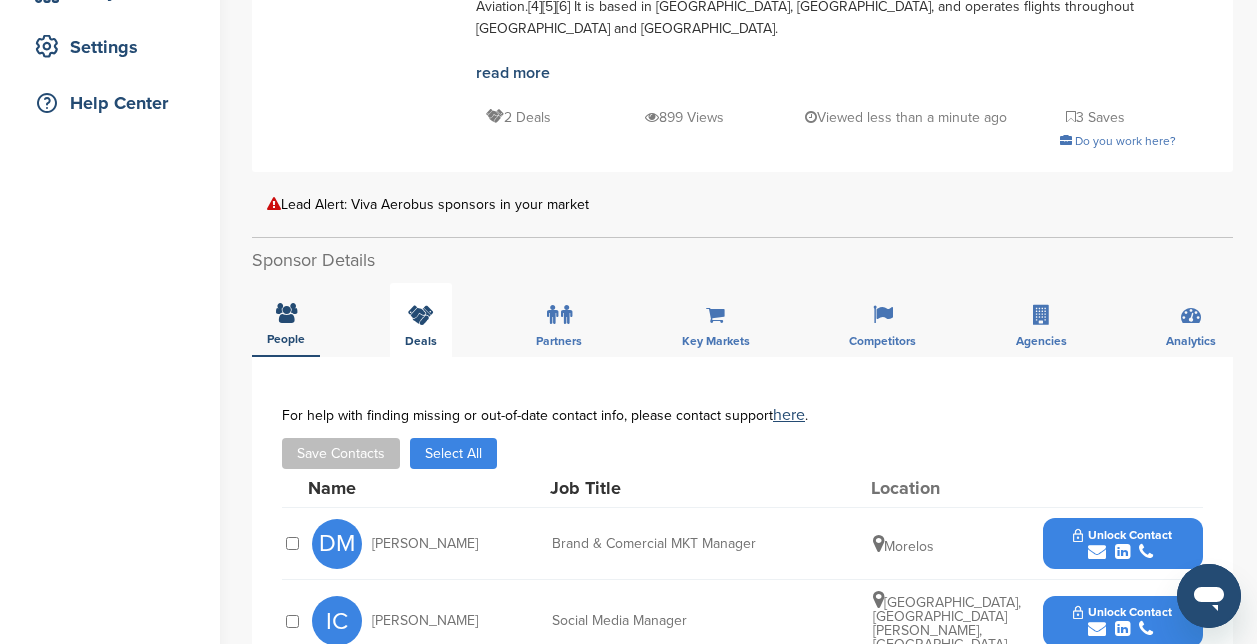 click at bounding box center [421, 315] 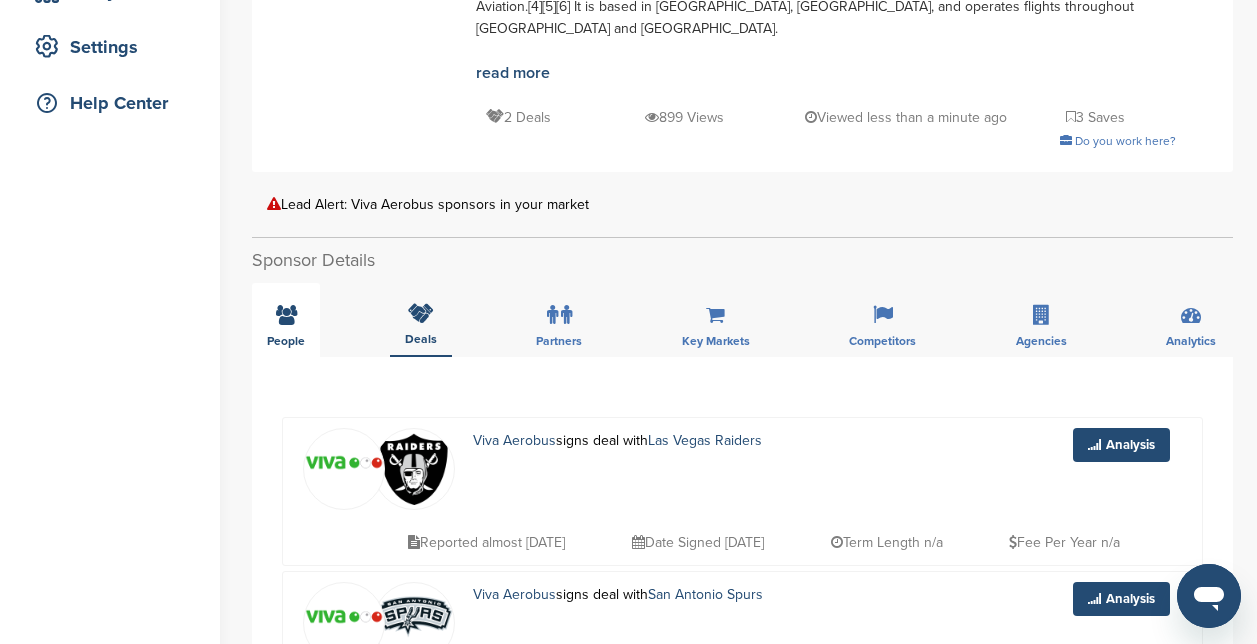 click at bounding box center [286, 315] 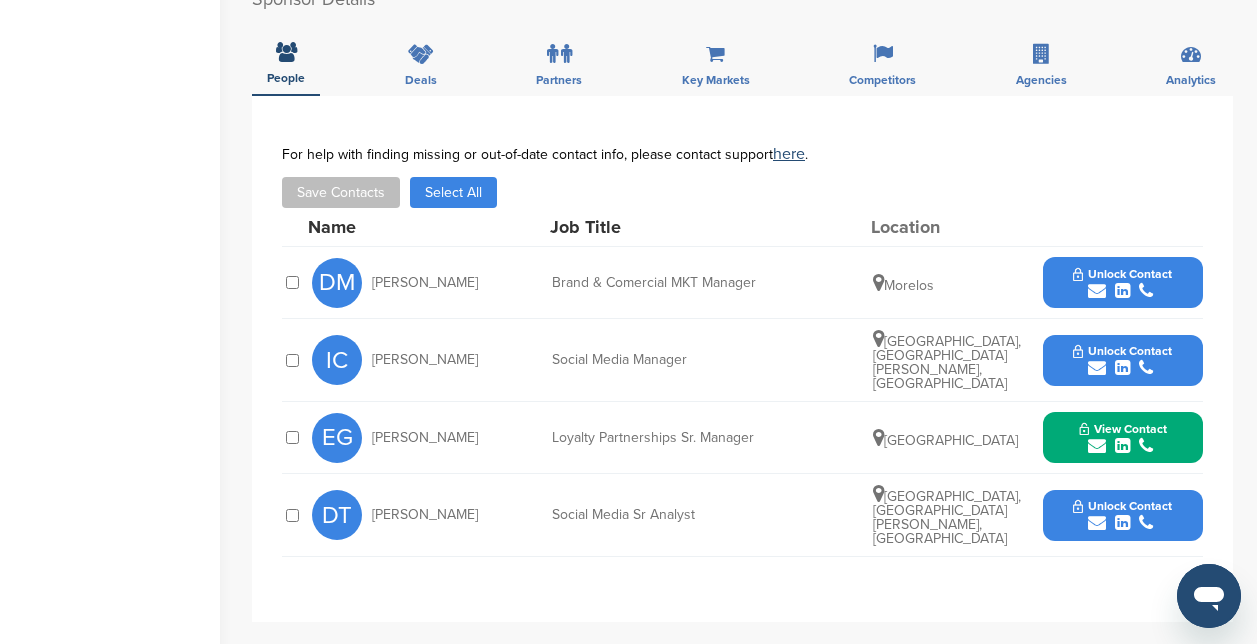 scroll, scrollTop: 700, scrollLeft: 0, axis: vertical 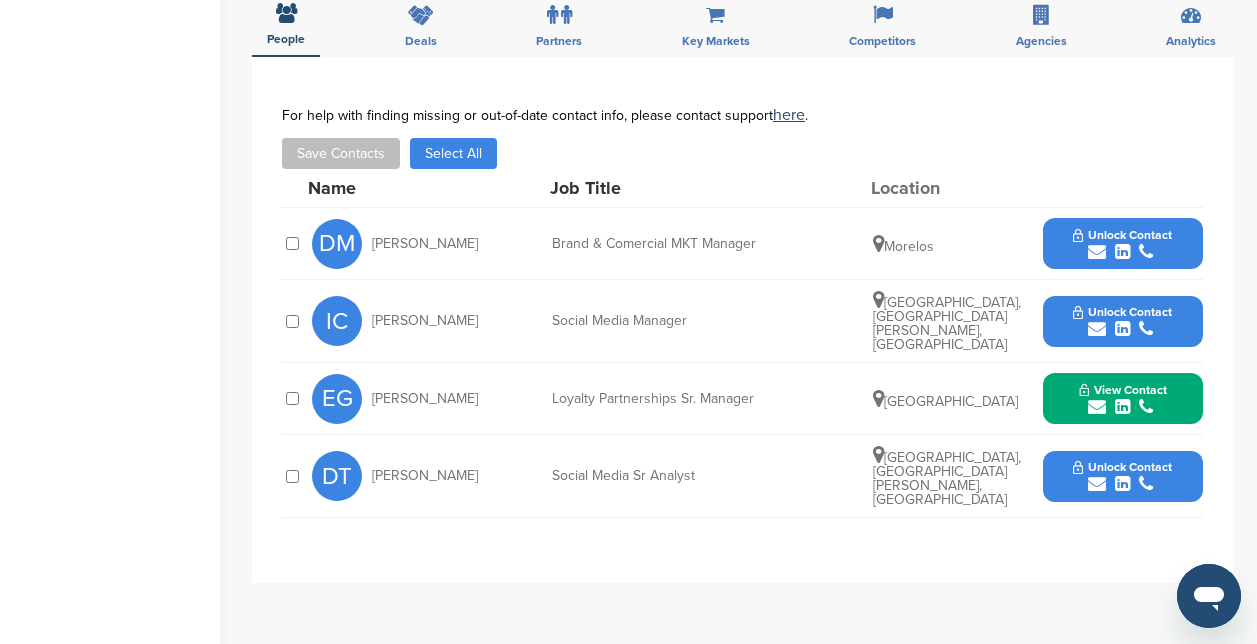 click on "View Contact" at bounding box center [1123, 399] 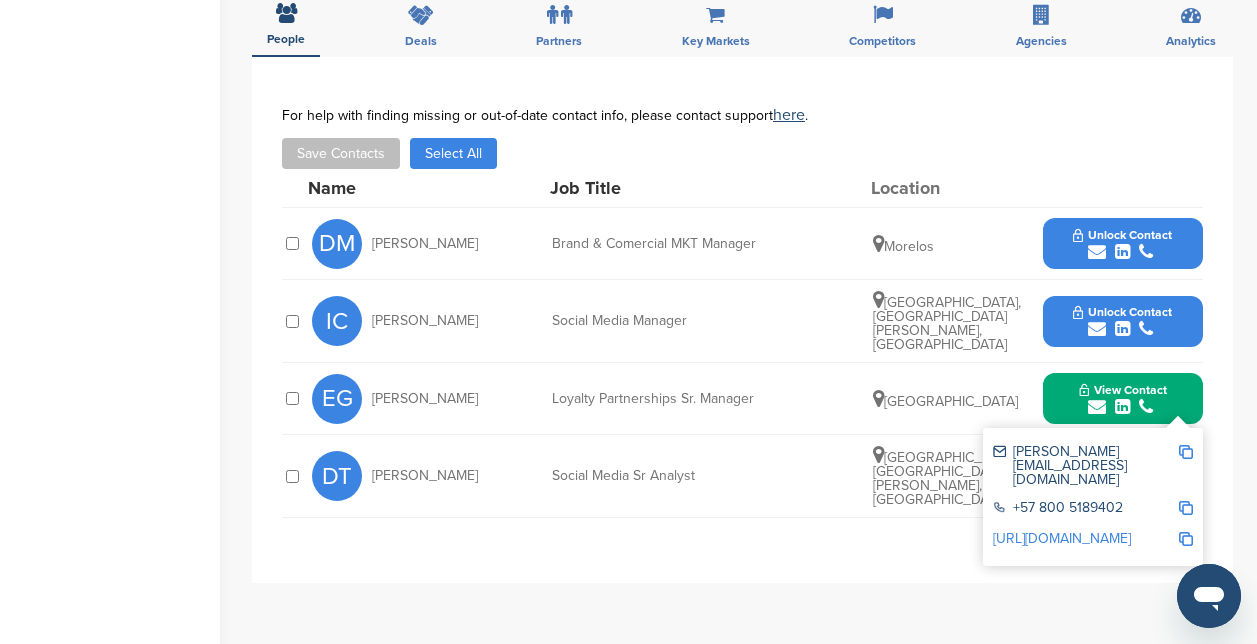 click on "[URL][DOMAIN_NAME]" at bounding box center [1062, 538] 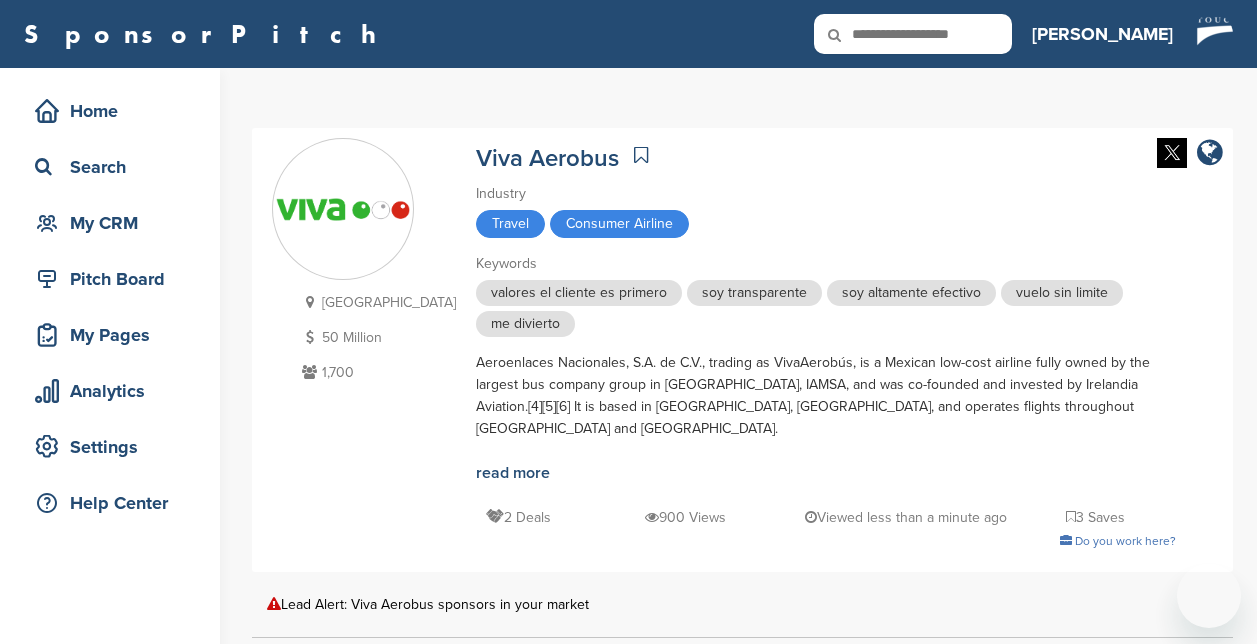 scroll, scrollTop: 0, scrollLeft: 0, axis: both 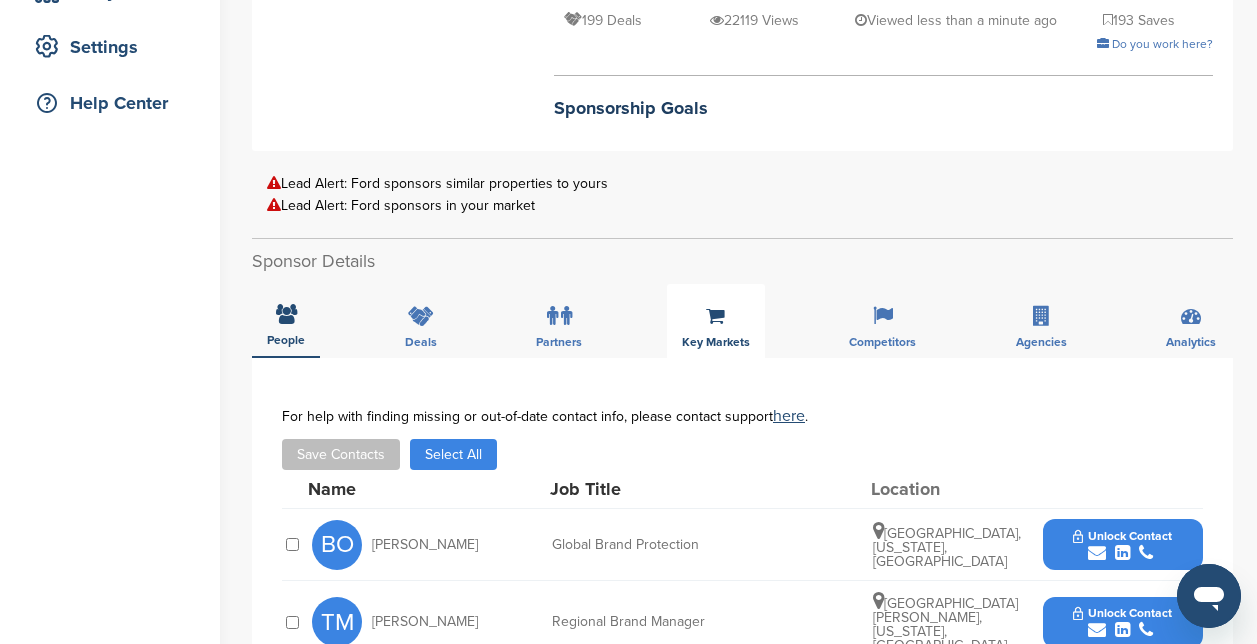 click on "Key Markets" at bounding box center (286, 340) 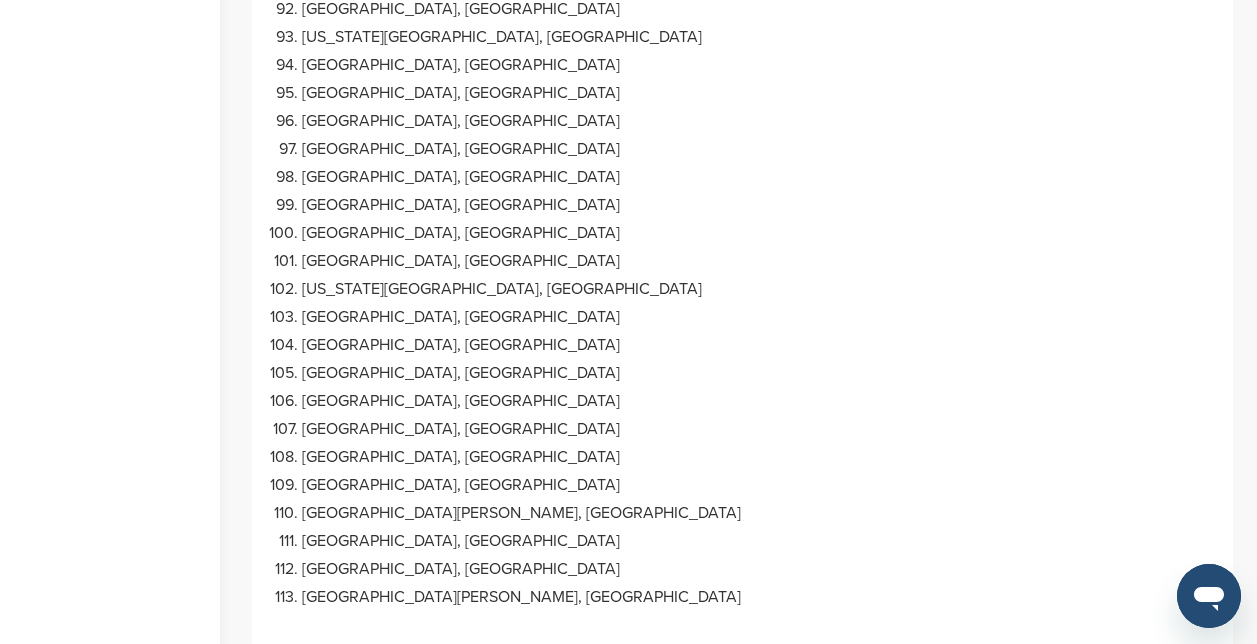 scroll, scrollTop: 3800, scrollLeft: 0, axis: vertical 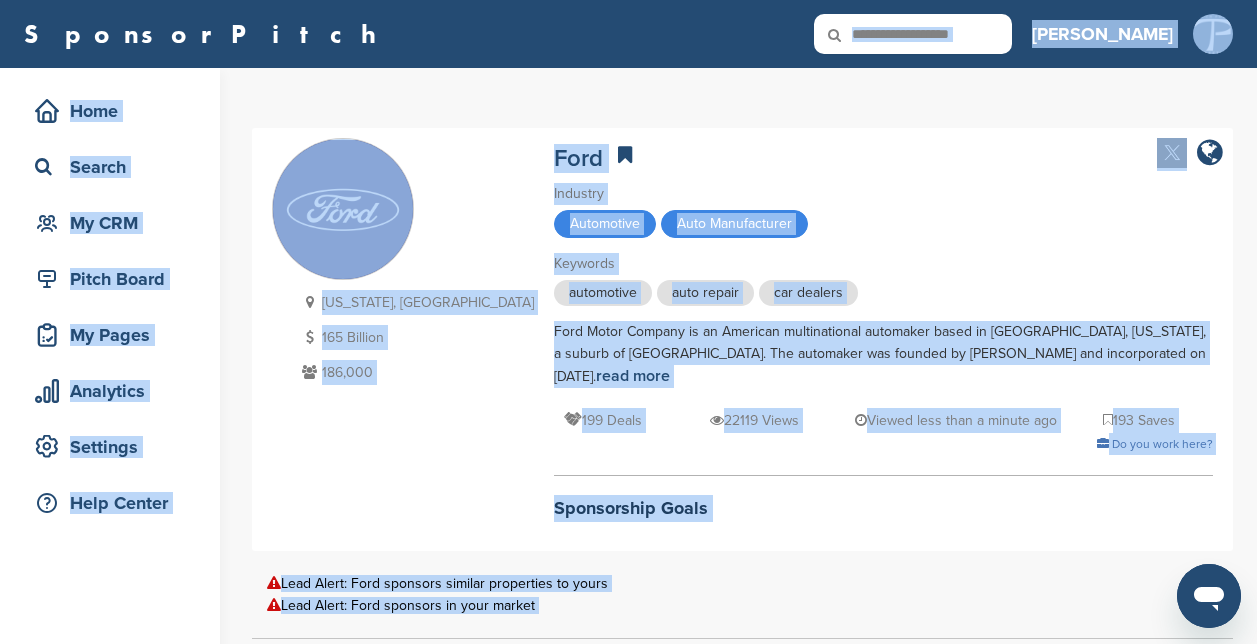 drag, startPoint x: 449, startPoint y: 487, endPoint x: 184, endPoint y: -104, distance: 647.6928 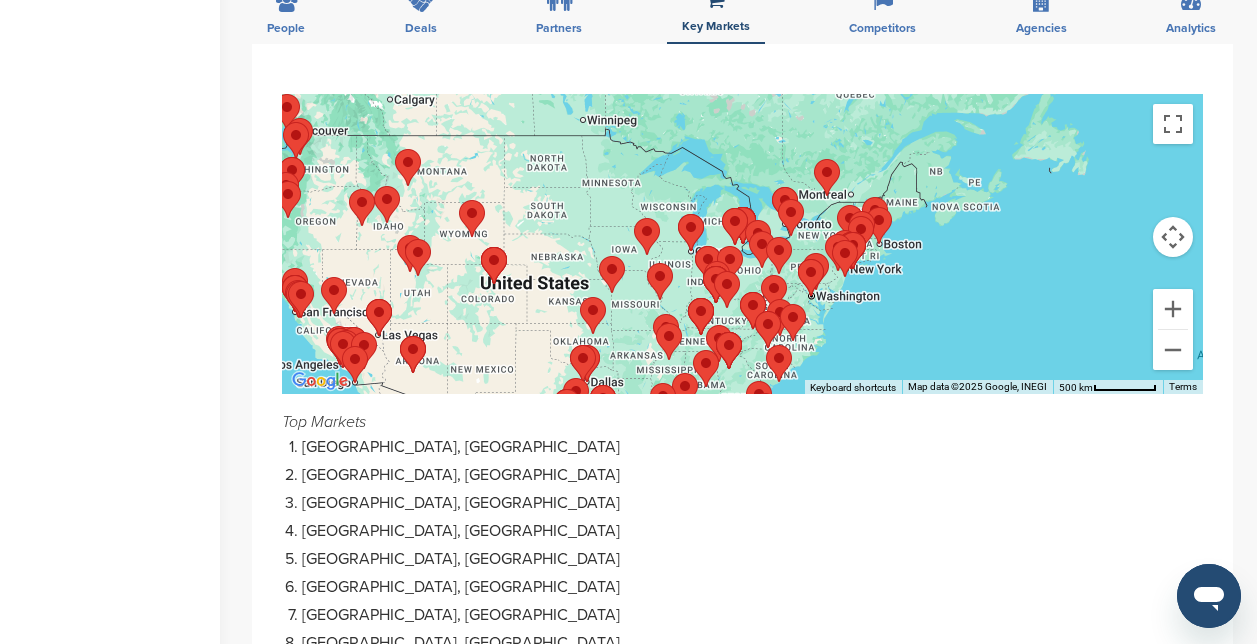 scroll, scrollTop: 800, scrollLeft: 0, axis: vertical 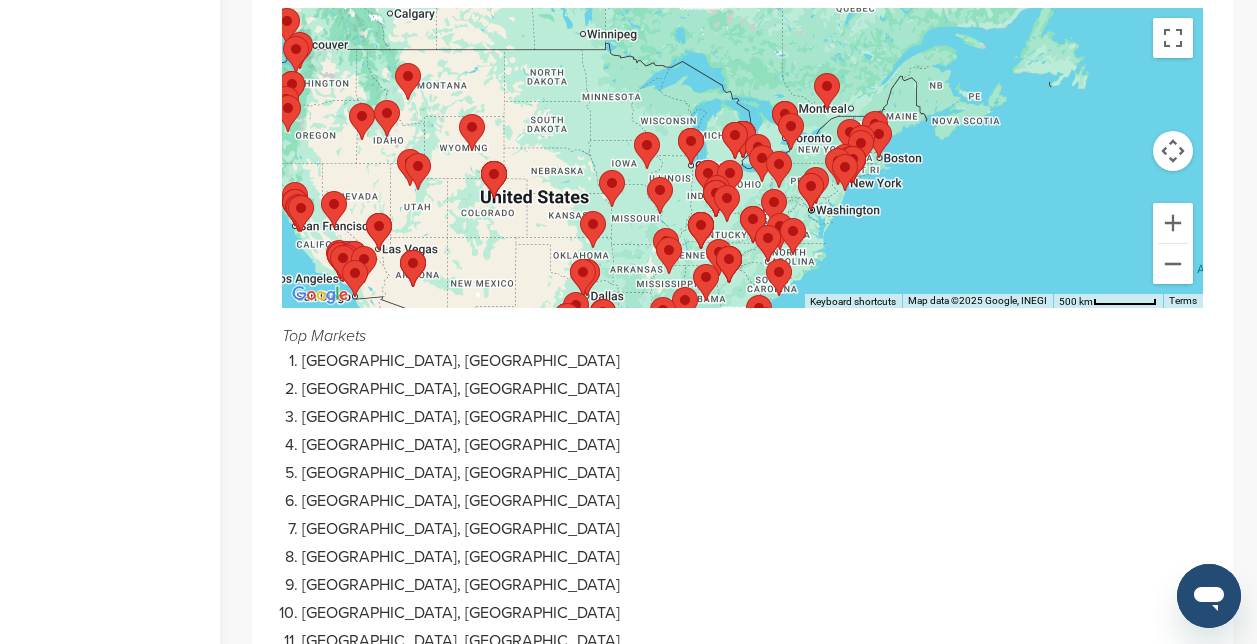 click at bounding box center [413, 268] 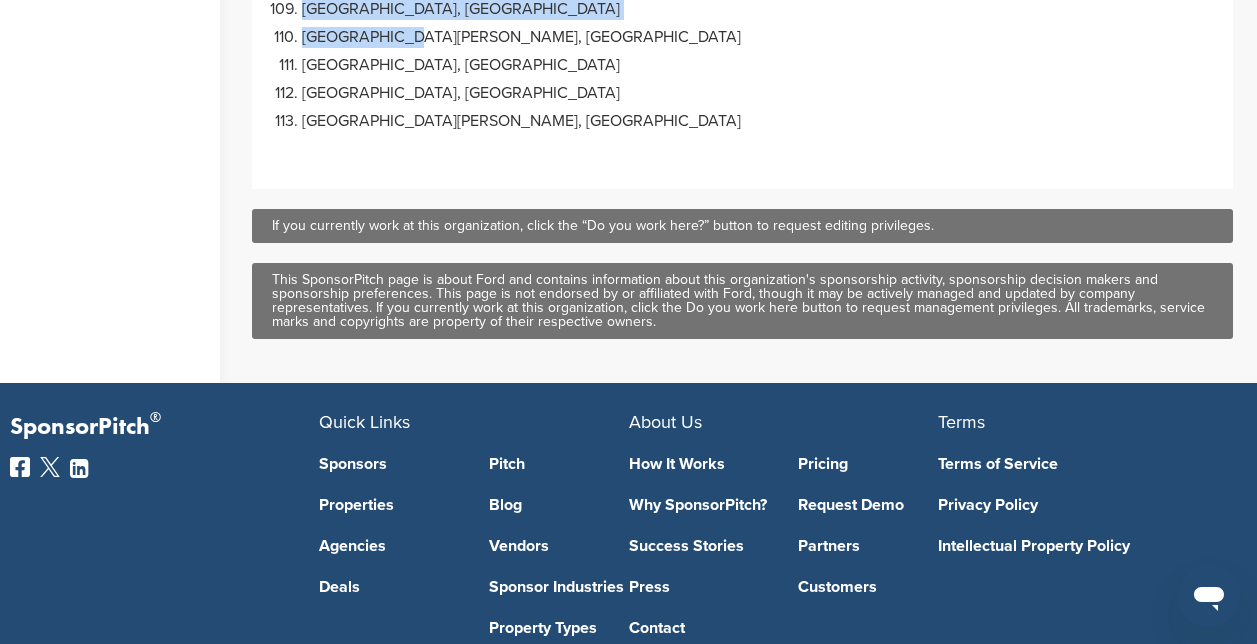 scroll, scrollTop: 4172, scrollLeft: 0, axis: vertical 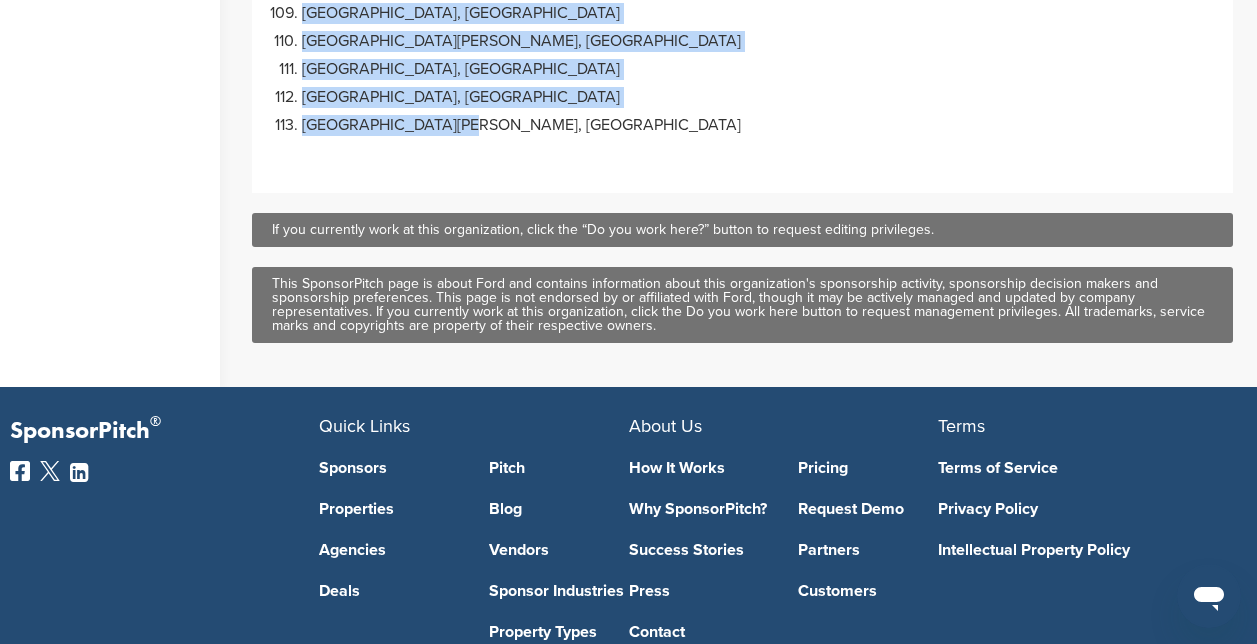 drag, startPoint x: 307, startPoint y: 341, endPoint x: 462, endPoint y: 127, distance: 264.23663 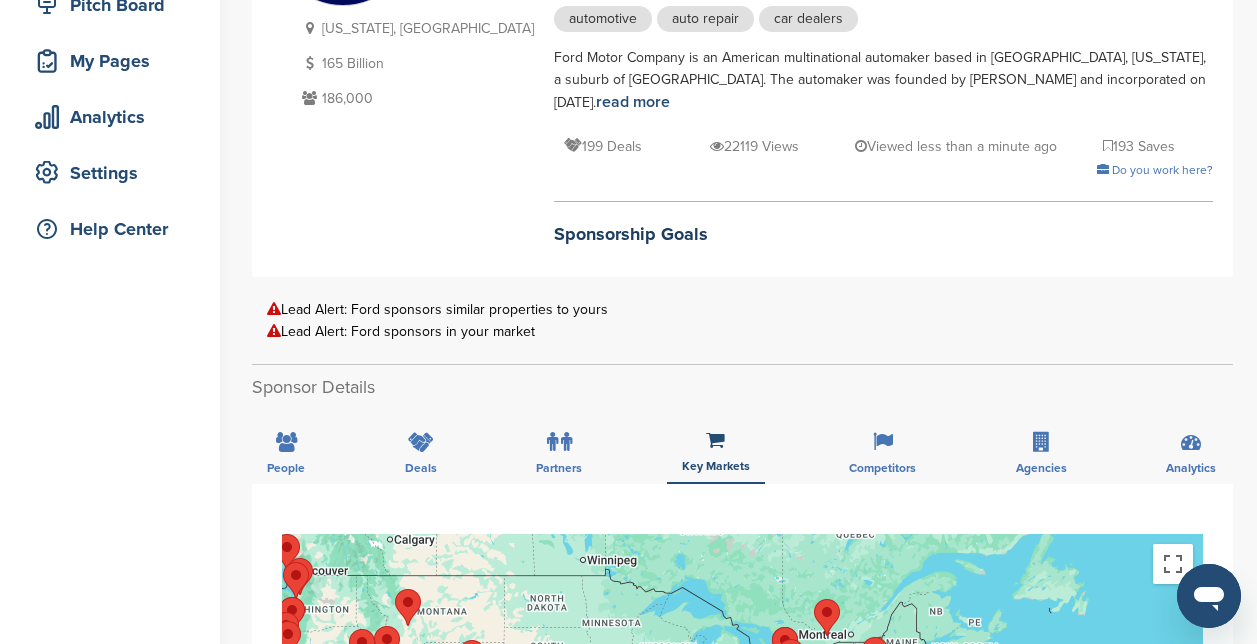 scroll, scrollTop: 300, scrollLeft: 0, axis: vertical 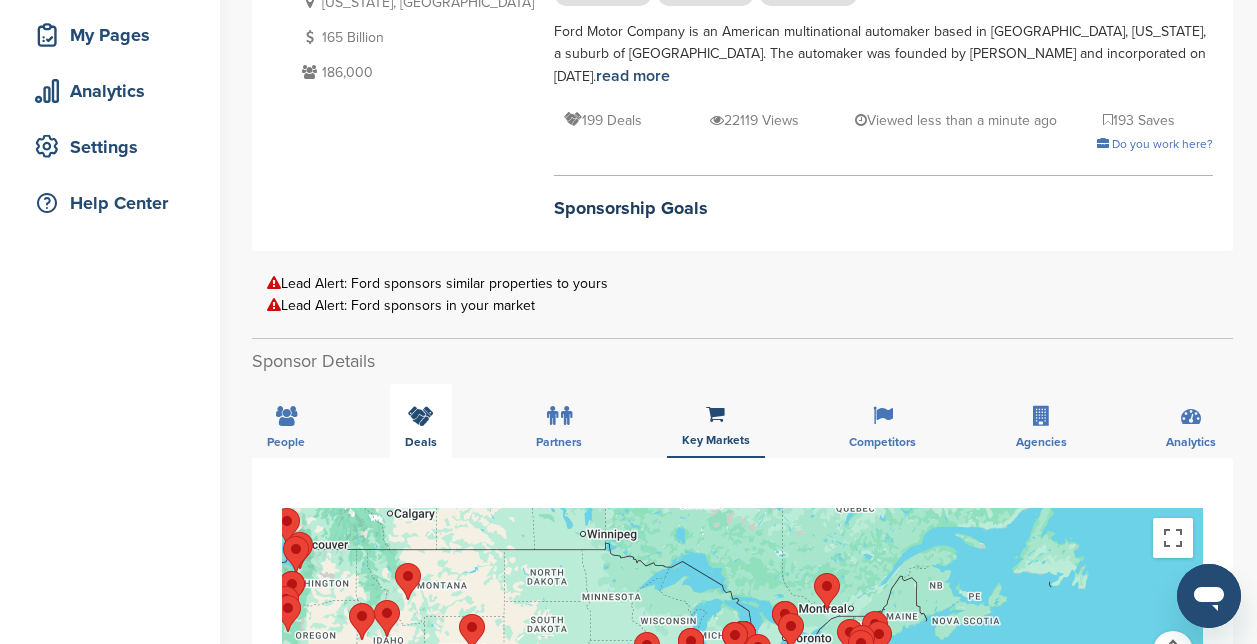 click at bounding box center (421, 416) 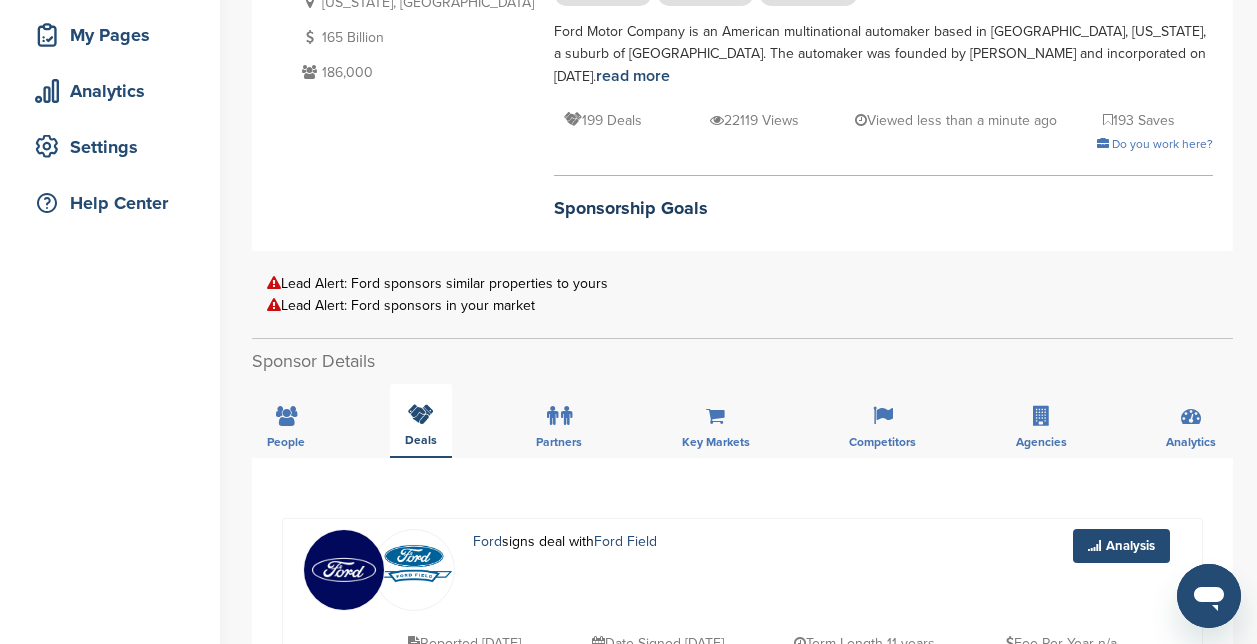 click at bounding box center [421, 414] 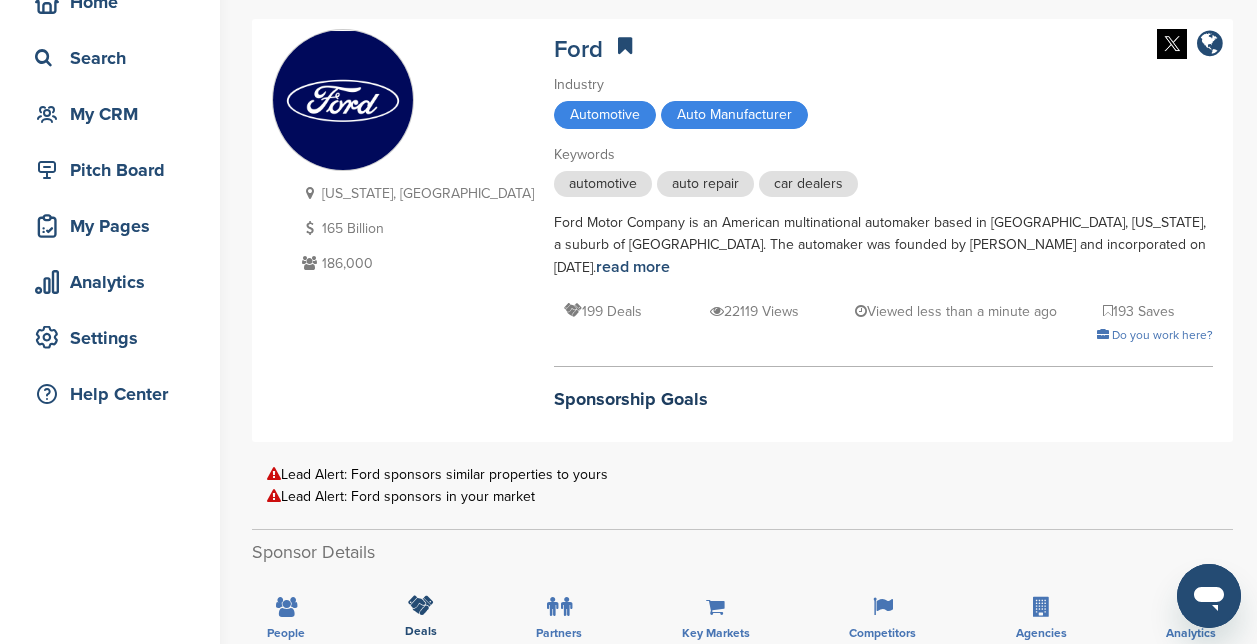 scroll, scrollTop: 300, scrollLeft: 0, axis: vertical 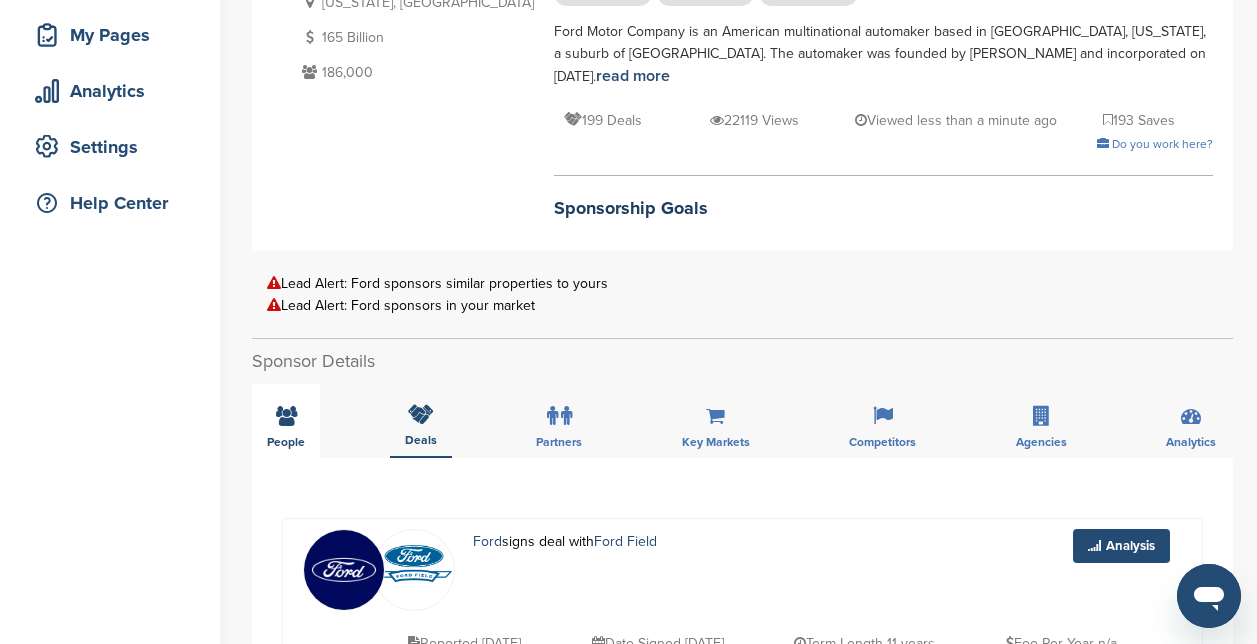 click at bounding box center (286, 416) 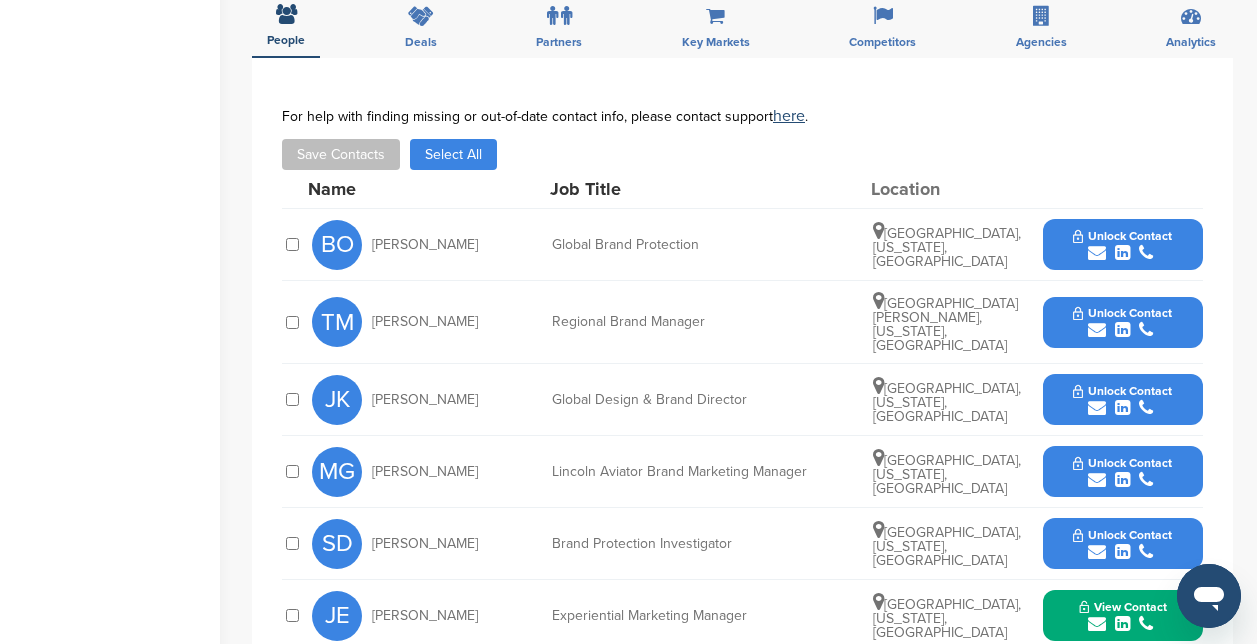 scroll, scrollTop: 800, scrollLeft: 0, axis: vertical 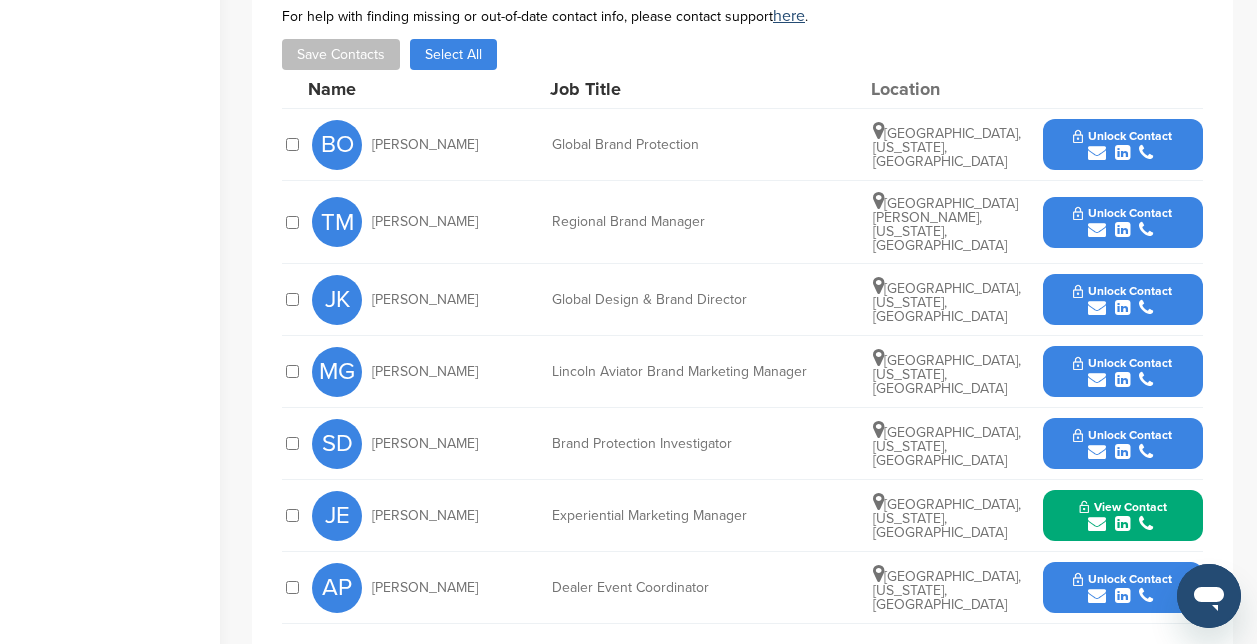 click on "JE
Jeff Eggen" at bounding box center [422, 516] 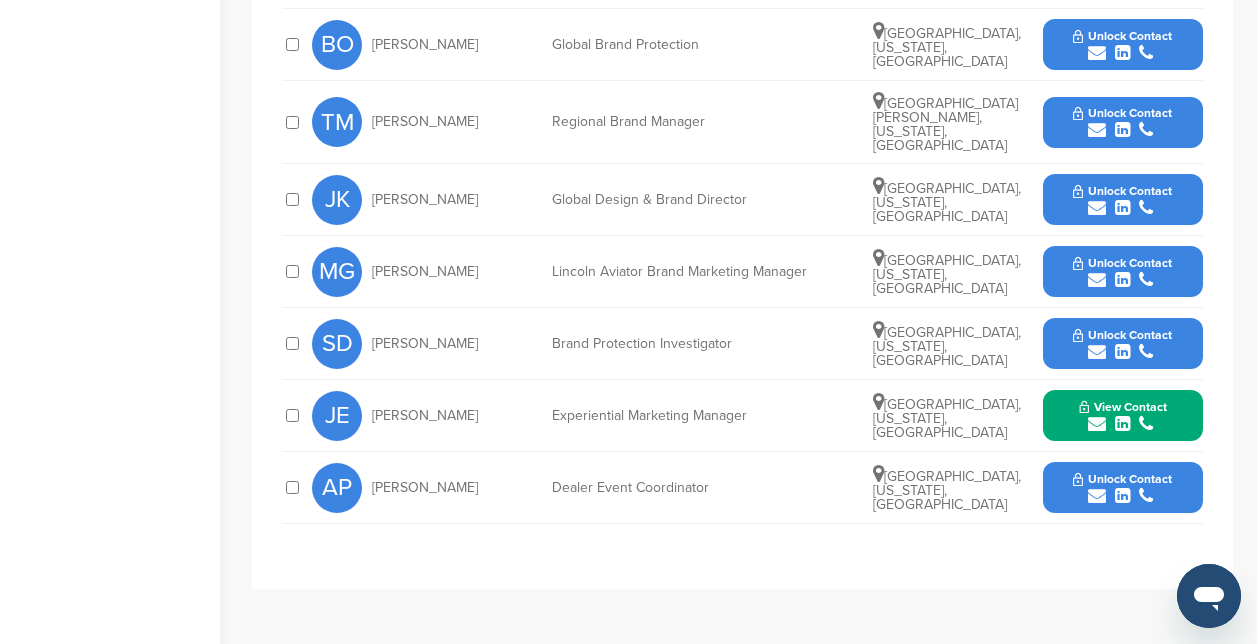 scroll, scrollTop: 800, scrollLeft: 0, axis: vertical 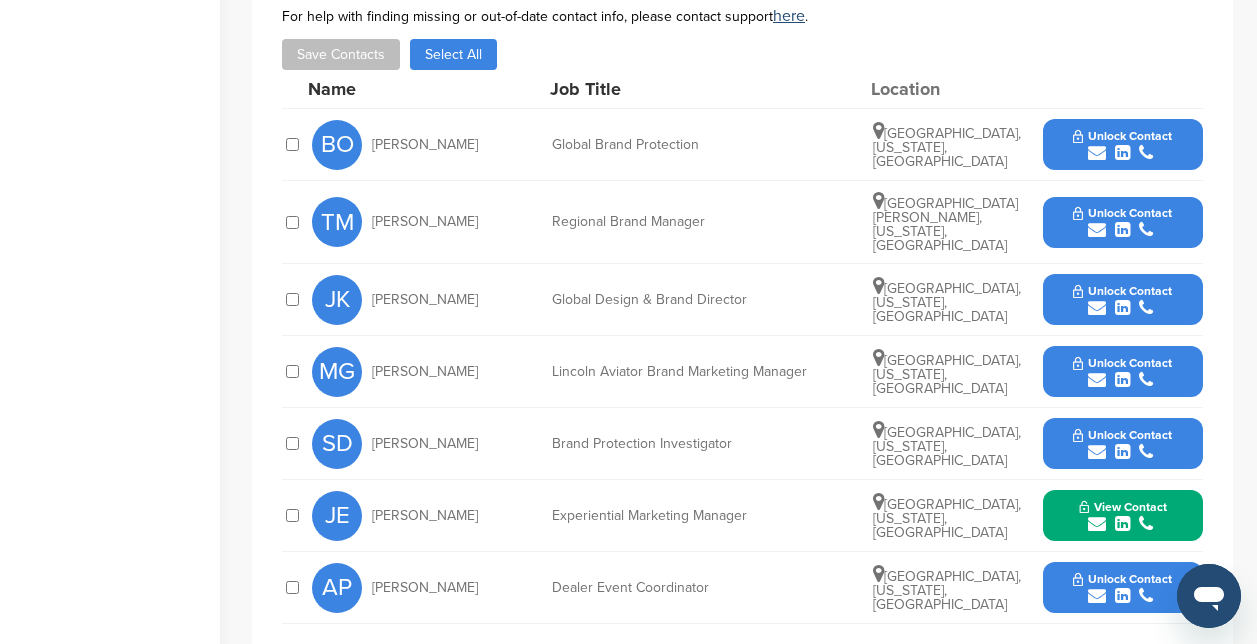 click on "View Contact" at bounding box center [1123, 516] 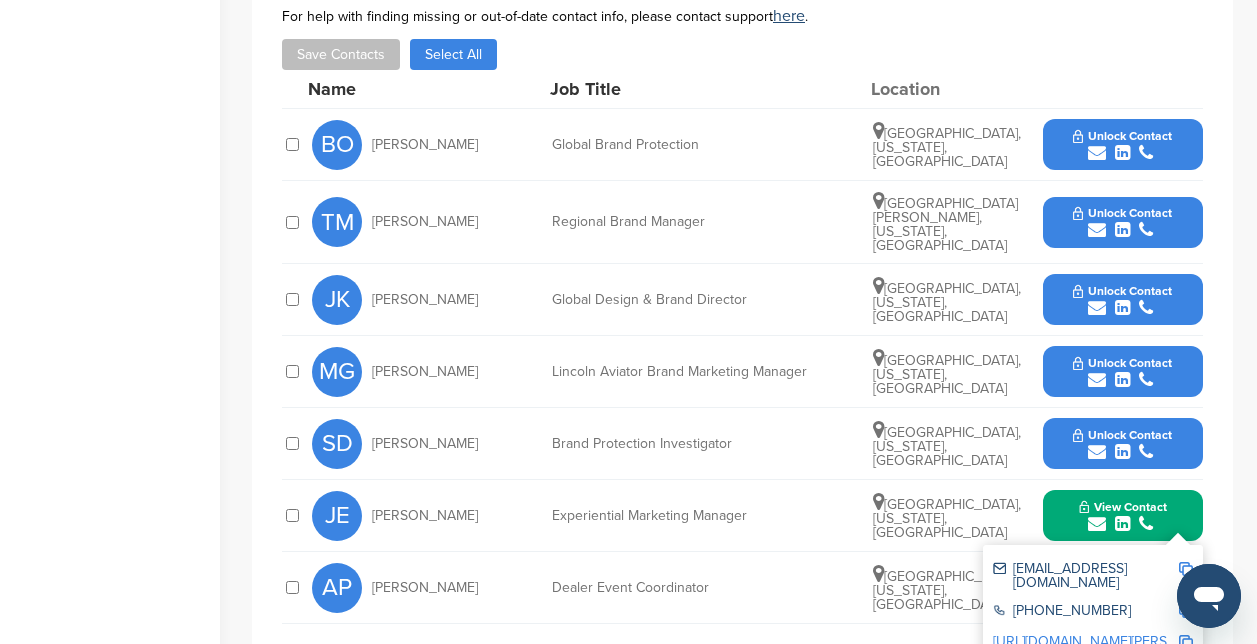 click at bounding box center (1186, 569) 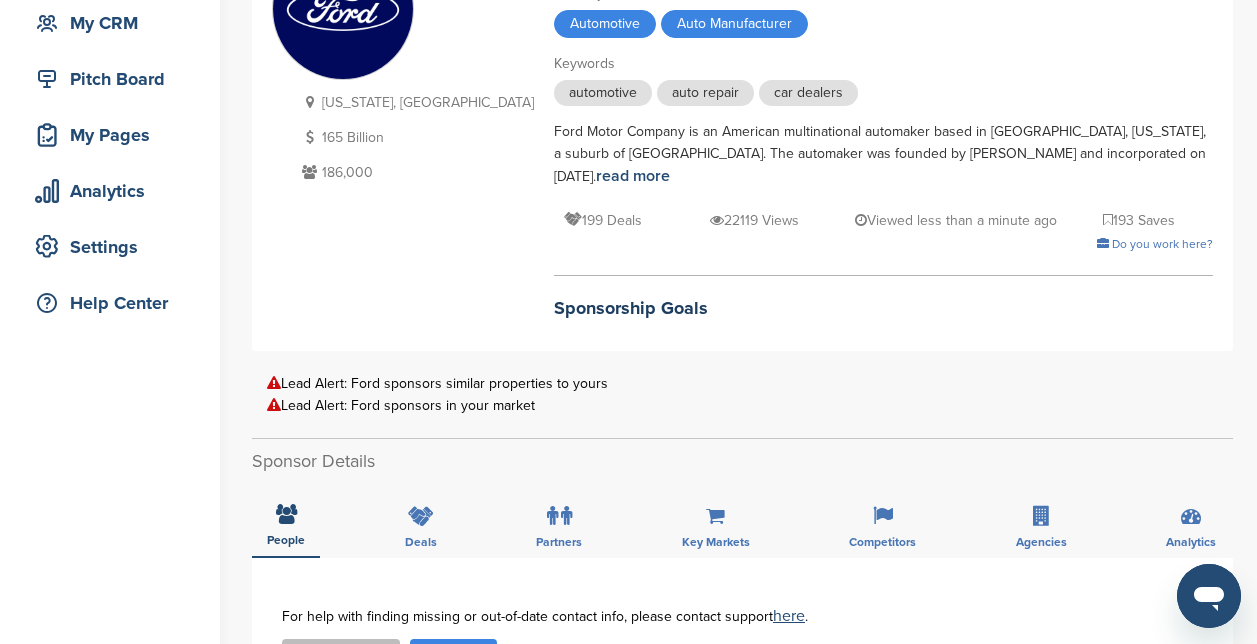 scroll, scrollTop: 0, scrollLeft: 0, axis: both 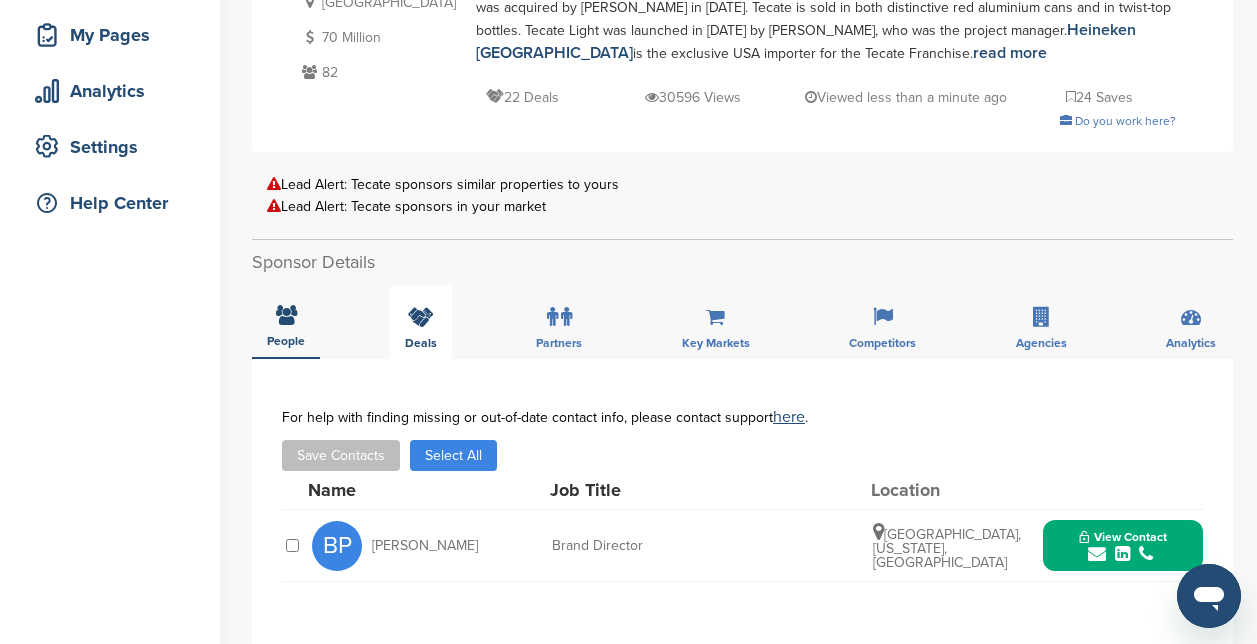 click at bounding box center [421, 317] 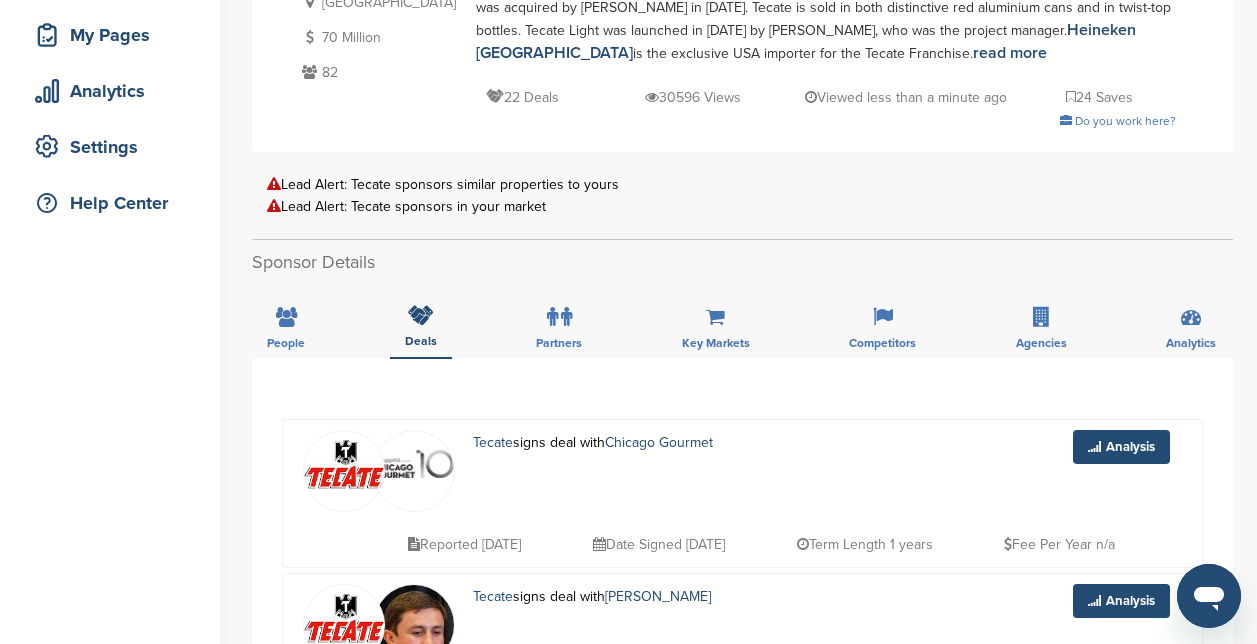 scroll, scrollTop: 100, scrollLeft: 0, axis: vertical 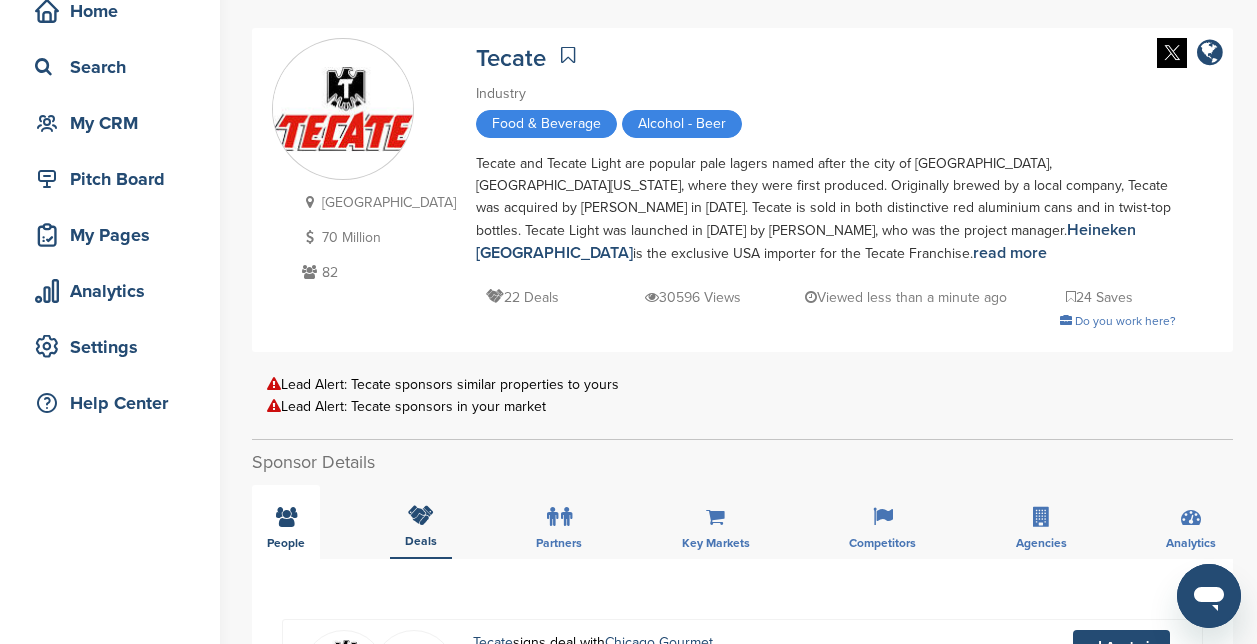 click on "People" at bounding box center [286, 522] 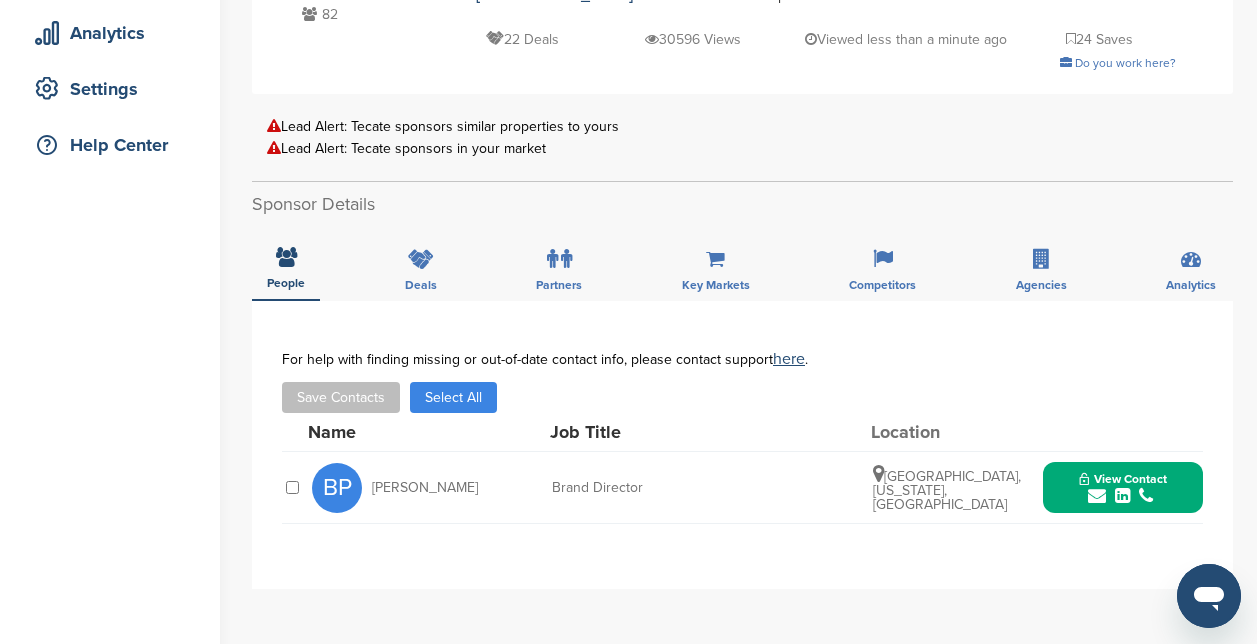 scroll, scrollTop: 400, scrollLeft: 0, axis: vertical 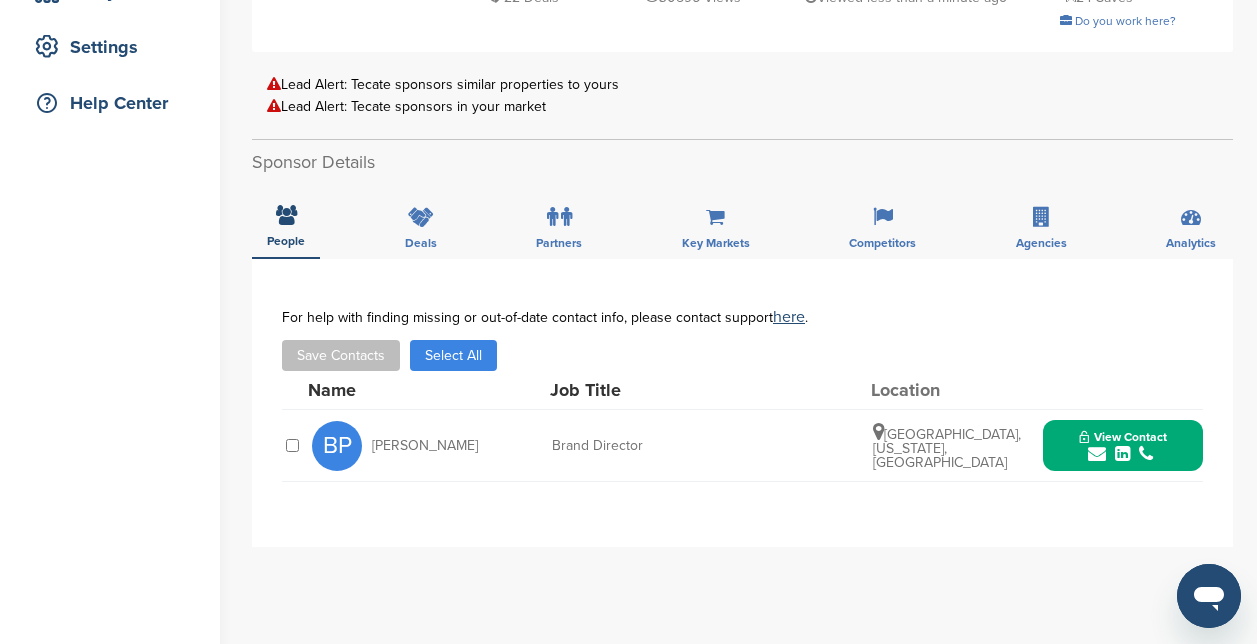 click on "View Contact" at bounding box center [1123, 437] 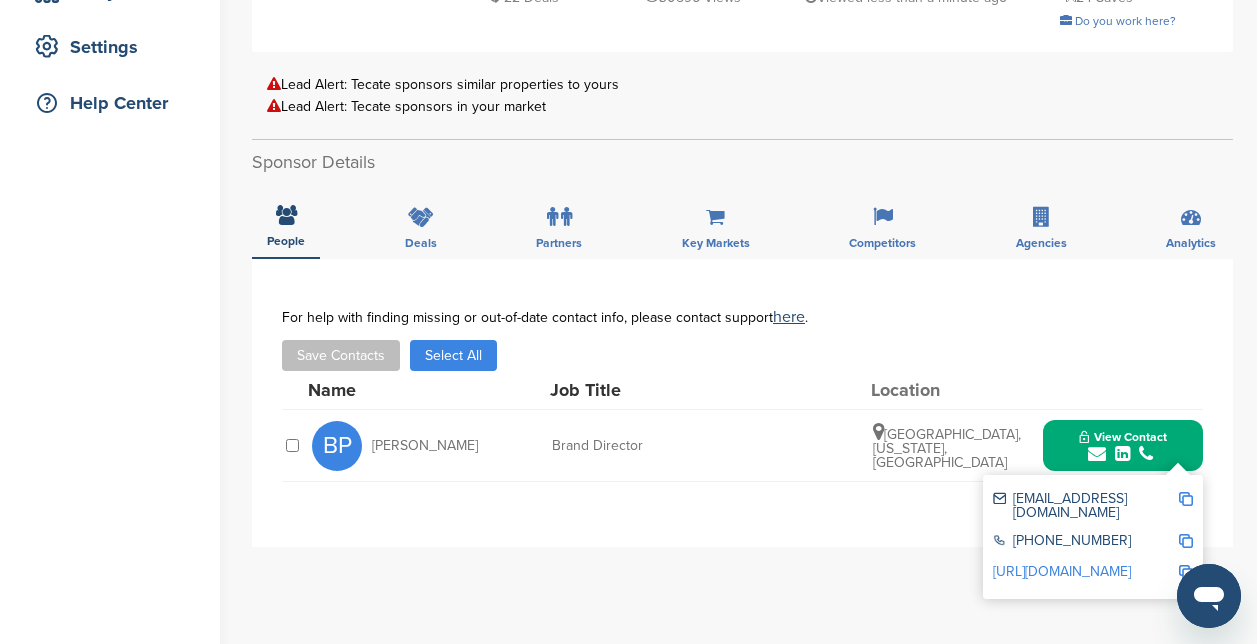 click at bounding box center [1186, 499] 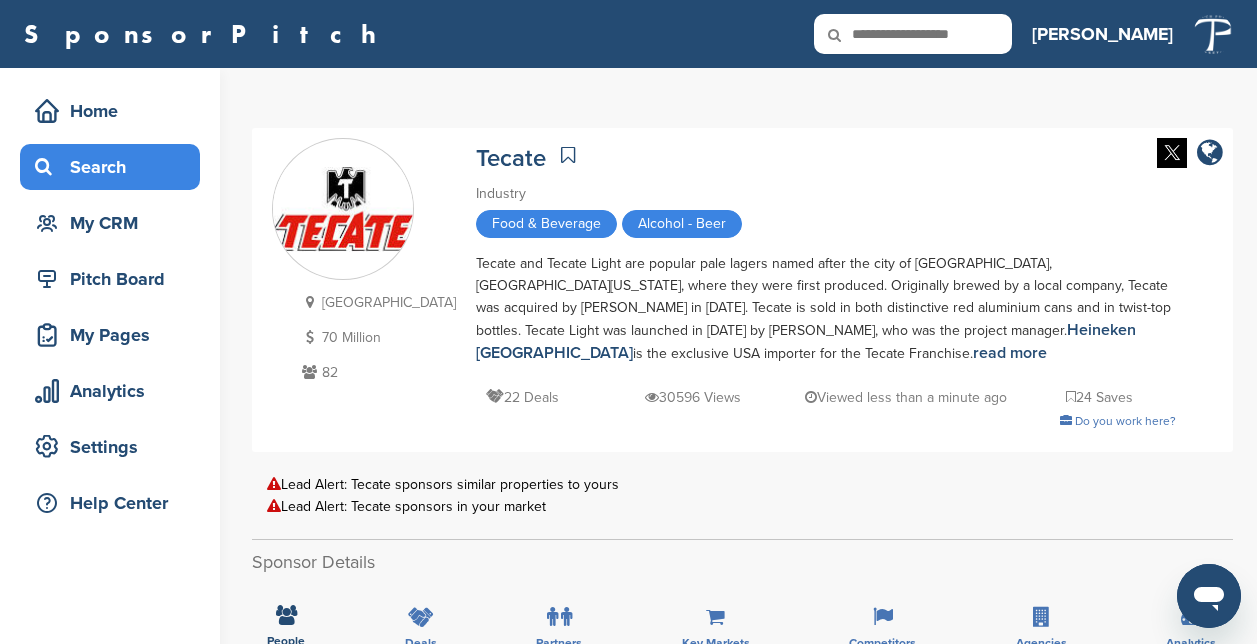 click on "Search" at bounding box center (115, 167) 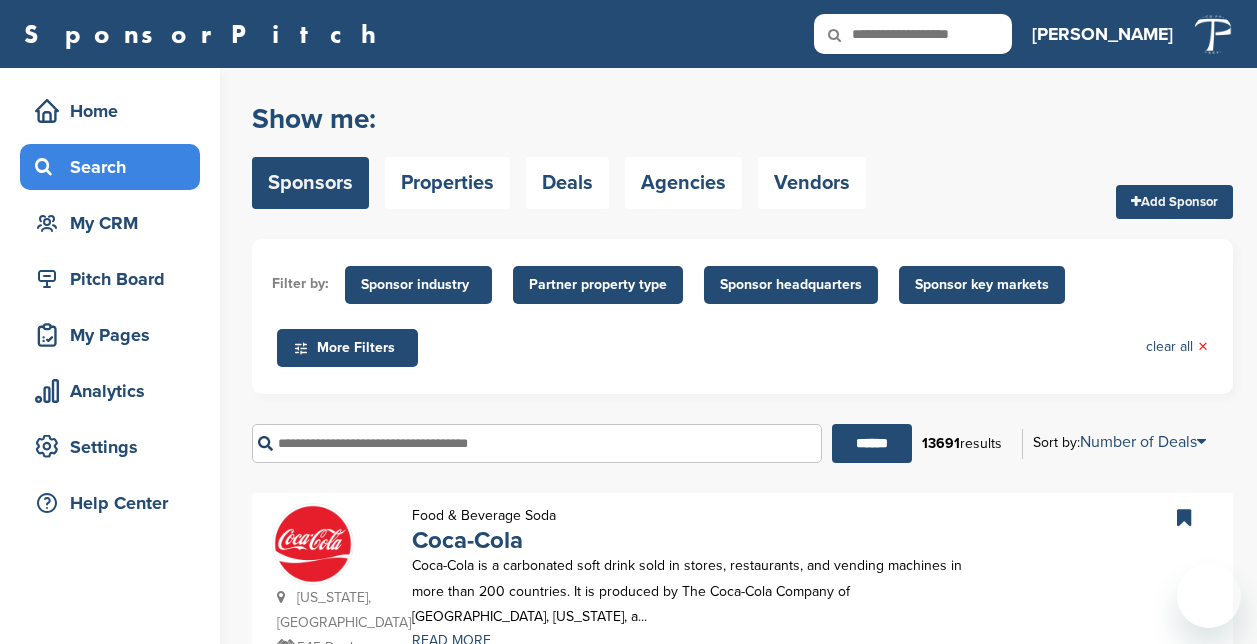 scroll, scrollTop: 0, scrollLeft: 0, axis: both 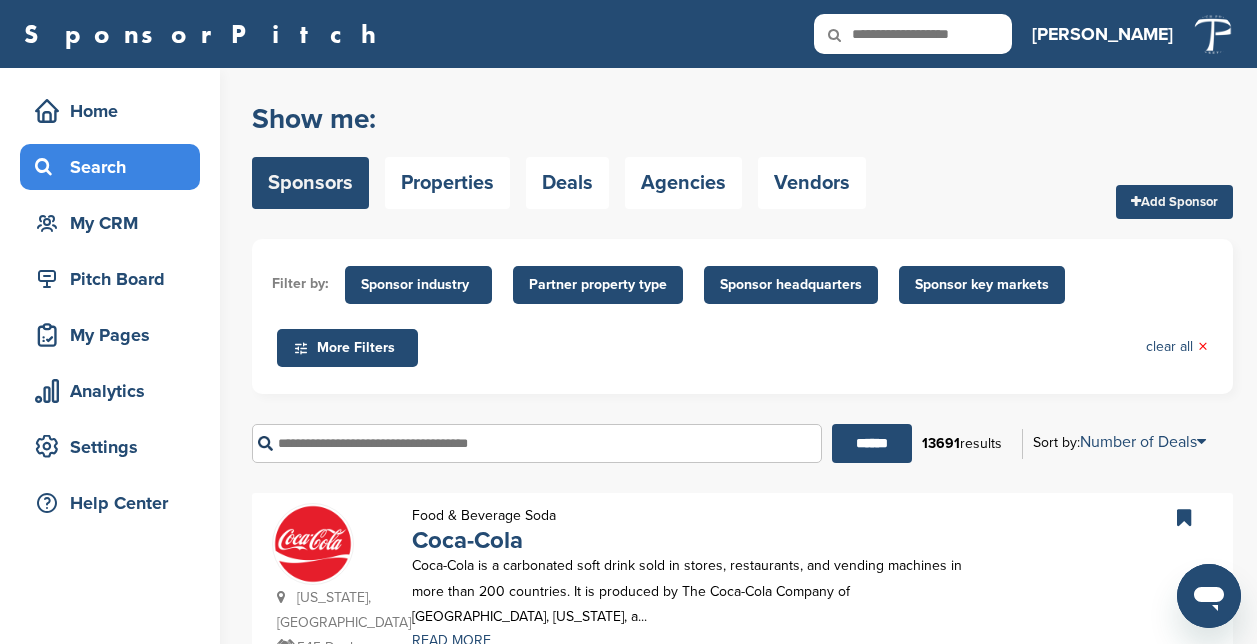 click at bounding box center [537, 443] 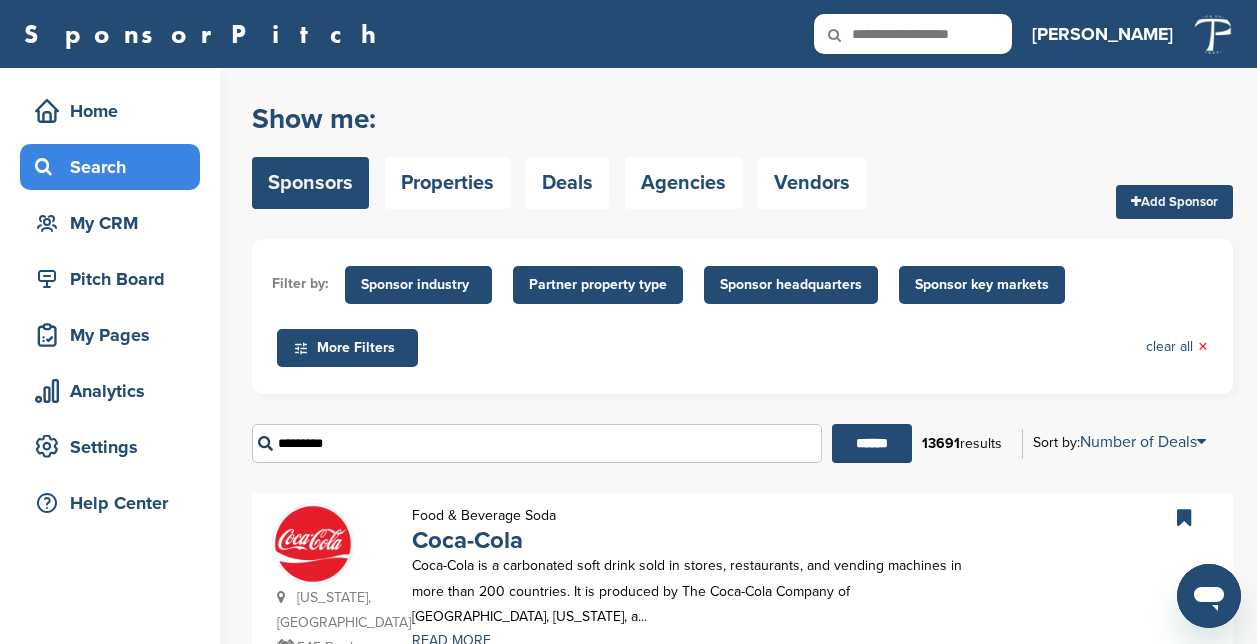 type on "*********" 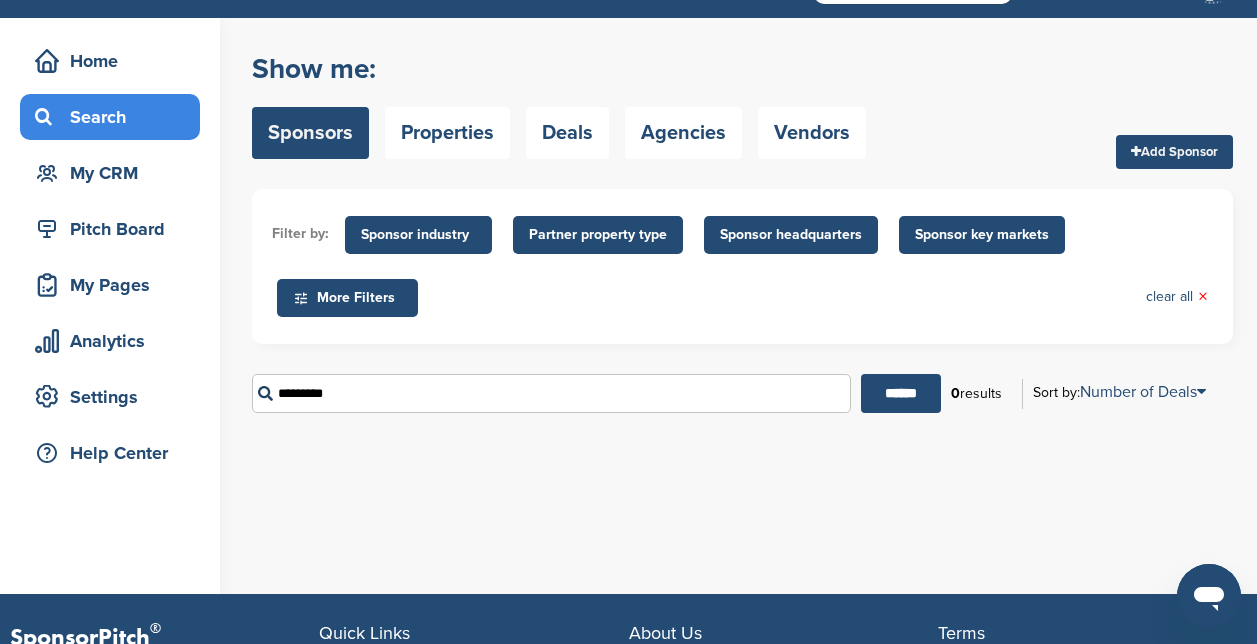 scroll, scrollTop: 100, scrollLeft: 0, axis: vertical 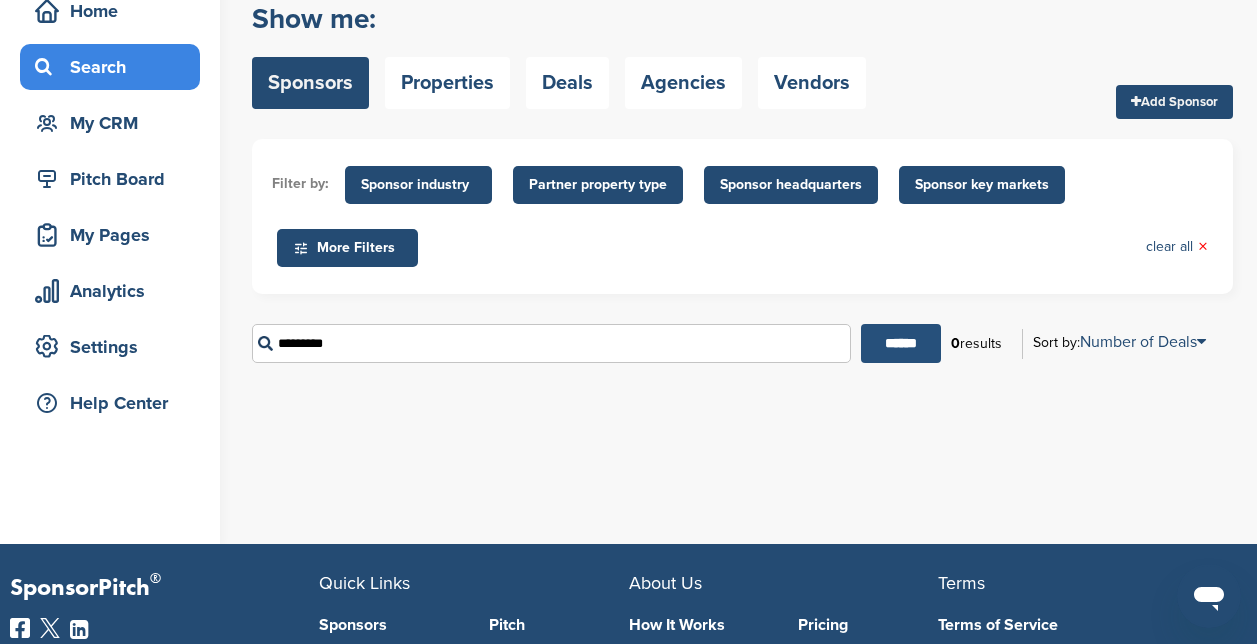 click on "******" at bounding box center [901, 343] 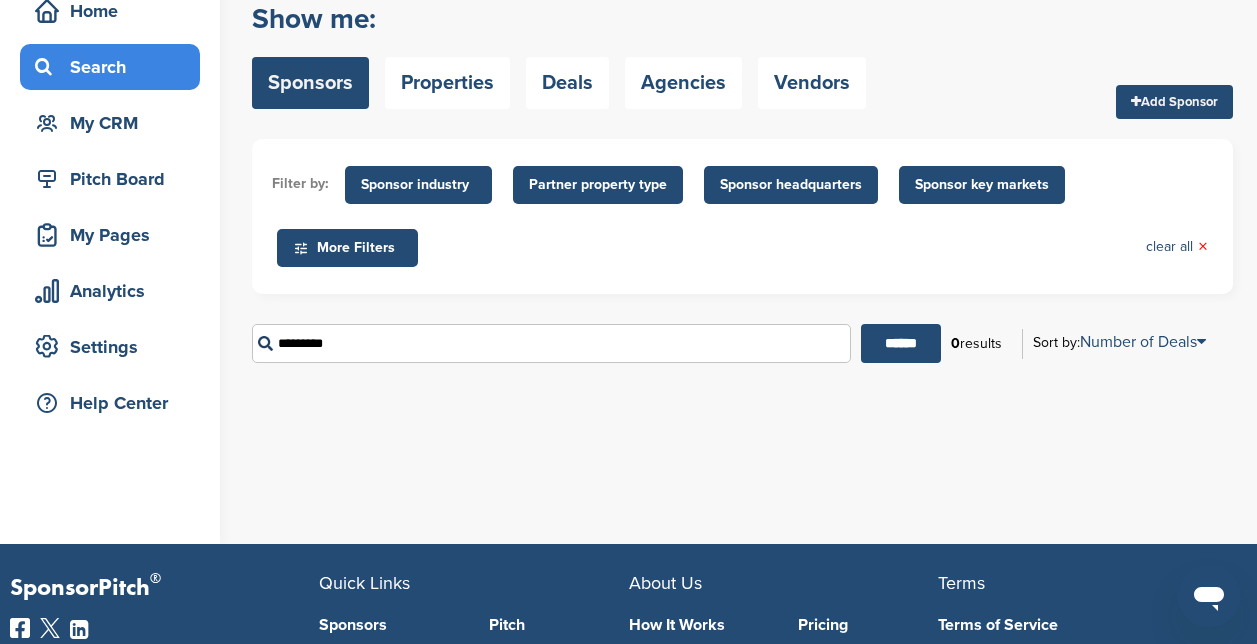 scroll, scrollTop: 0, scrollLeft: 0, axis: both 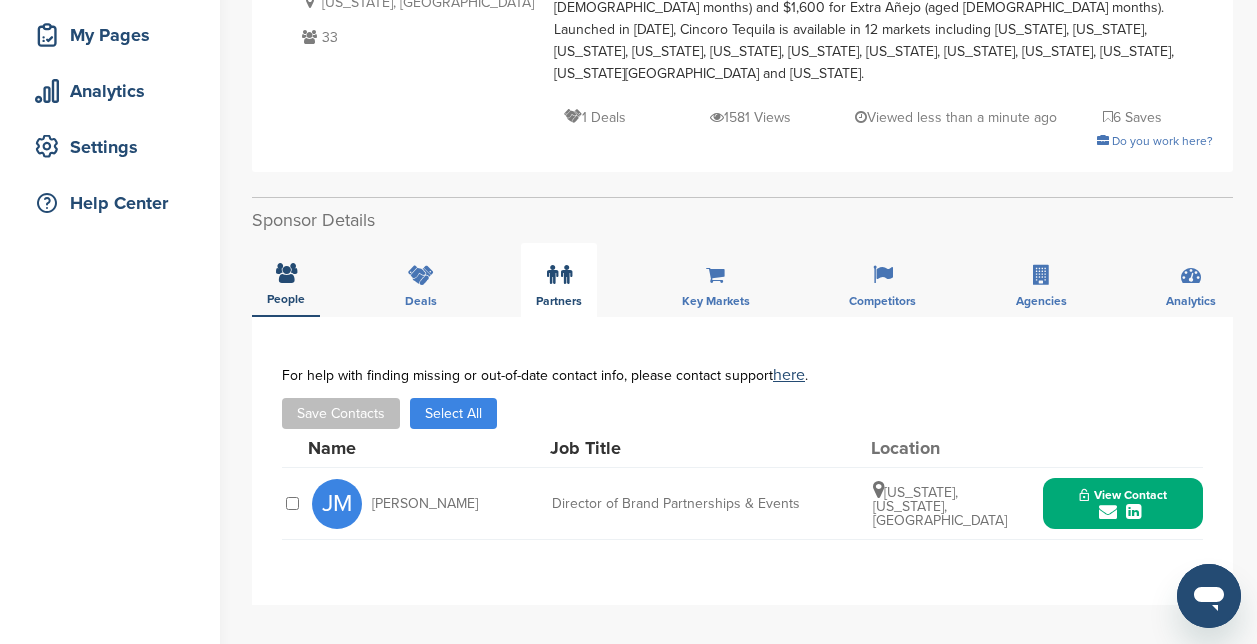 click at bounding box center (552, 275) 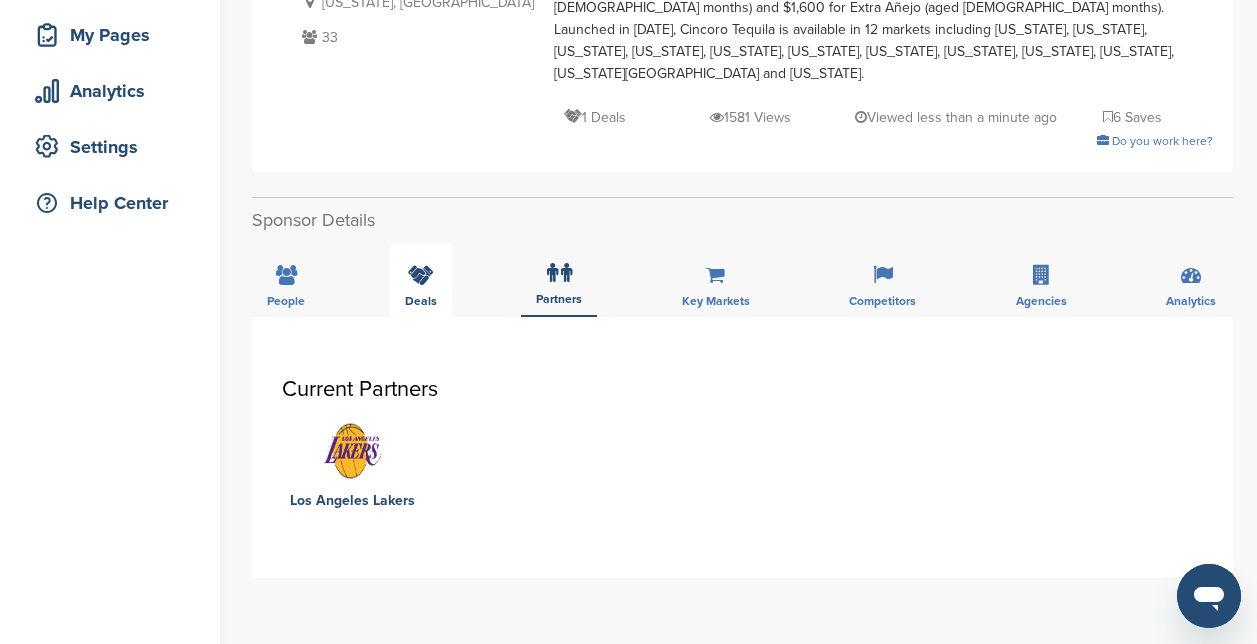 click at bounding box center (421, 275) 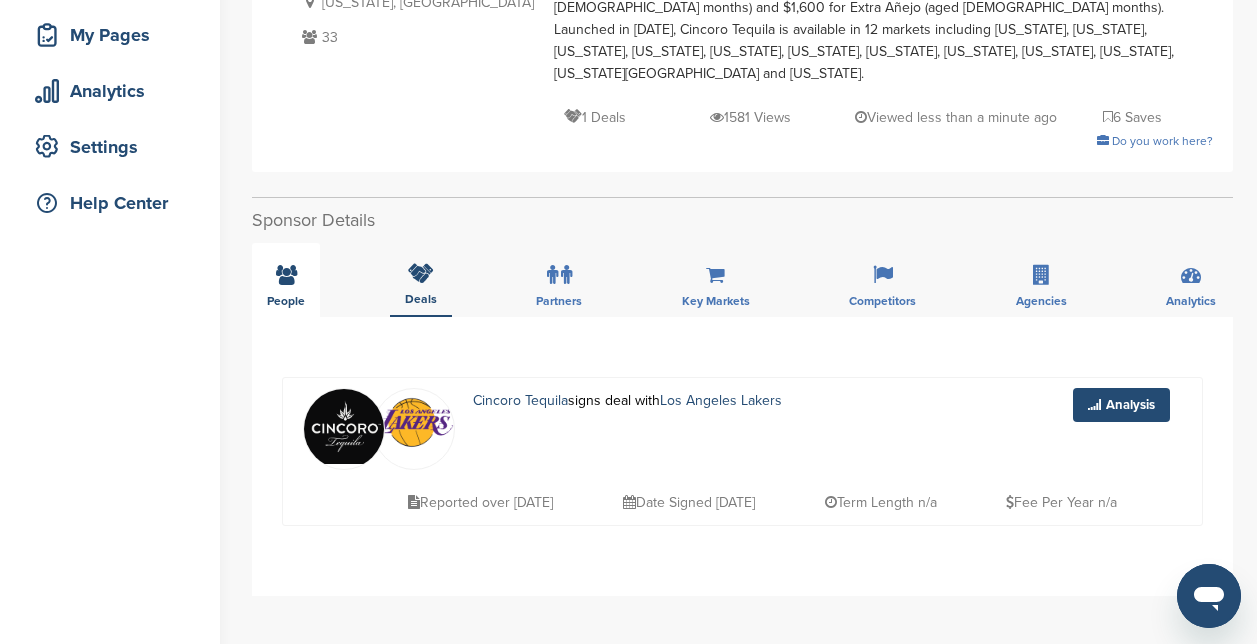click on "People" at bounding box center (286, 280) 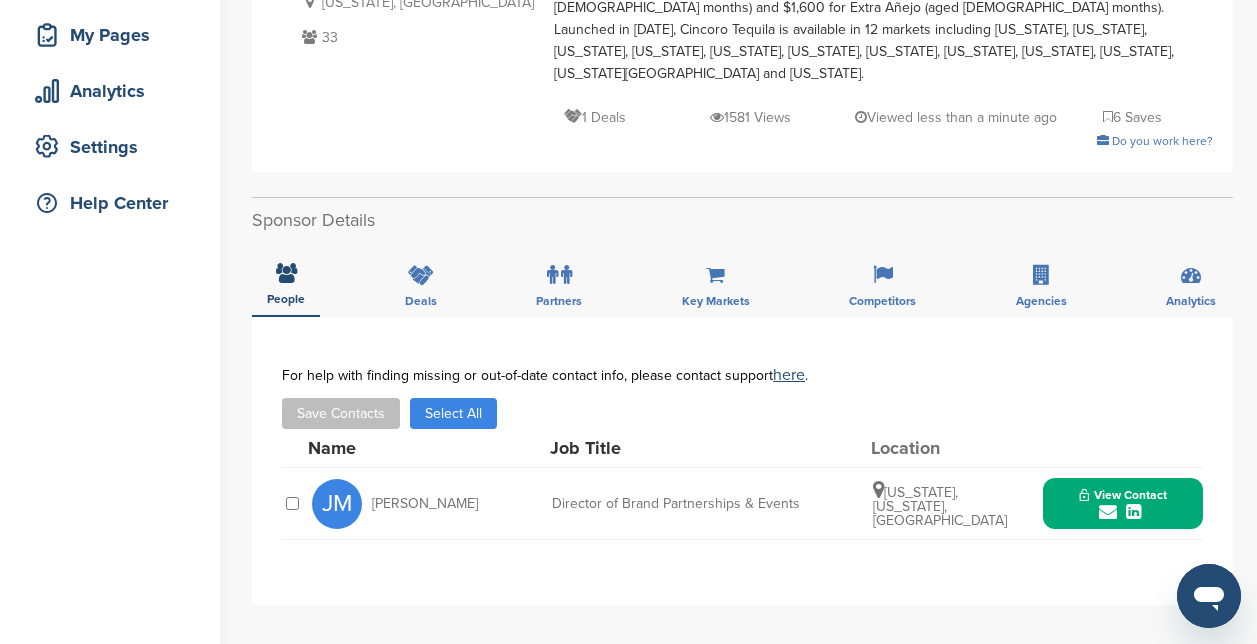 click on "**********" at bounding box center [742, 717] 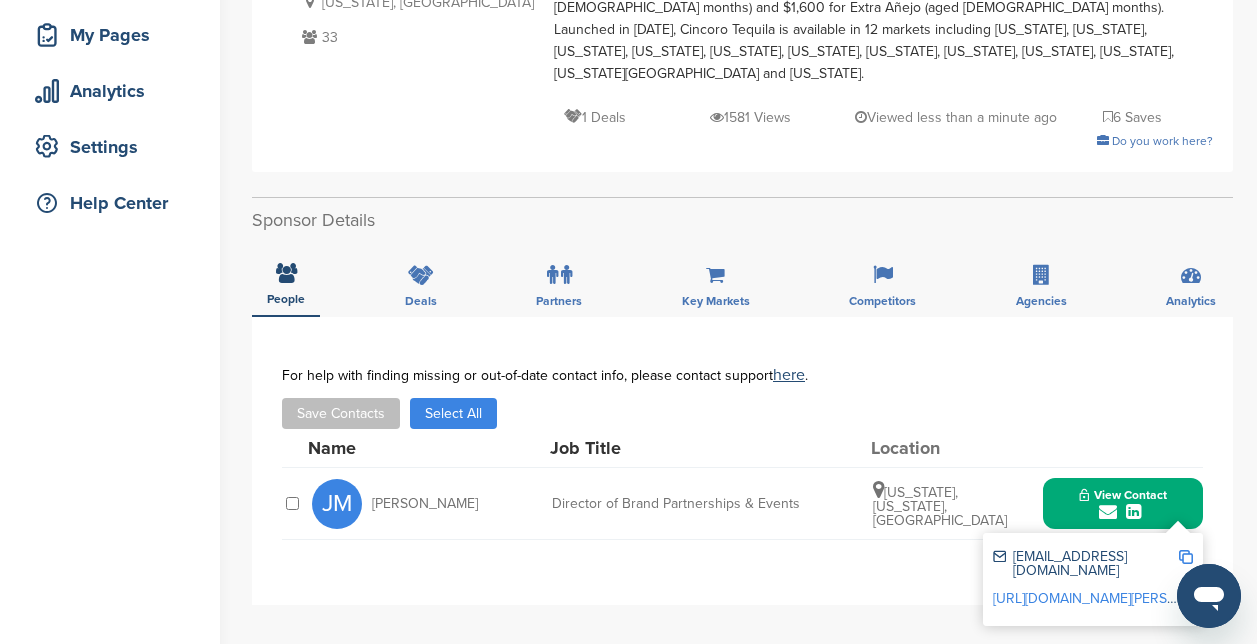 click at bounding box center [1186, 557] 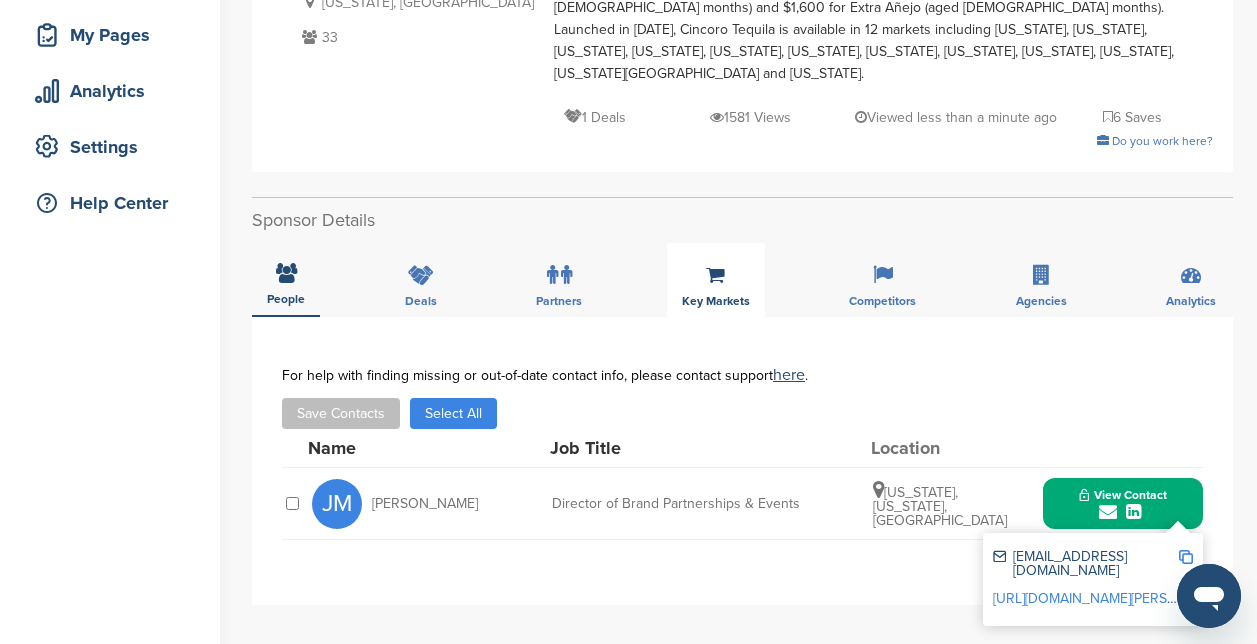 click on "Key Markets" at bounding box center [716, 280] 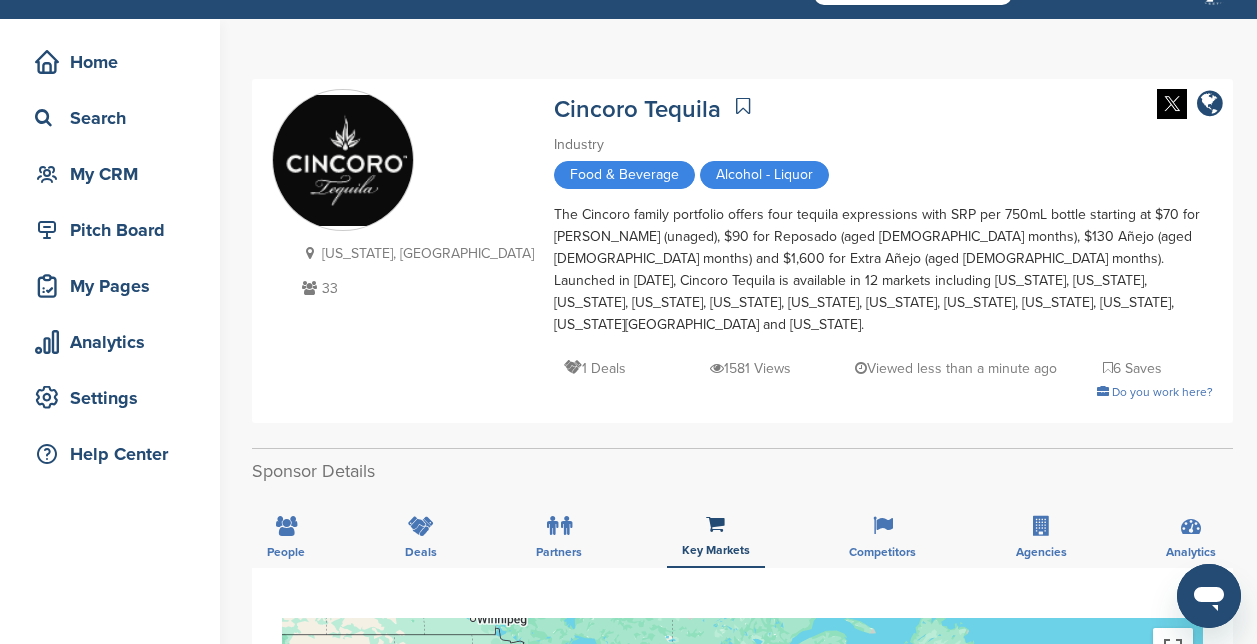 scroll, scrollTop: 0, scrollLeft: 0, axis: both 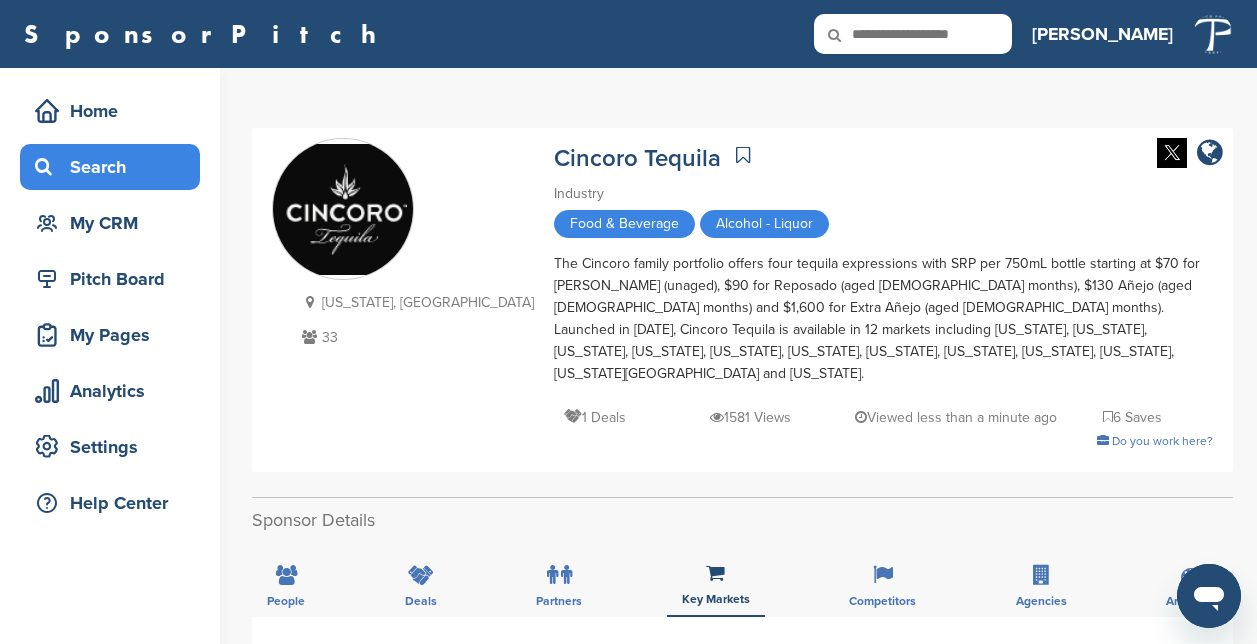 click on "Search" at bounding box center (115, 167) 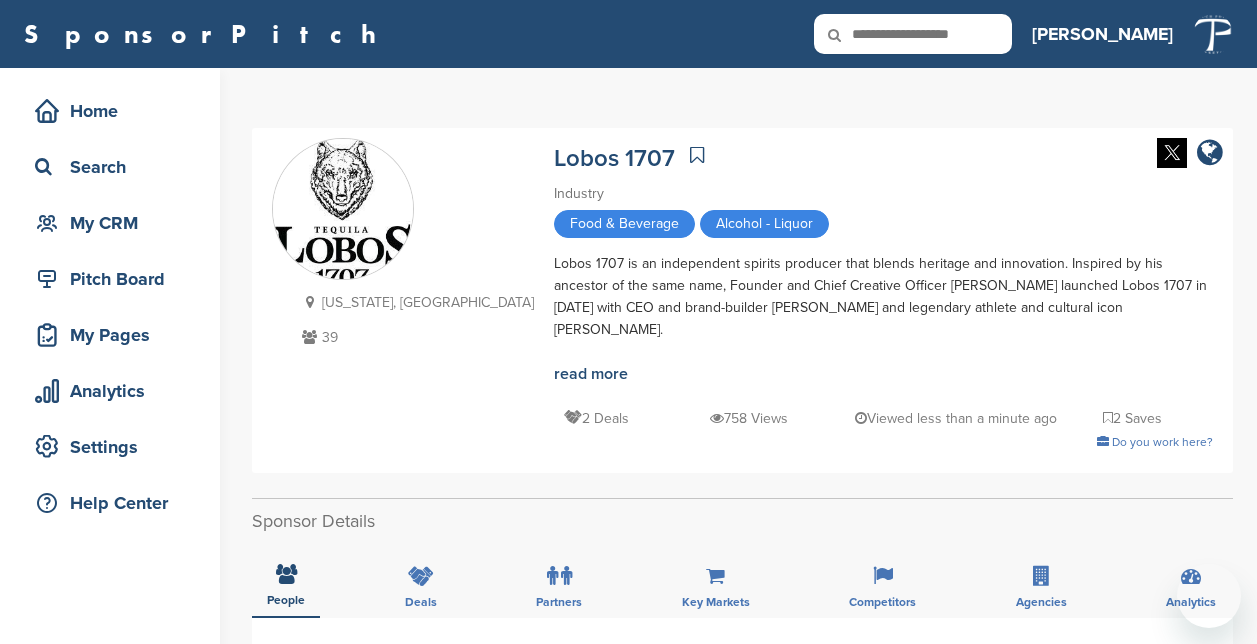 scroll, scrollTop: 400, scrollLeft: 0, axis: vertical 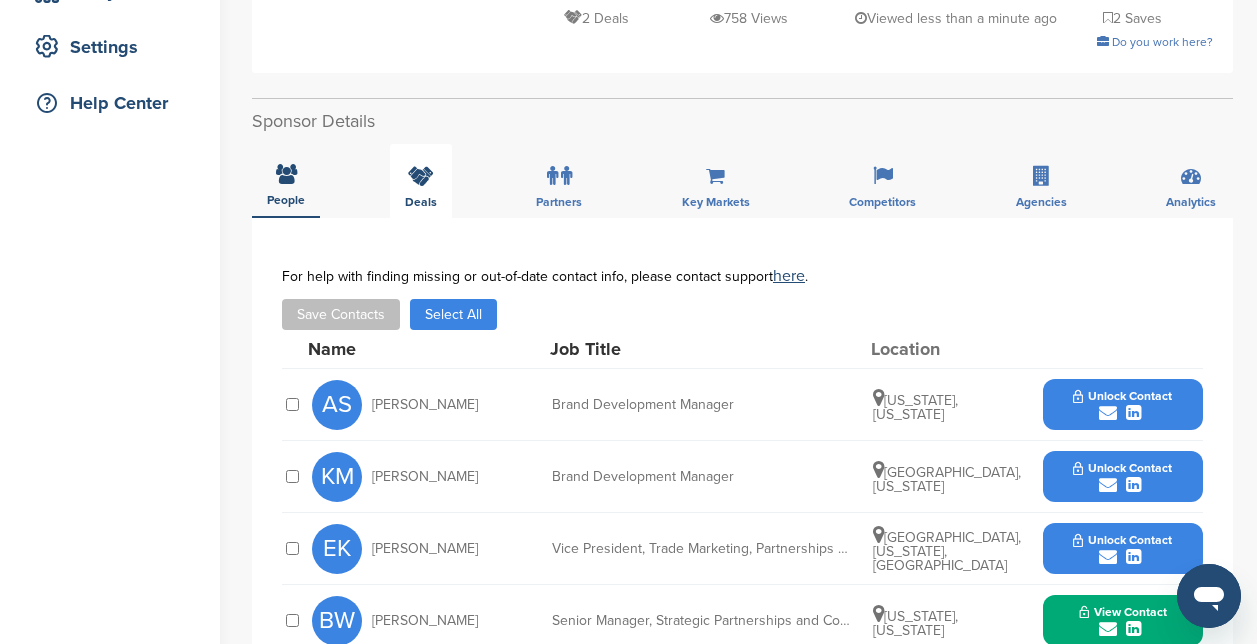 click at bounding box center (421, 176) 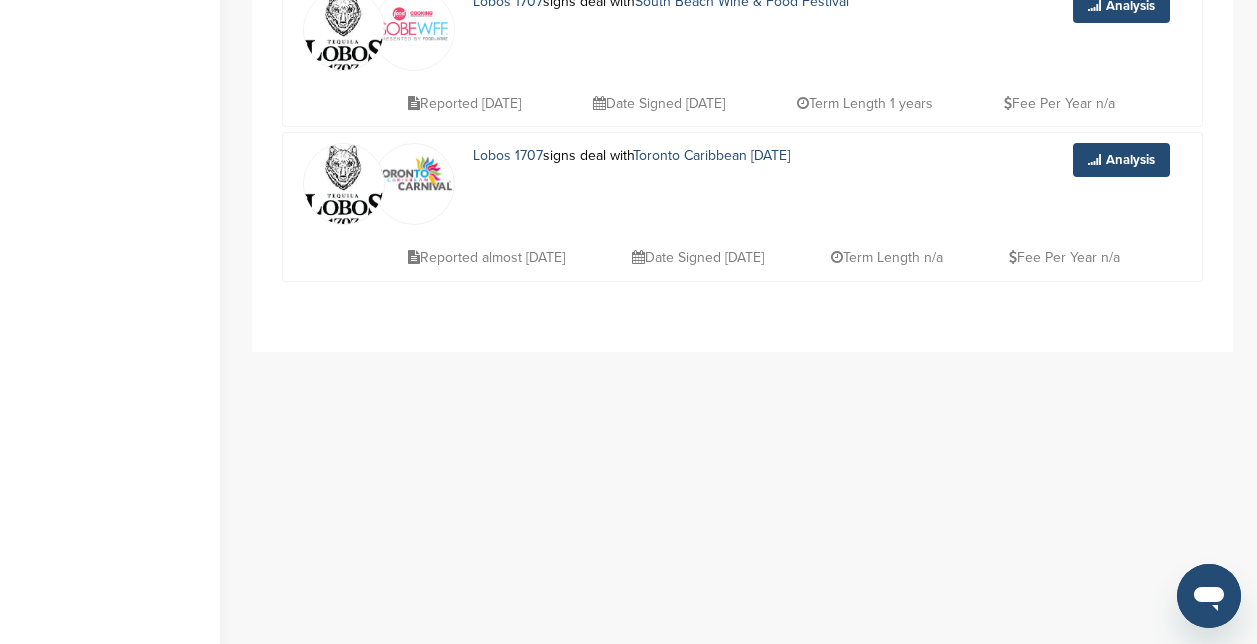 scroll, scrollTop: 300, scrollLeft: 0, axis: vertical 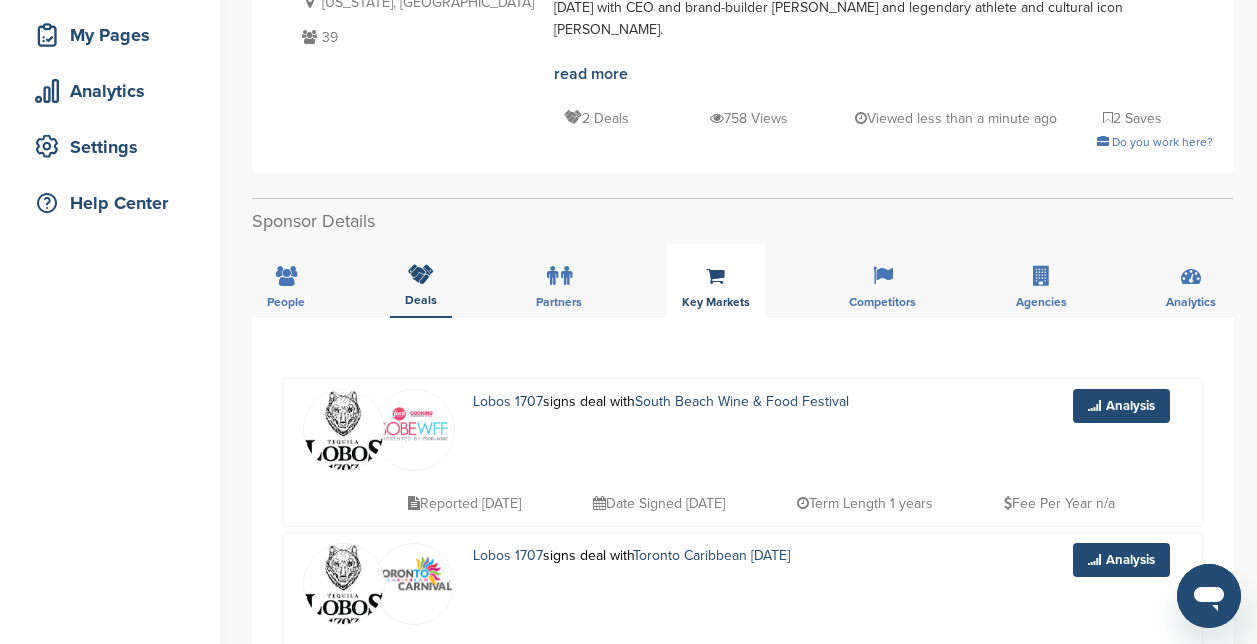 click on "Key Markets" at bounding box center [716, 281] 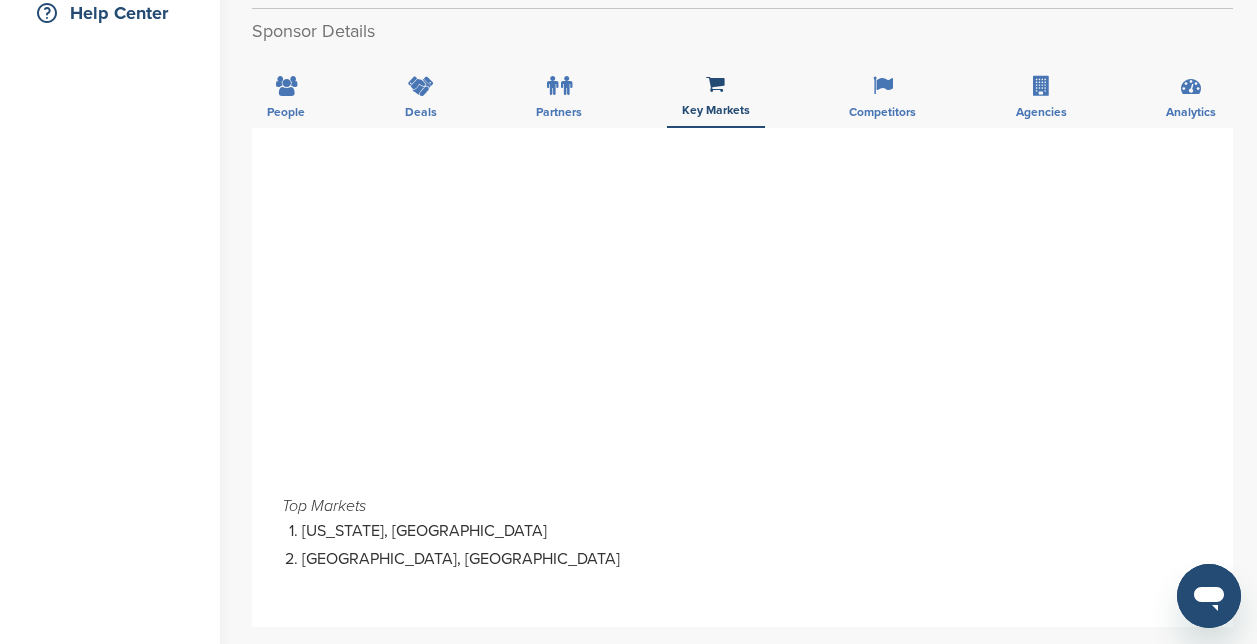 scroll, scrollTop: 500, scrollLeft: 0, axis: vertical 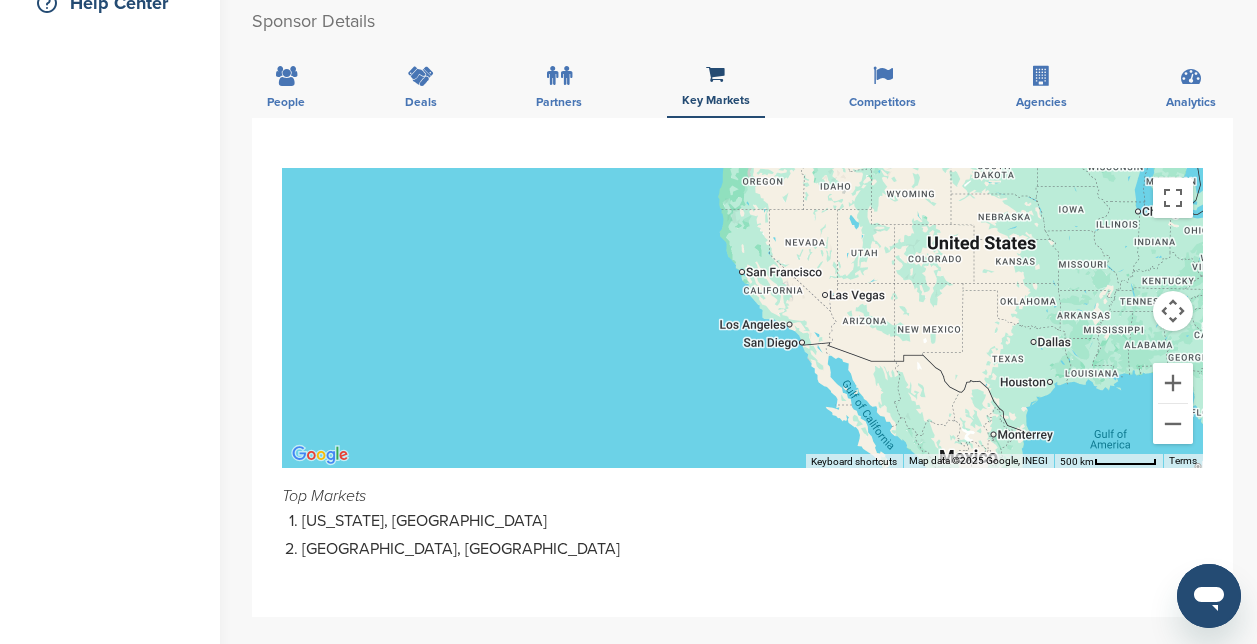 drag, startPoint x: 473, startPoint y: 363, endPoint x: 1033, endPoint y: 274, distance: 567.0282 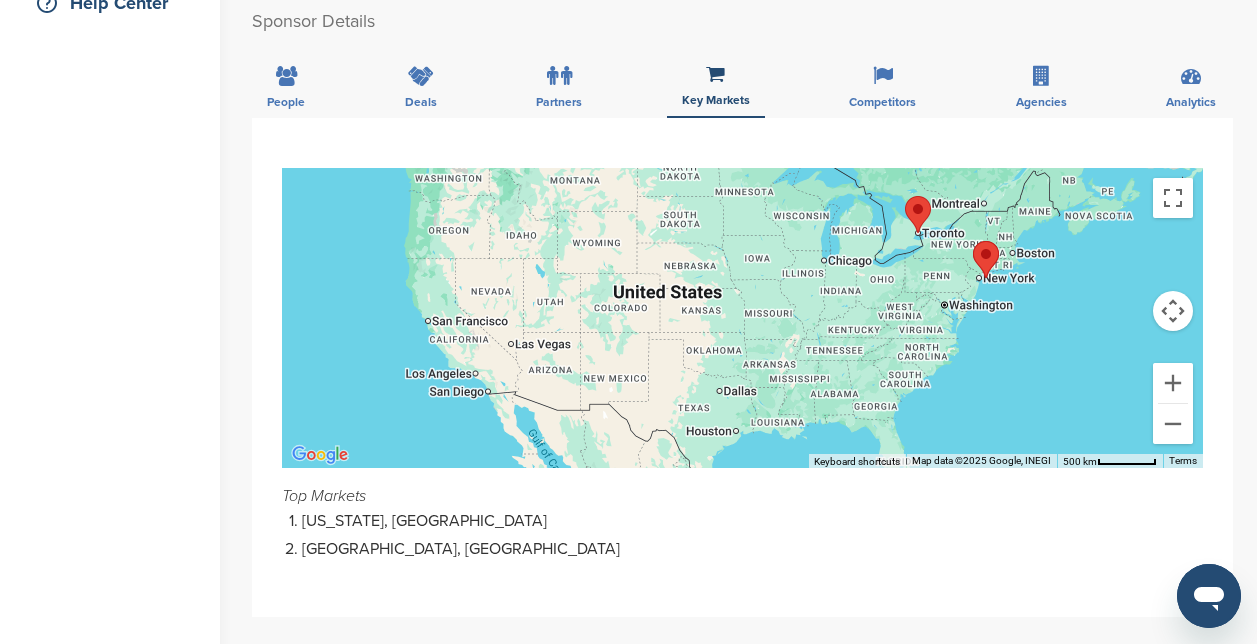 drag, startPoint x: 962, startPoint y: 282, endPoint x: 624, endPoint y: 334, distance: 341.9766 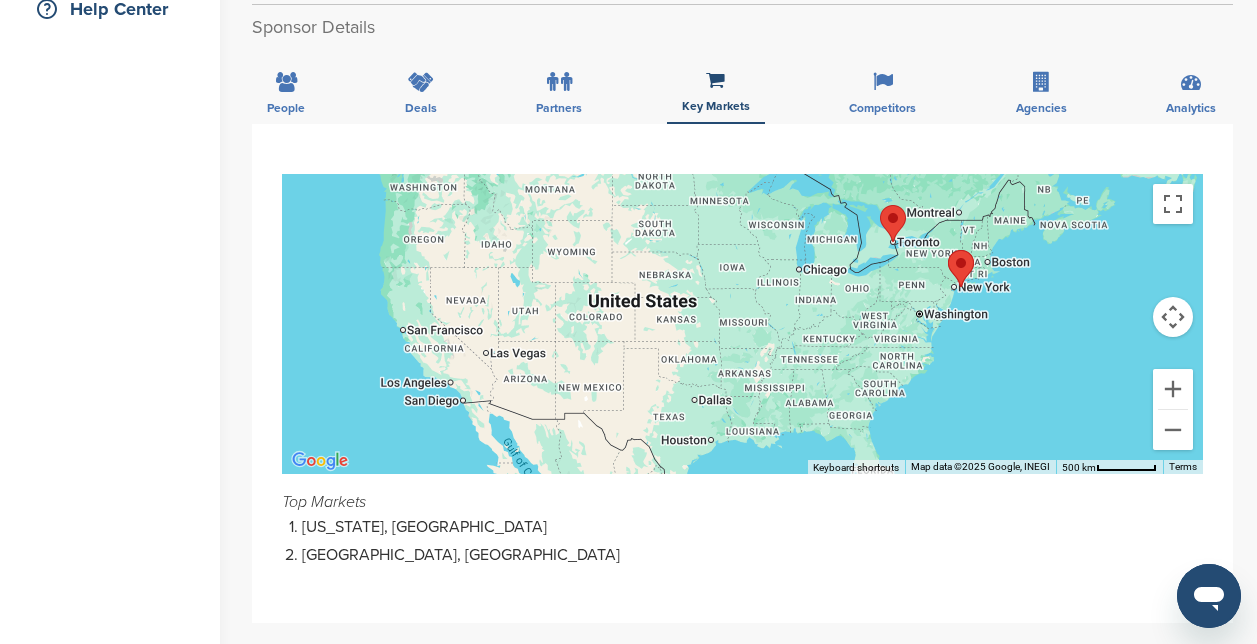 scroll, scrollTop: 0, scrollLeft: 0, axis: both 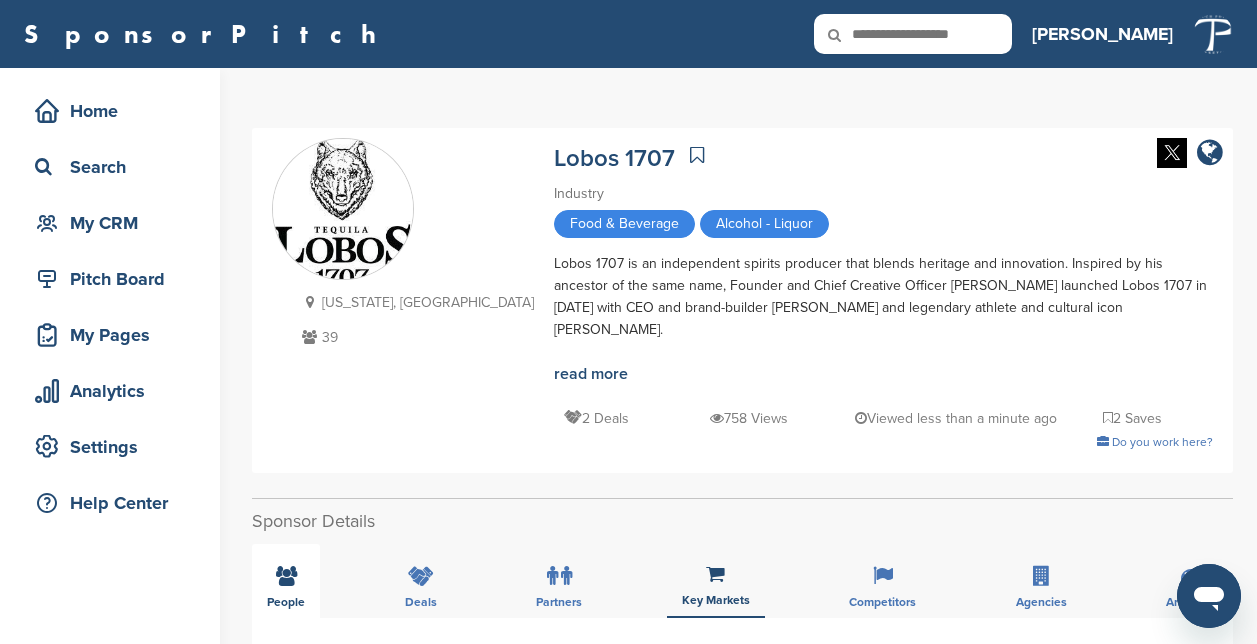 click at bounding box center (286, 576) 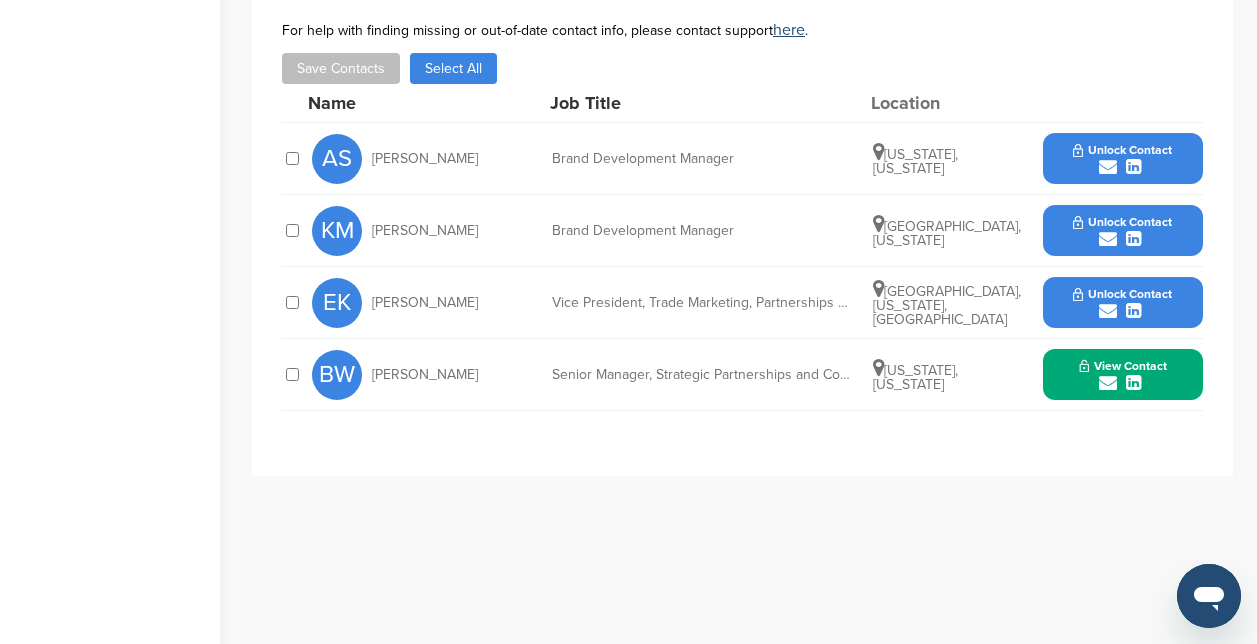scroll, scrollTop: 600, scrollLeft: 0, axis: vertical 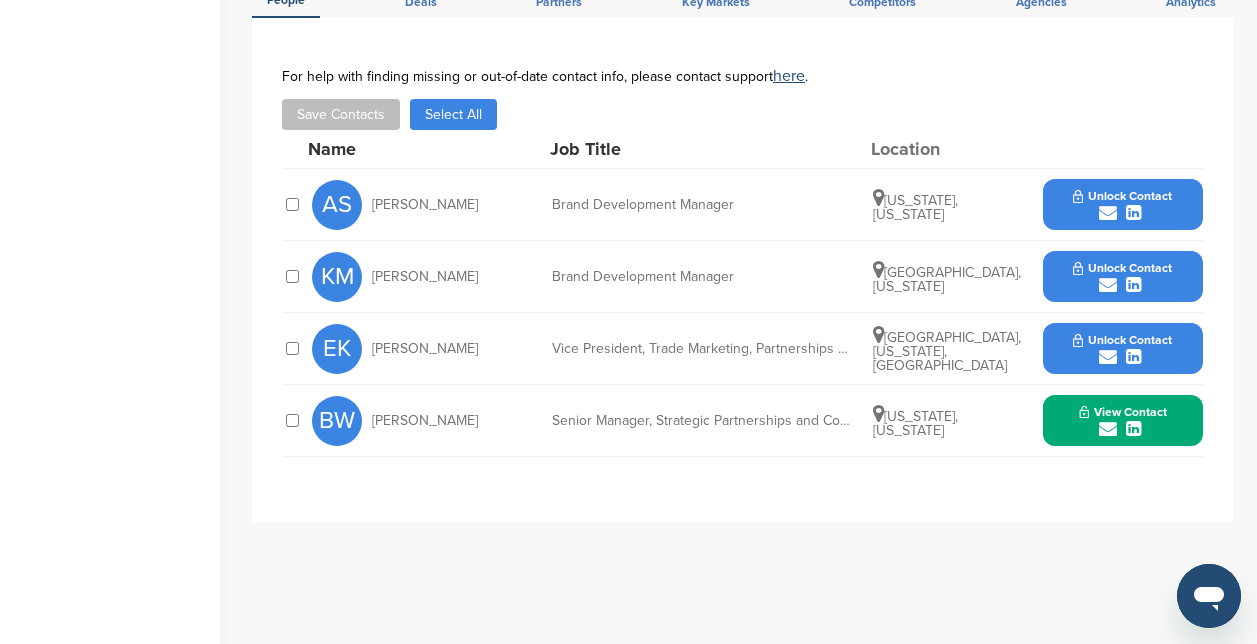 click on "BW
Bianca Wilson" at bounding box center (422, 421) 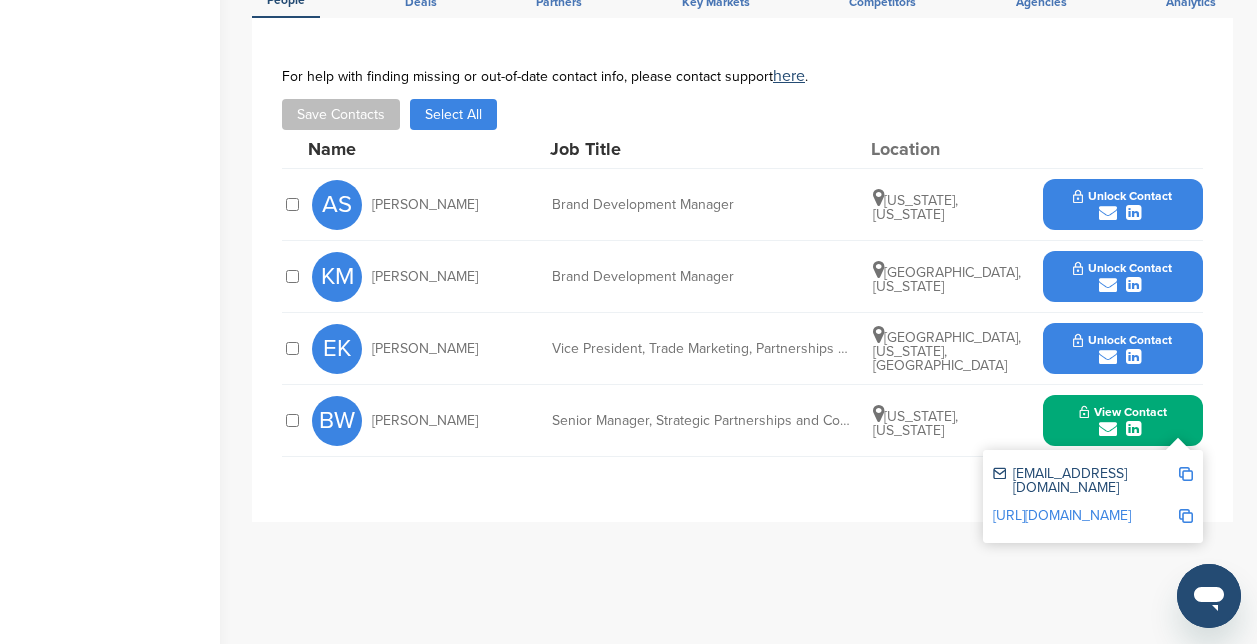 click at bounding box center [1186, 474] 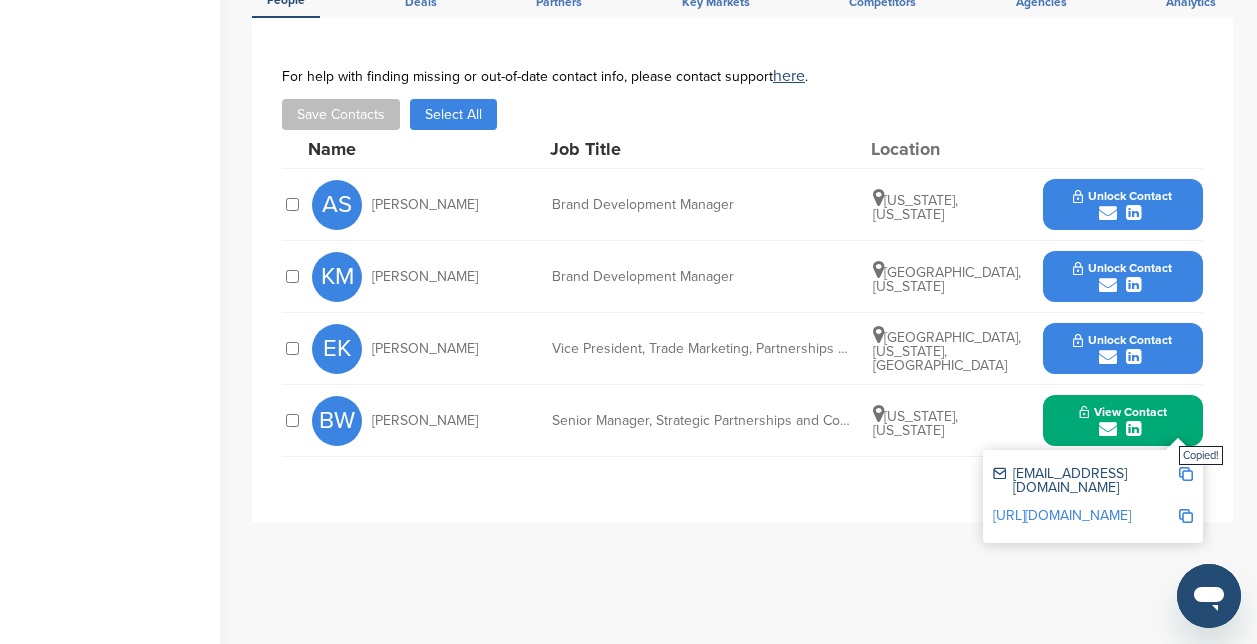 click on "http://www.linkedin.com/in/bianca-wilson" at bounding box center [1062, 515] 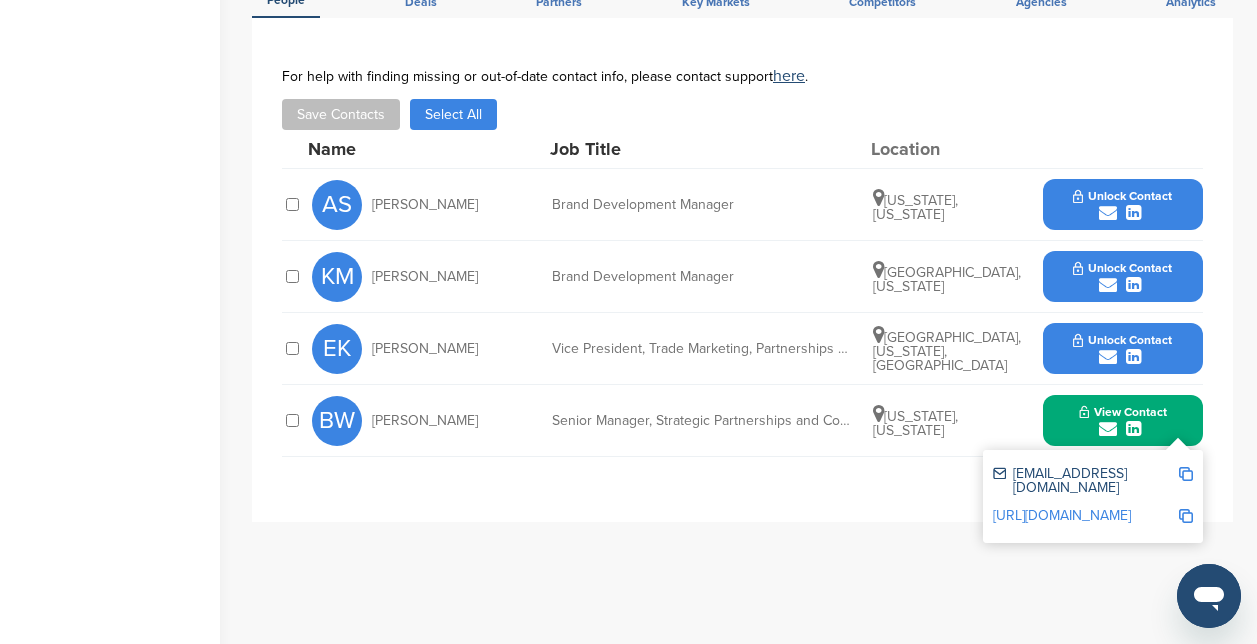 click on "Vice President, Trade Marketing, Partnerships & Events" at bounding box center [702, 349] 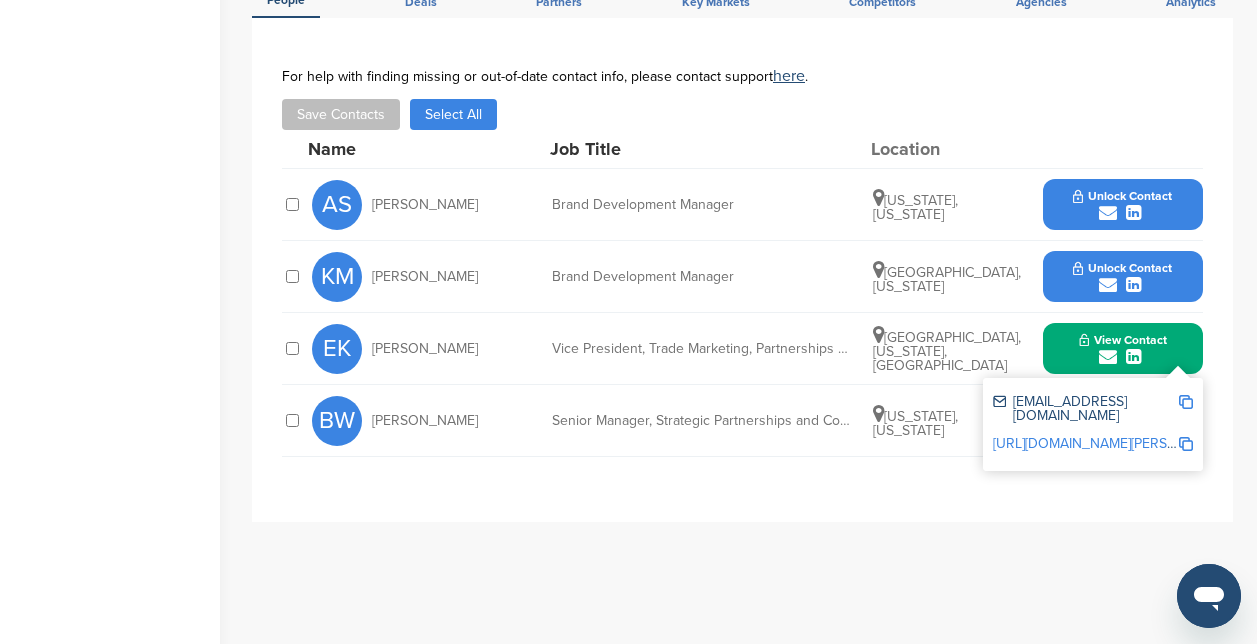 click at bounding box center (1186, 402) 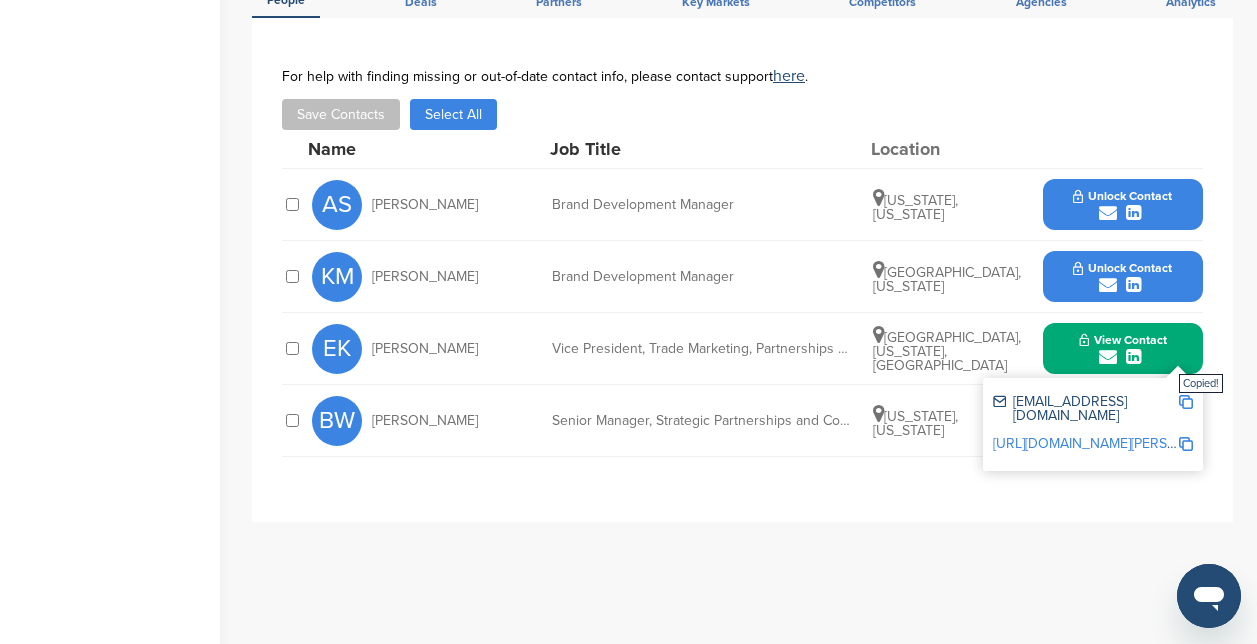 click on "http://www.linkedin.com/in/elaine-king-669b491" at bounding box center (1115, 443) 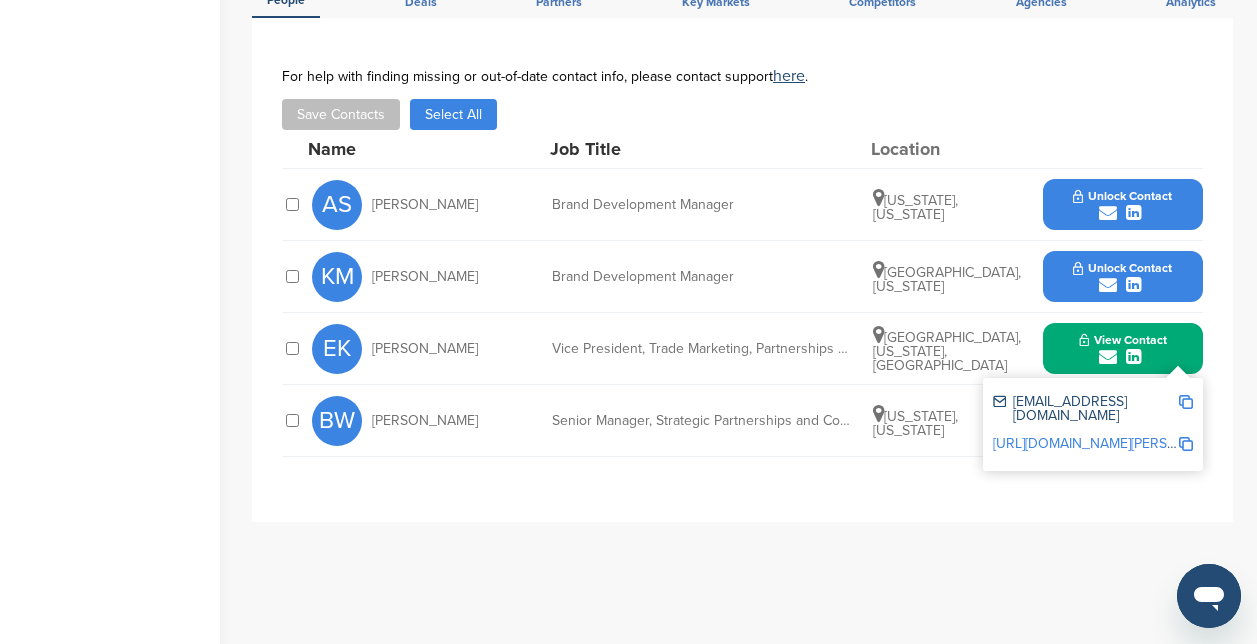 click at bounding box center [1186, 402] 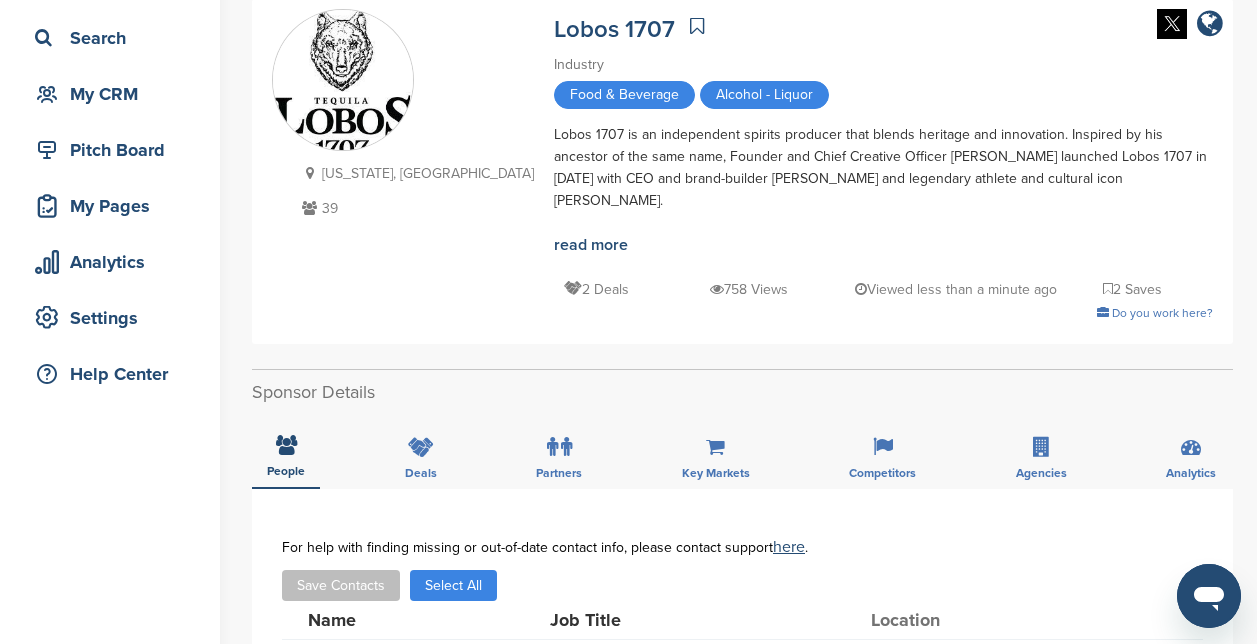 scroll, scrollTop: 0, scrollLeft: 0, axis: both 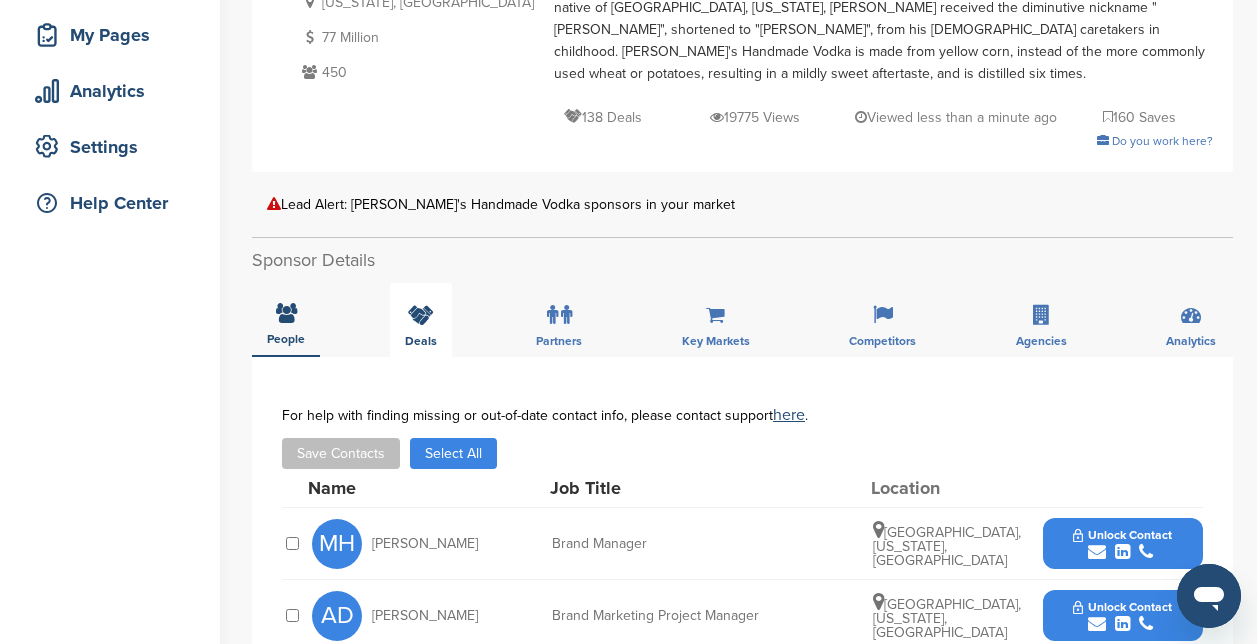 click on "Deals" at bounding box center (421, 320) 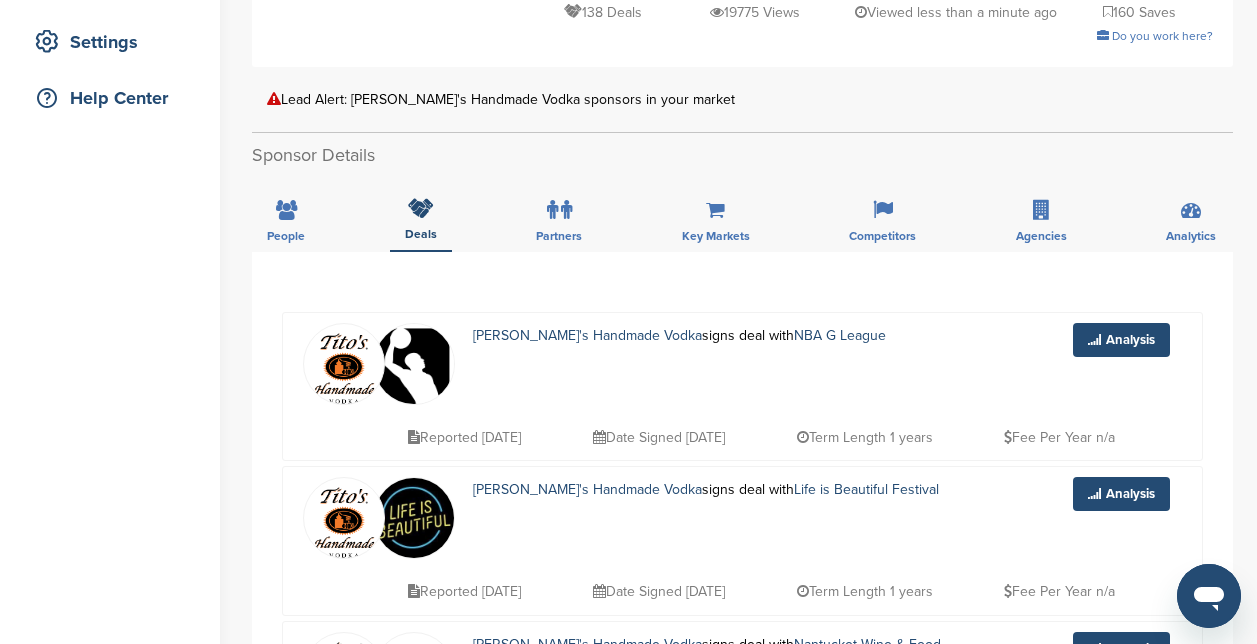 scroll, scrollTop: 400, scrollLeft: 0, axis: vertical 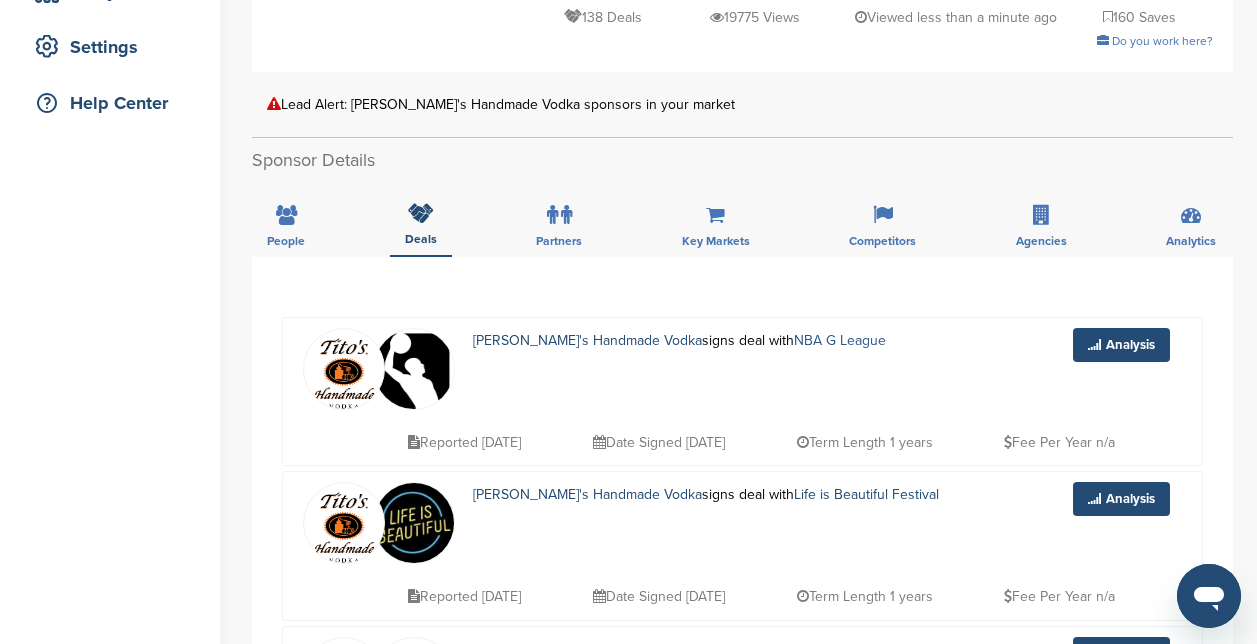 click on "NBA G League" at bounding box center [840, 340] 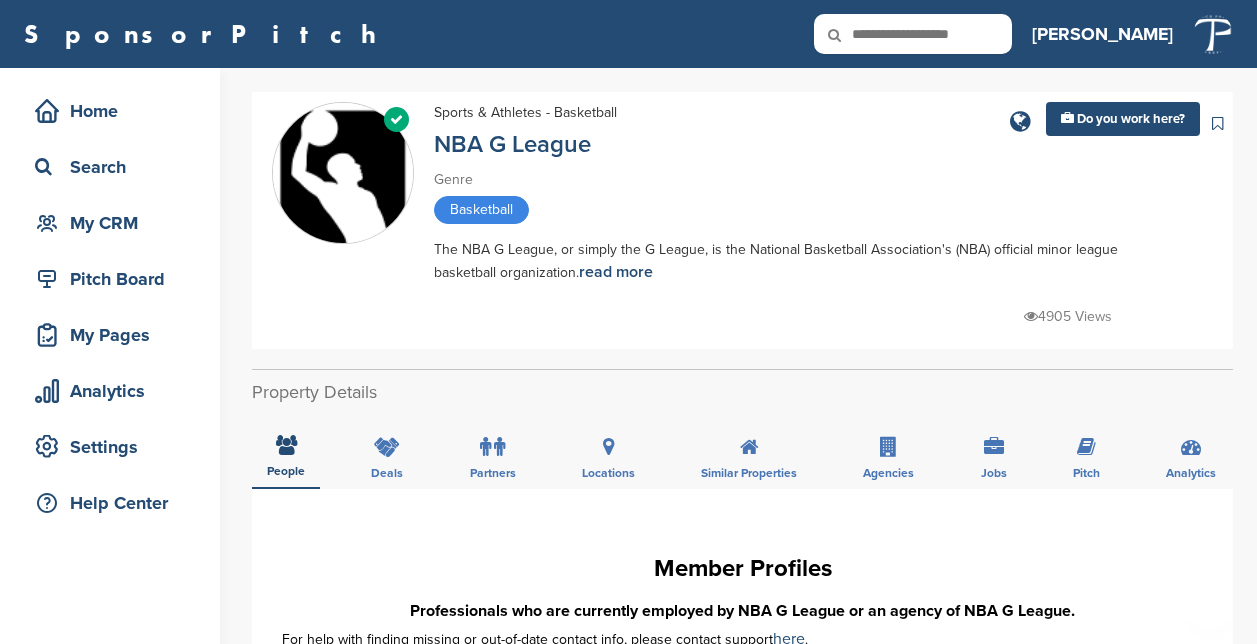 scroll, scrollTop: 0, scrollLeft: 0, axis: both 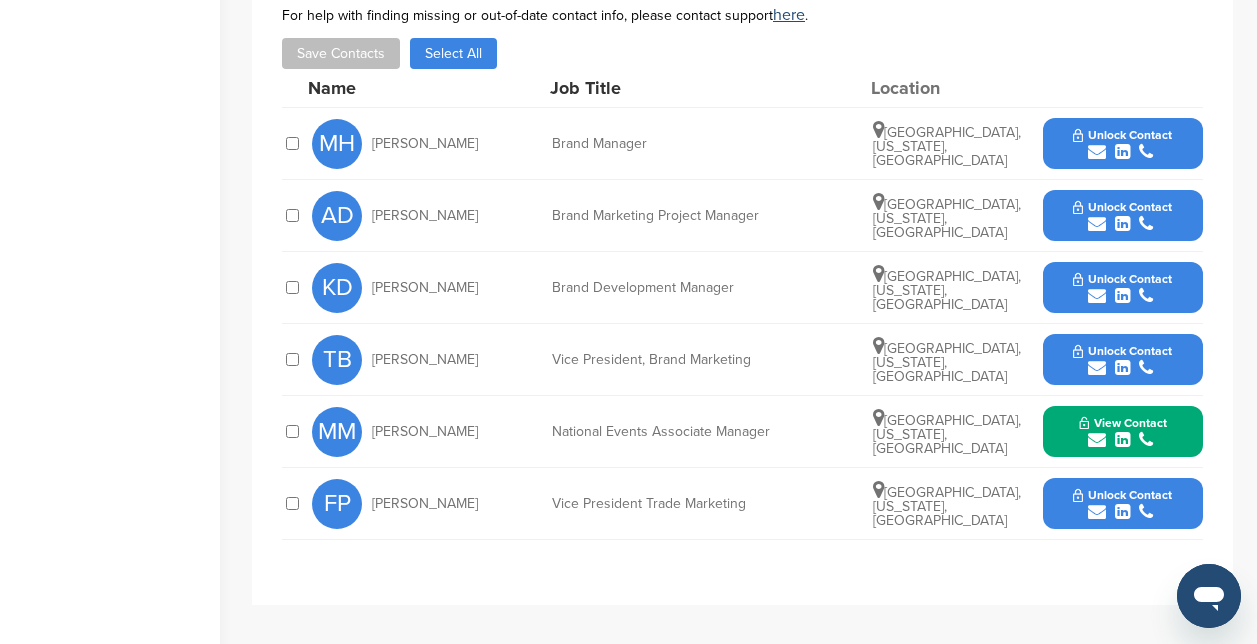 click on "Home
Search
My CRM
Pitch Board
My Pages
Analytics
Settings
Help Center" at bounding box center (110, 159) 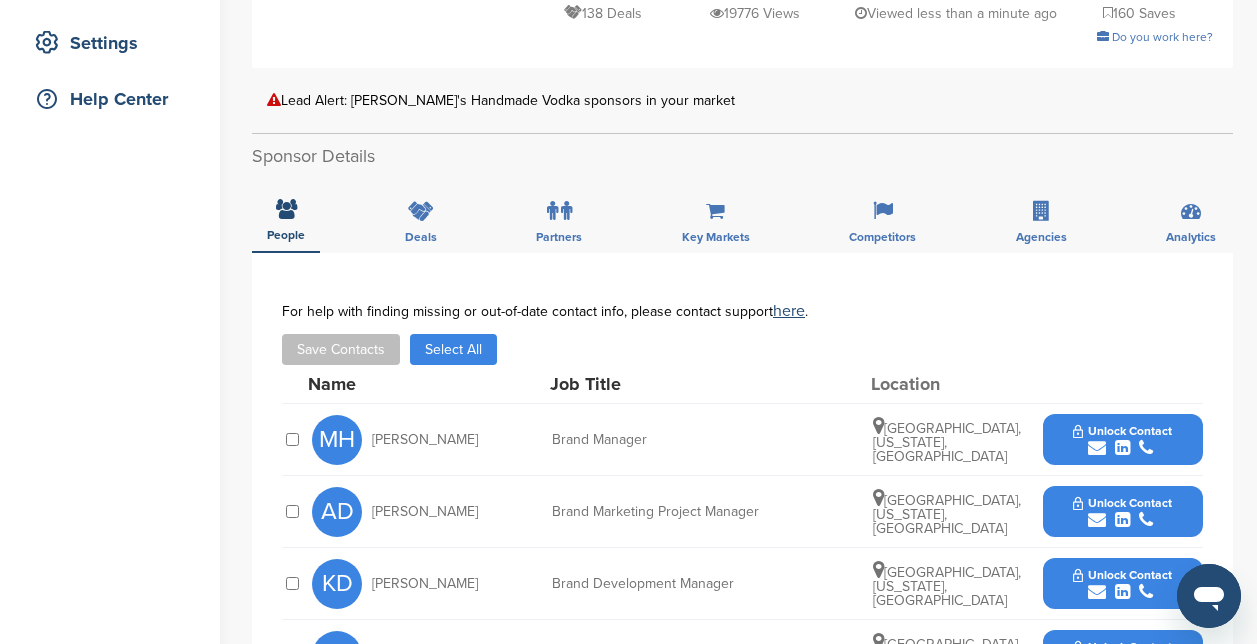 scroll, scrollTop: 400, scrollLeft: 0, axis: vertical 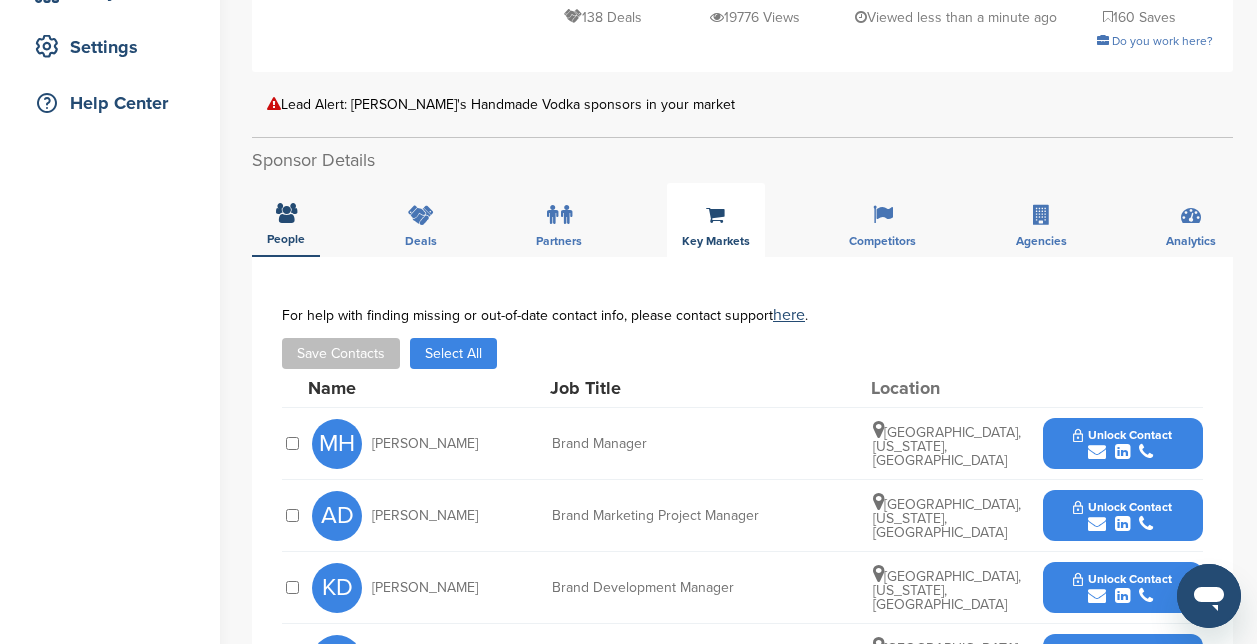 click on "Key Markets" at bounding box center [716, 220] 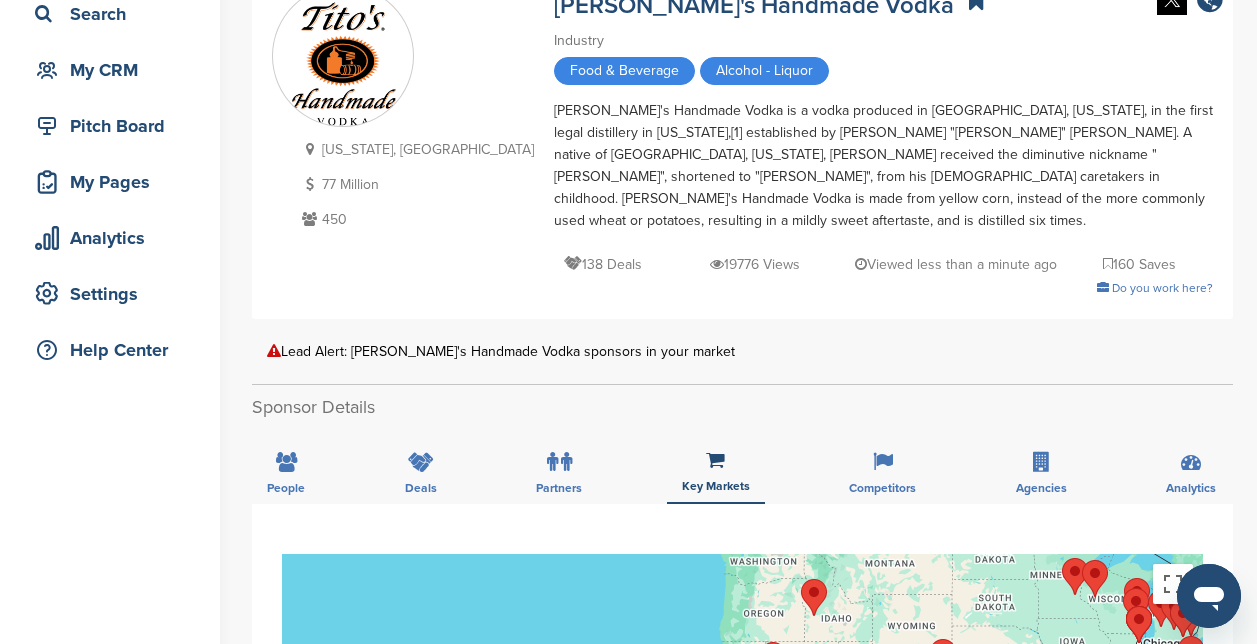 scroll, scrollTop: 0, scrollLeft: 0, axis: both 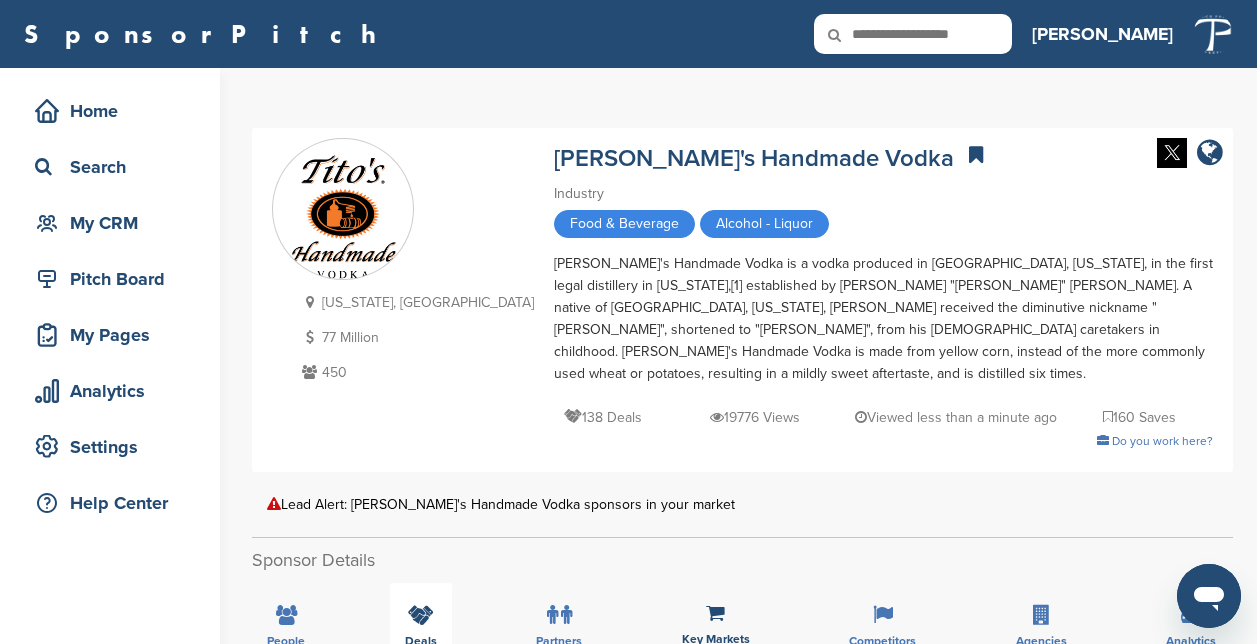 click on "Deals" at bounding box center [421, 620] 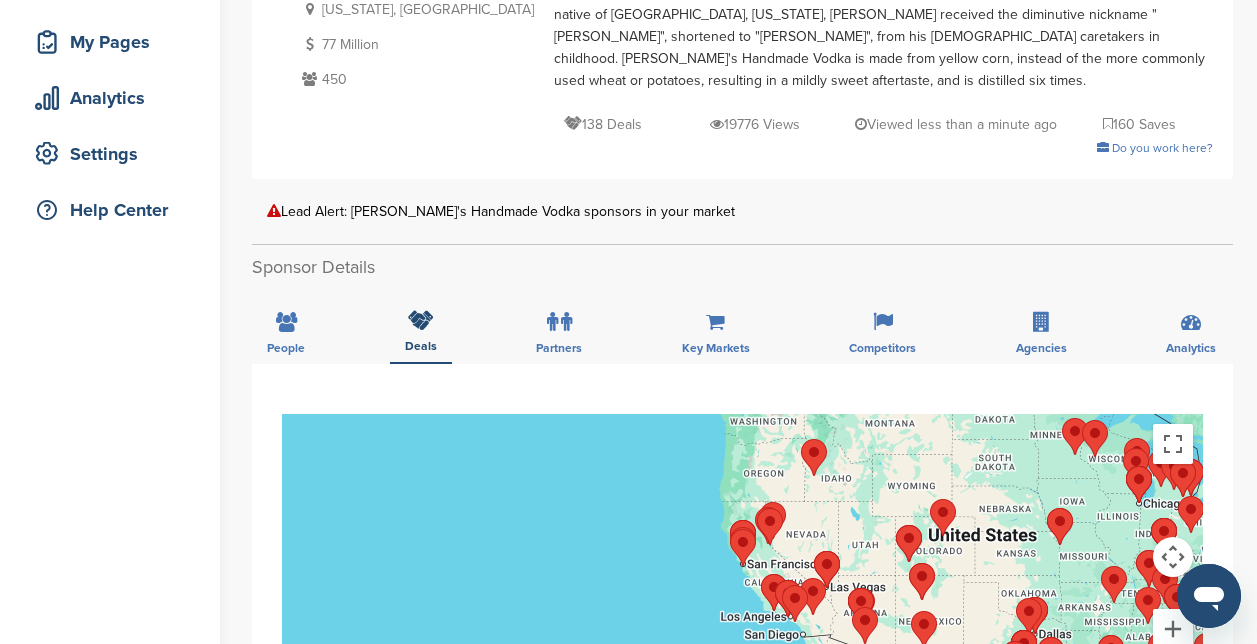 scroll, scrollTop: 300, scrollLeft: 0, axis: vertical 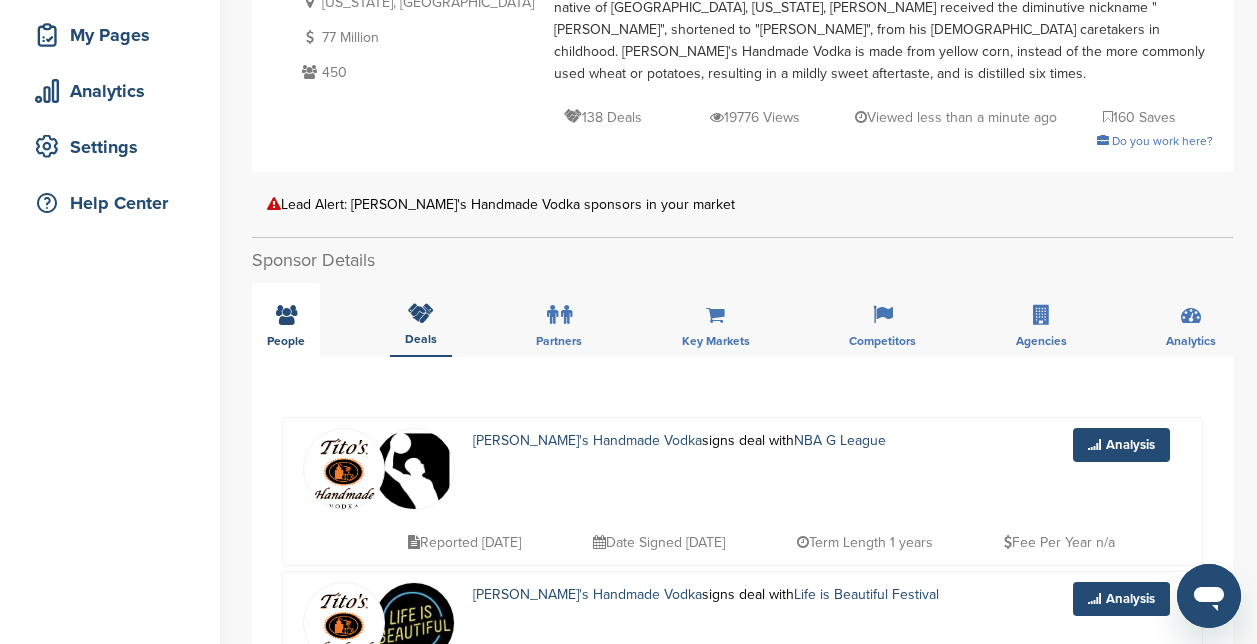 click at bounding box center (286, 315) 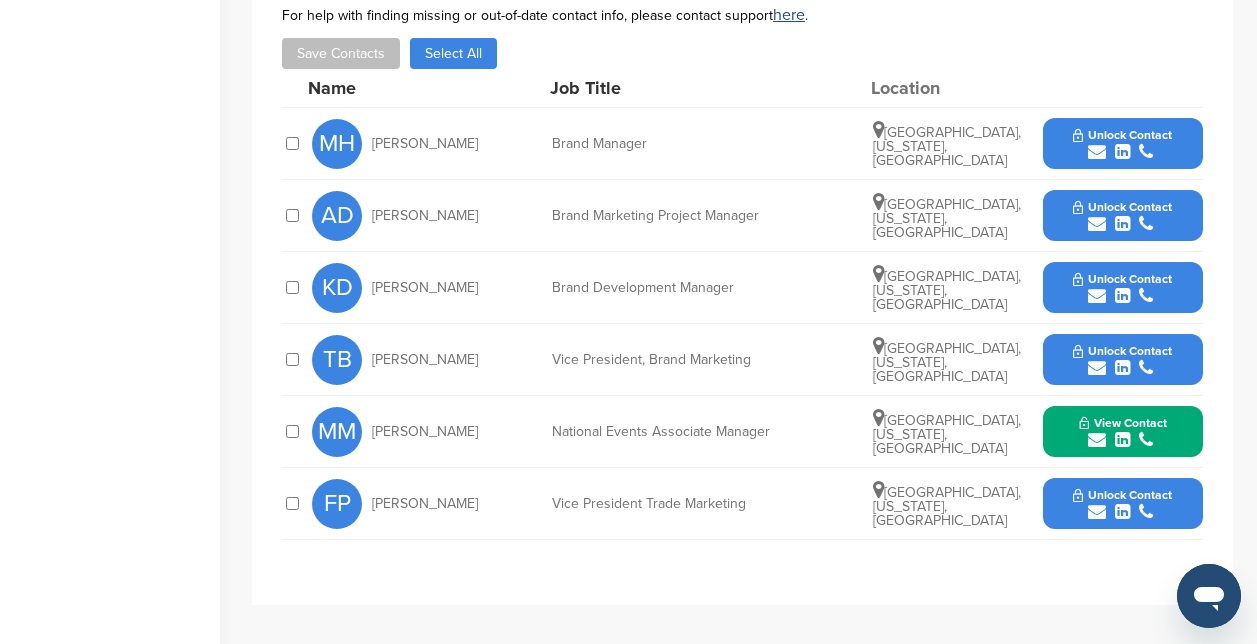 scroll, scrollTop: 500, scrollLeft: 0, axis: vertical 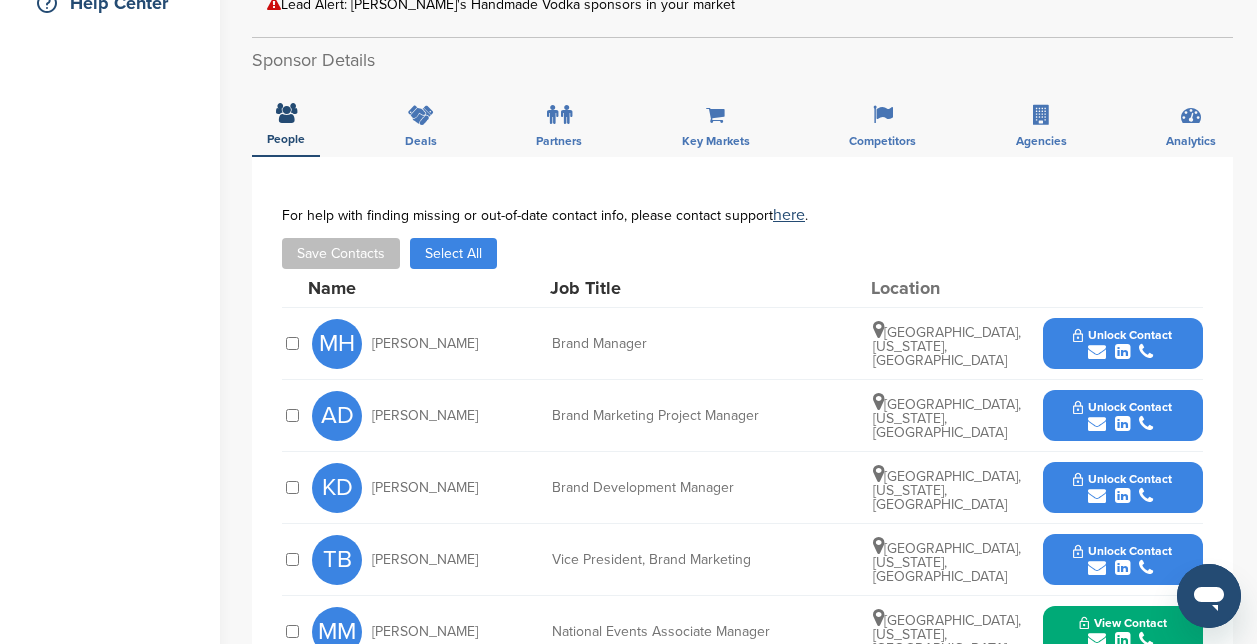 click on "View Contact" at bounding box center [1123, 623] 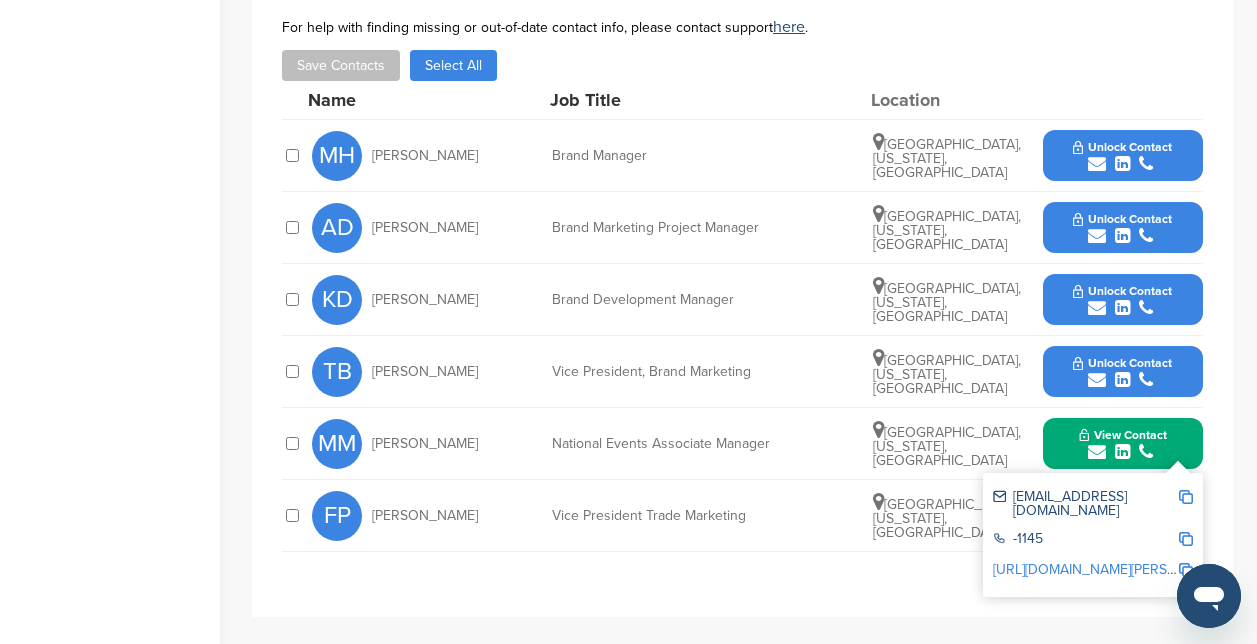 scroll, scrollTop: 700, scrollLeft: 0, axis: vertical 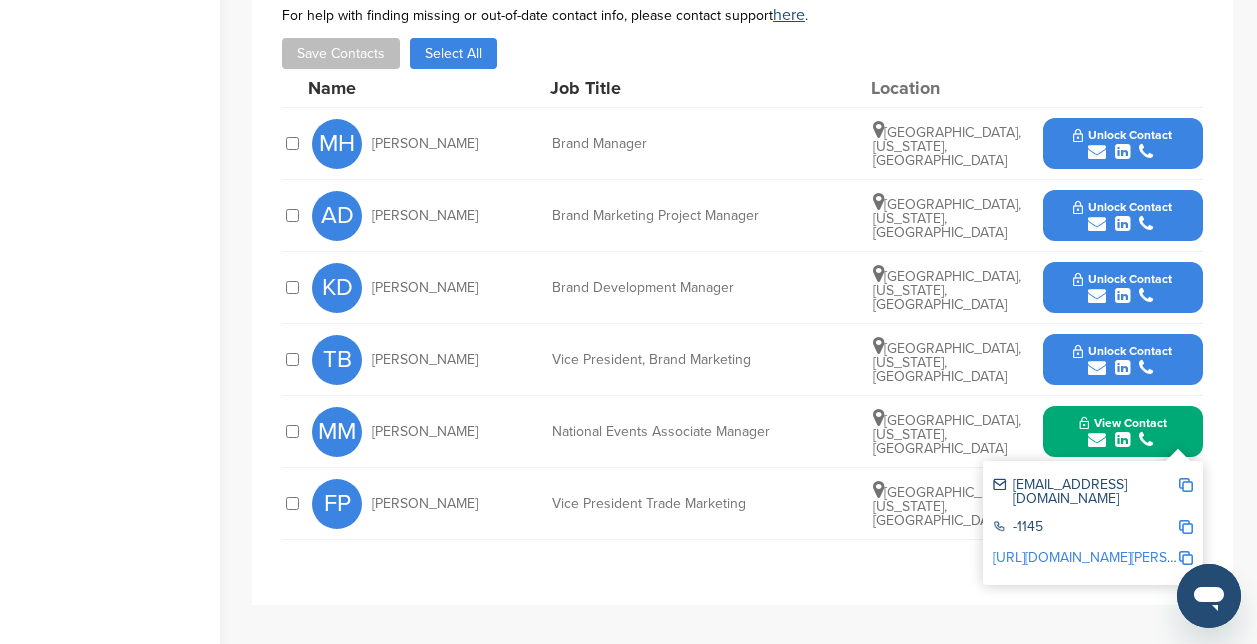 click on "Unlock Contact" at bounding box center (1122, 351) 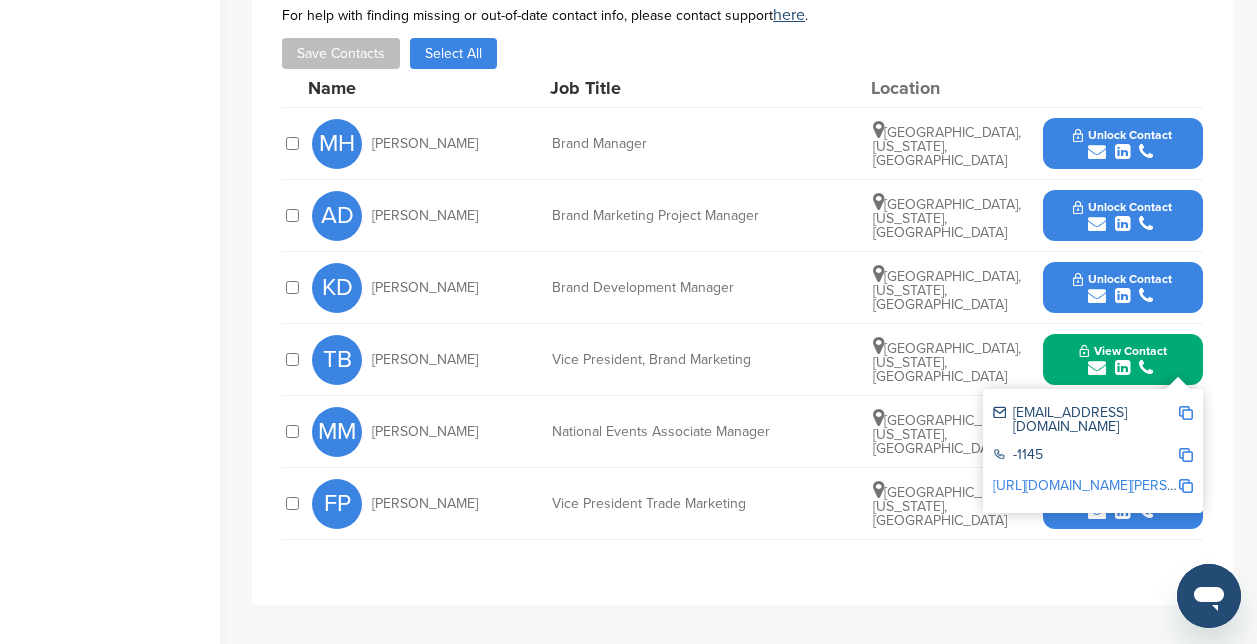 click on "**********" at bounding box center [742, 357] 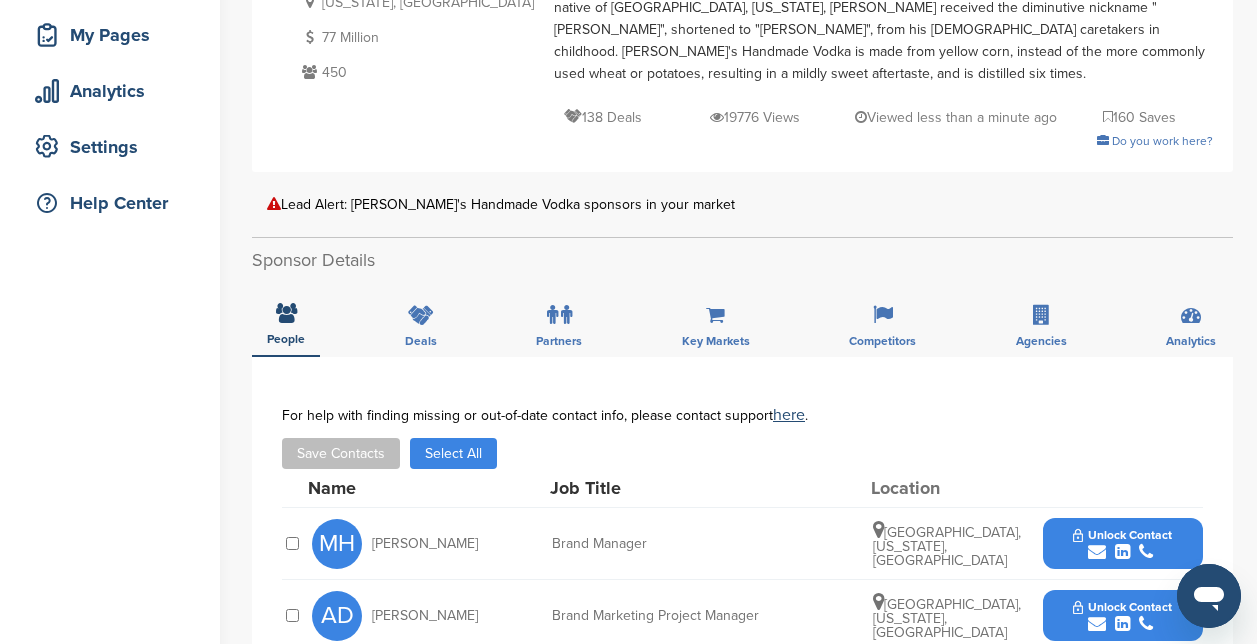 scroll, scrollTop: 0, scrollLeft: 0, axis: both 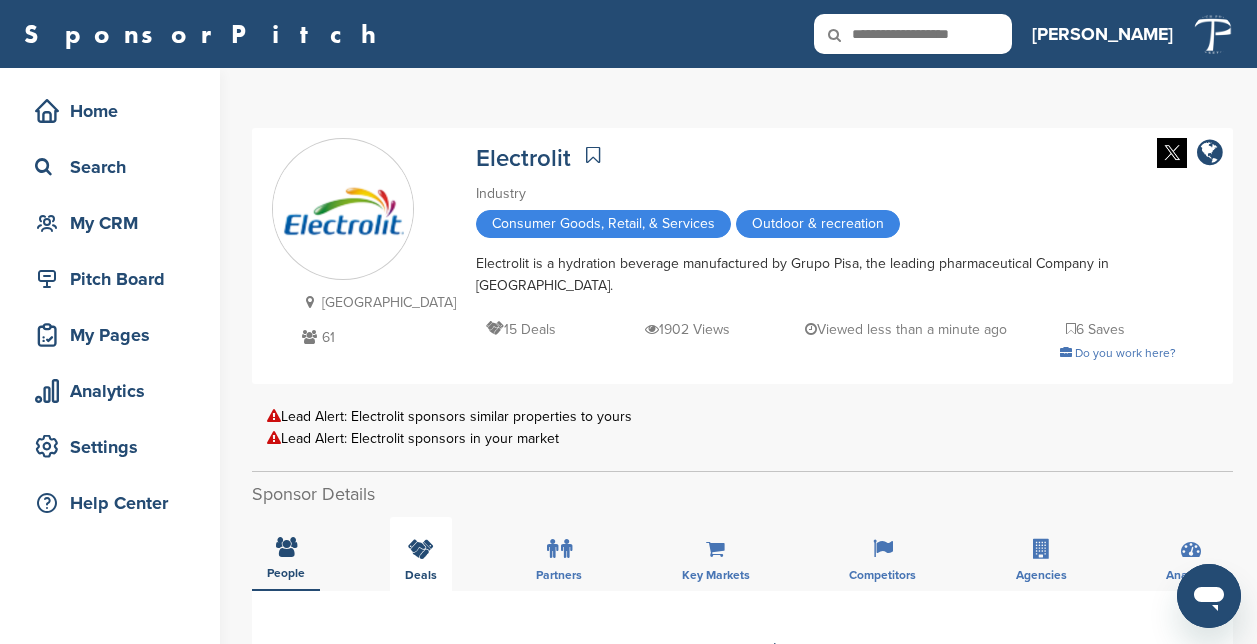 click at bounding box center [421, 549] 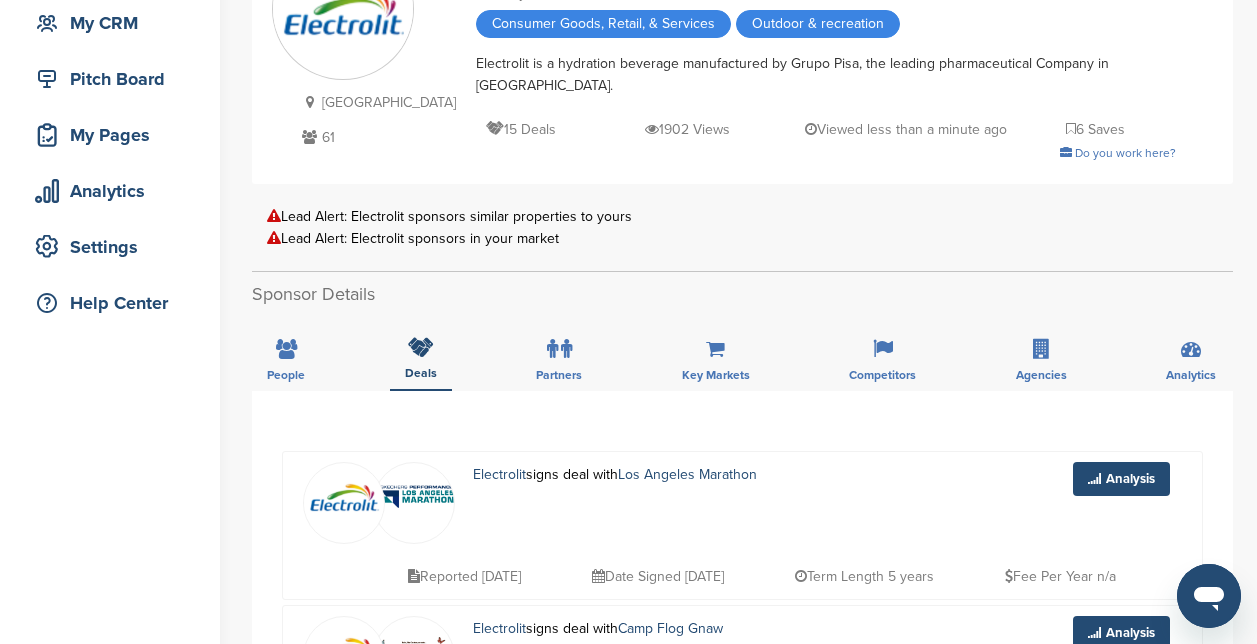scroll, scrollTop: 0, scrollLeft: 0, axis: both 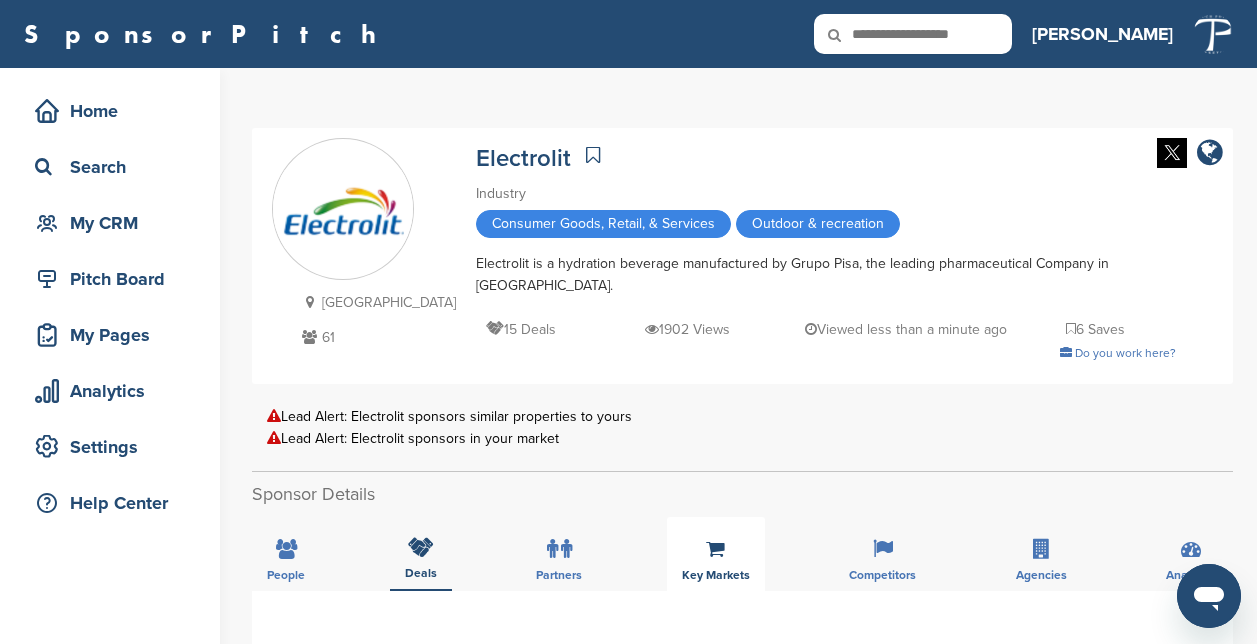 click at bounding box center (715, 549) 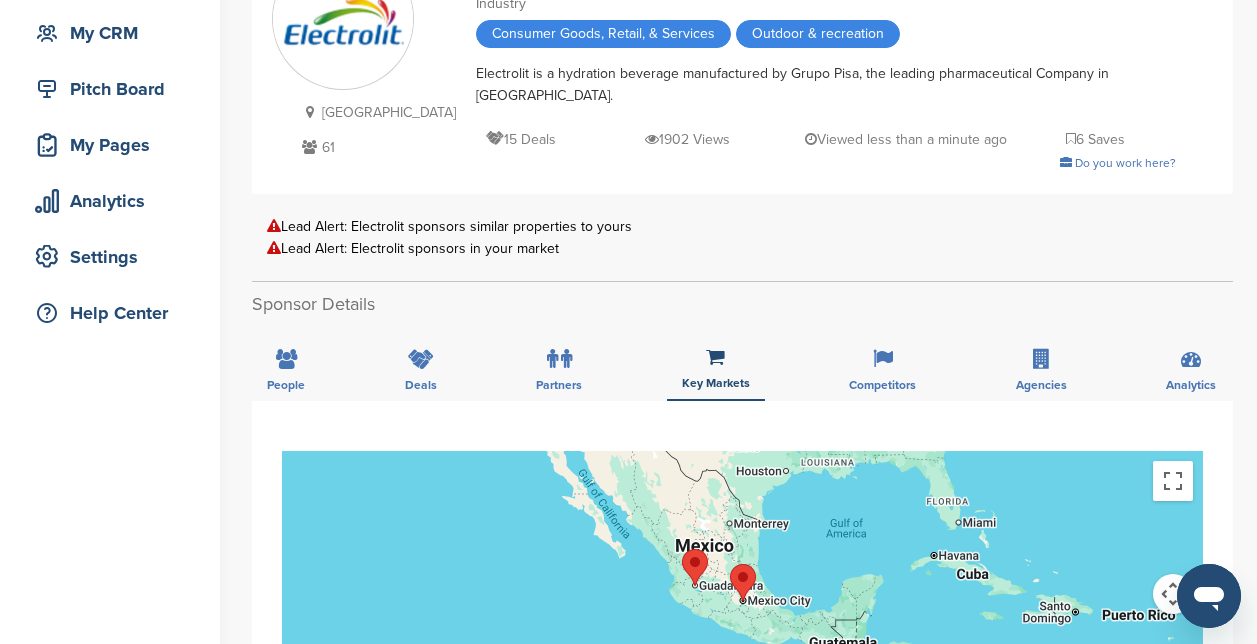scroll, scrollTop: 200, scrollLeft: 0, axis: vertical 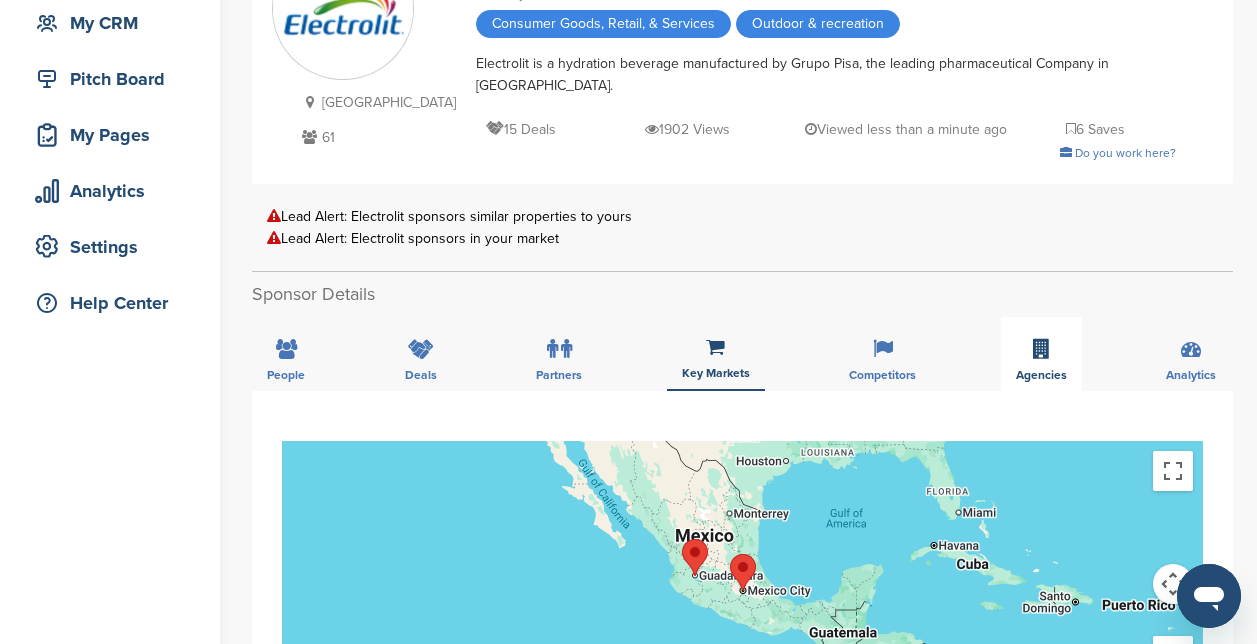 click on "Agencies" at bounding box center (1041, 354) 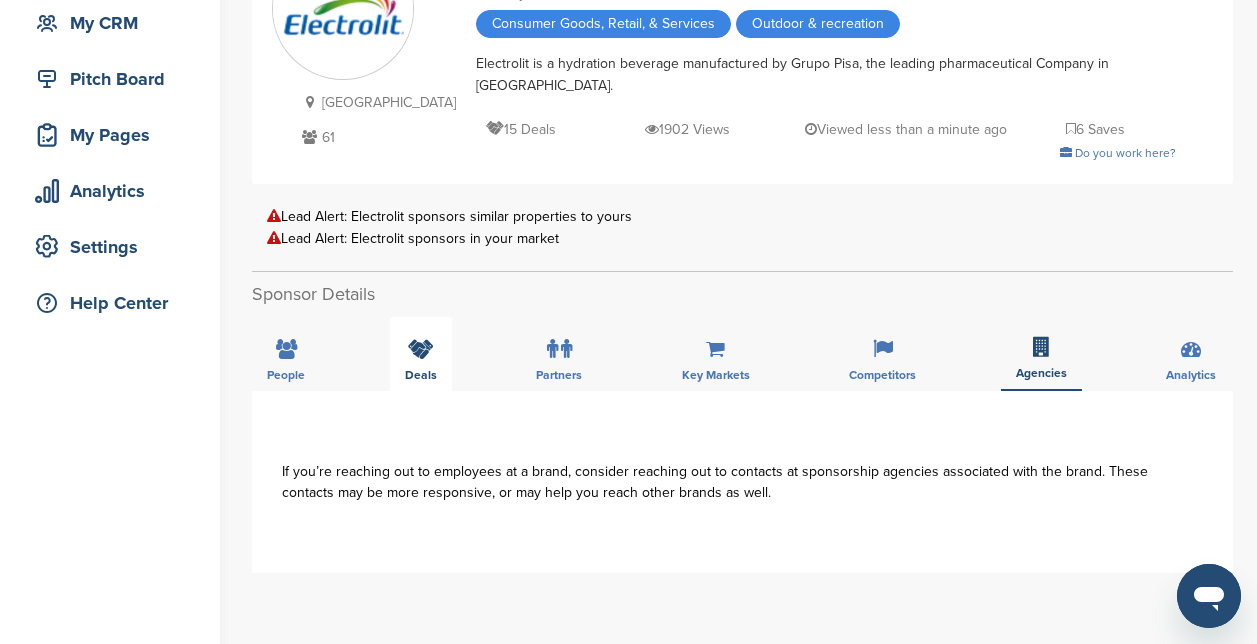 click at bounding box center [421, 349] 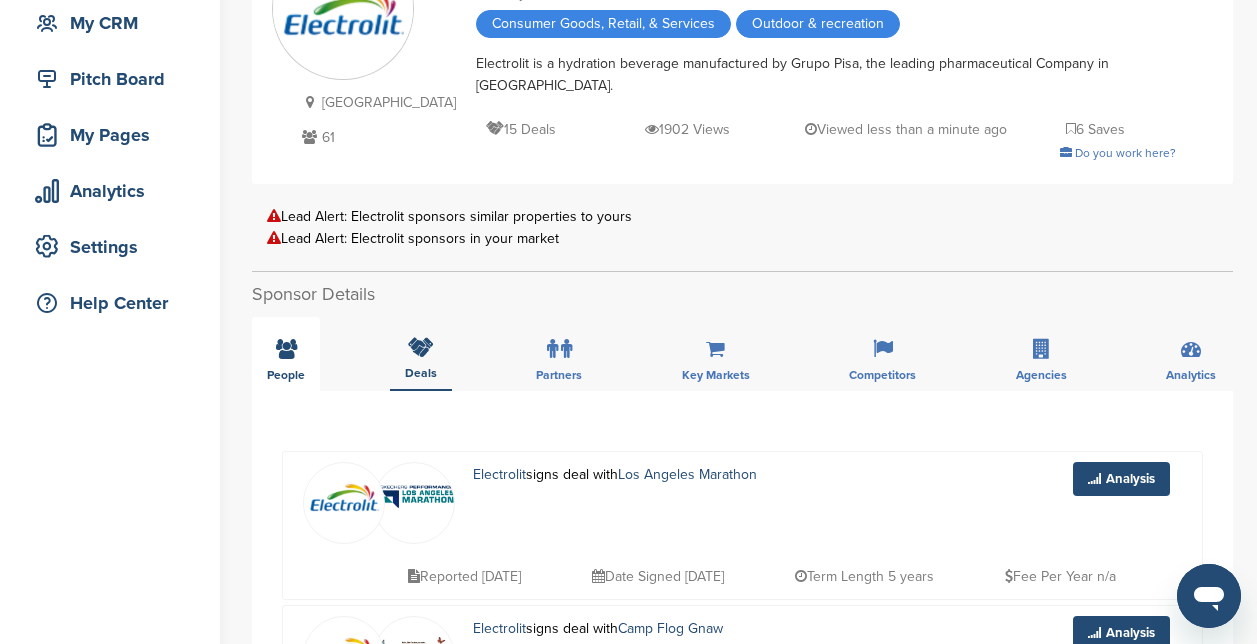 click on "People" at bounding box center (286, 354) 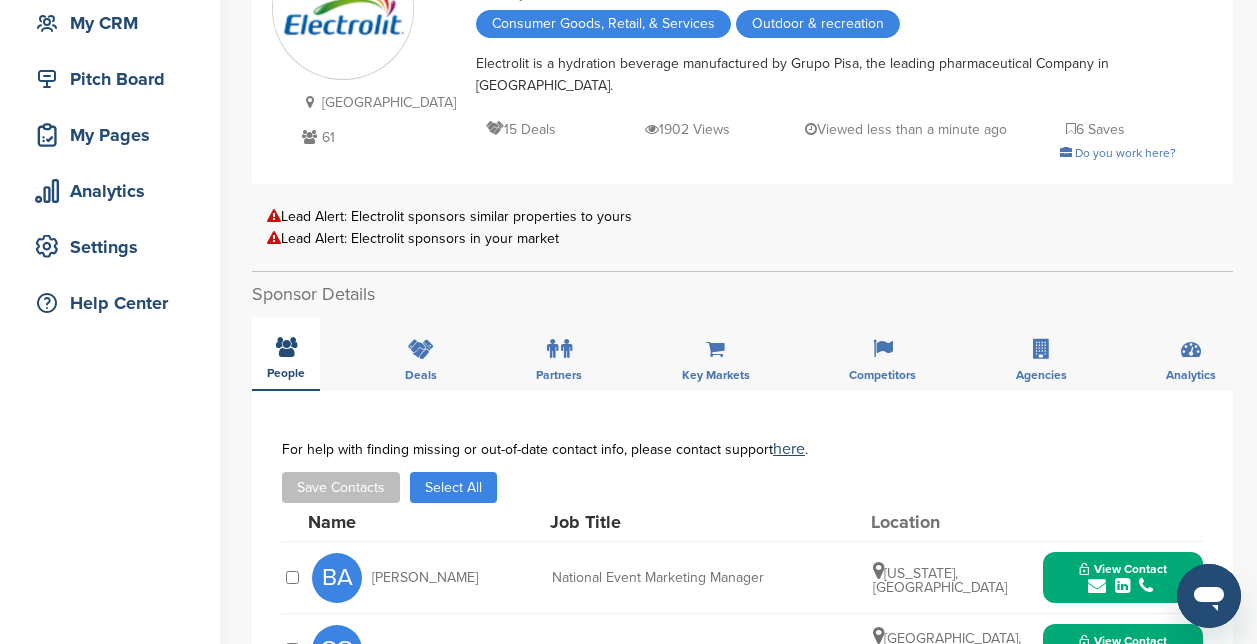 click at bounding box center [286, 347] 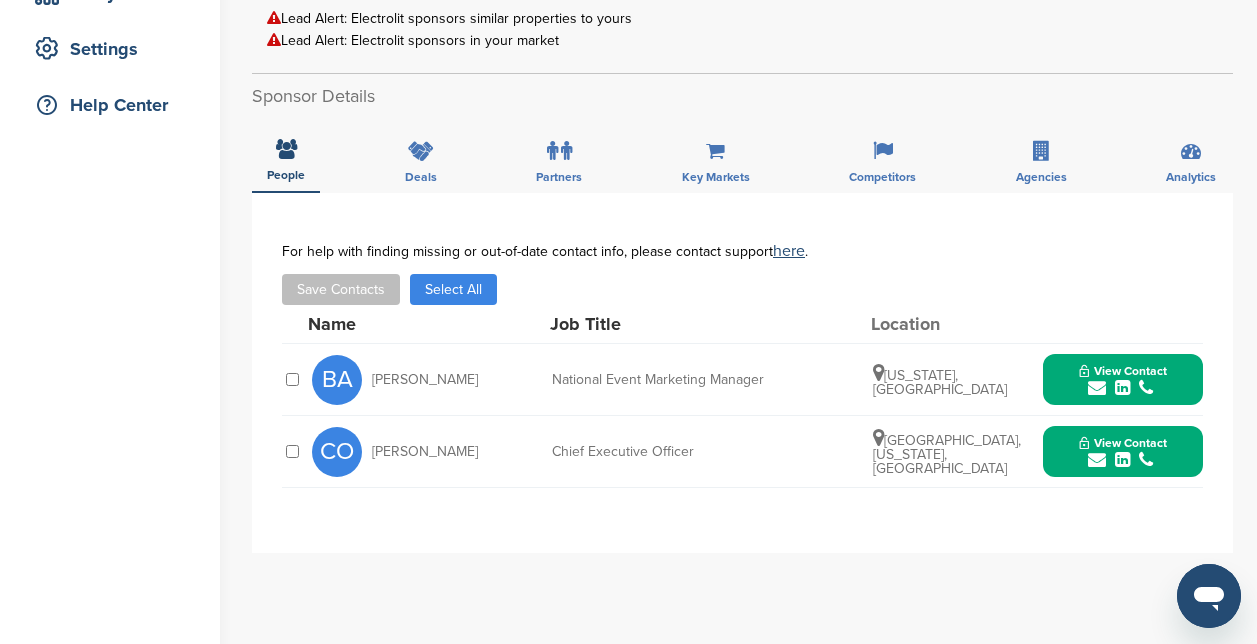 scroll, scrollTop: 400, scrollLeft: 0, axis: vertical 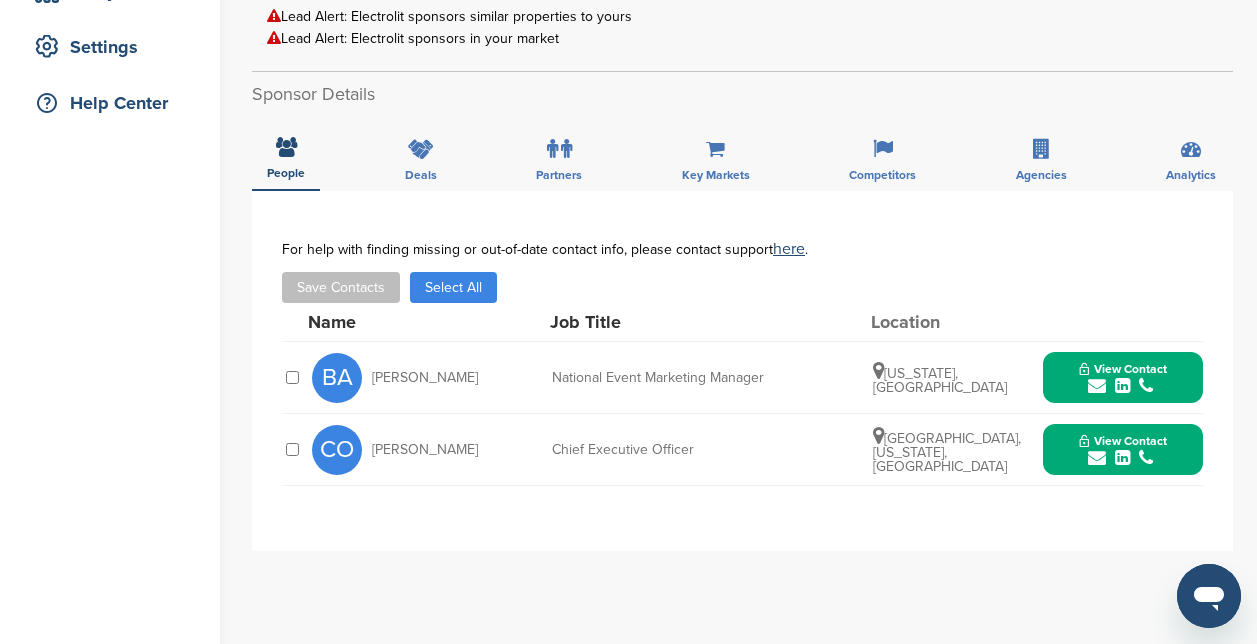 click on "View Contact" at bounding box center (1123, 378) 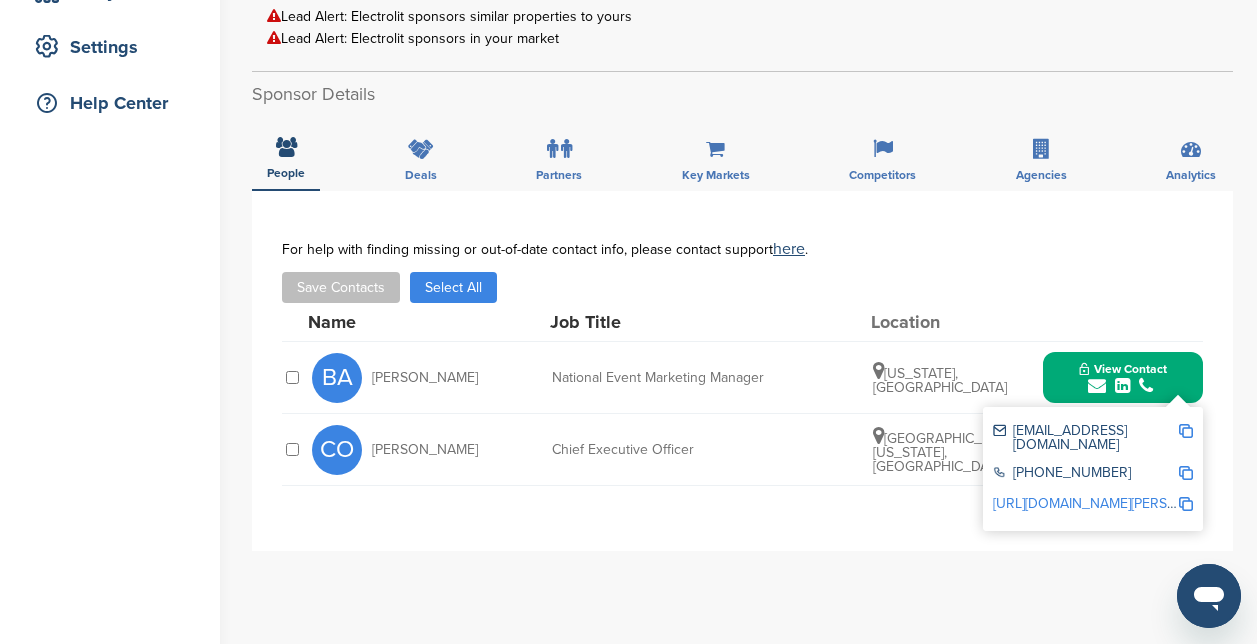 click at bounding box center [1186, 431] 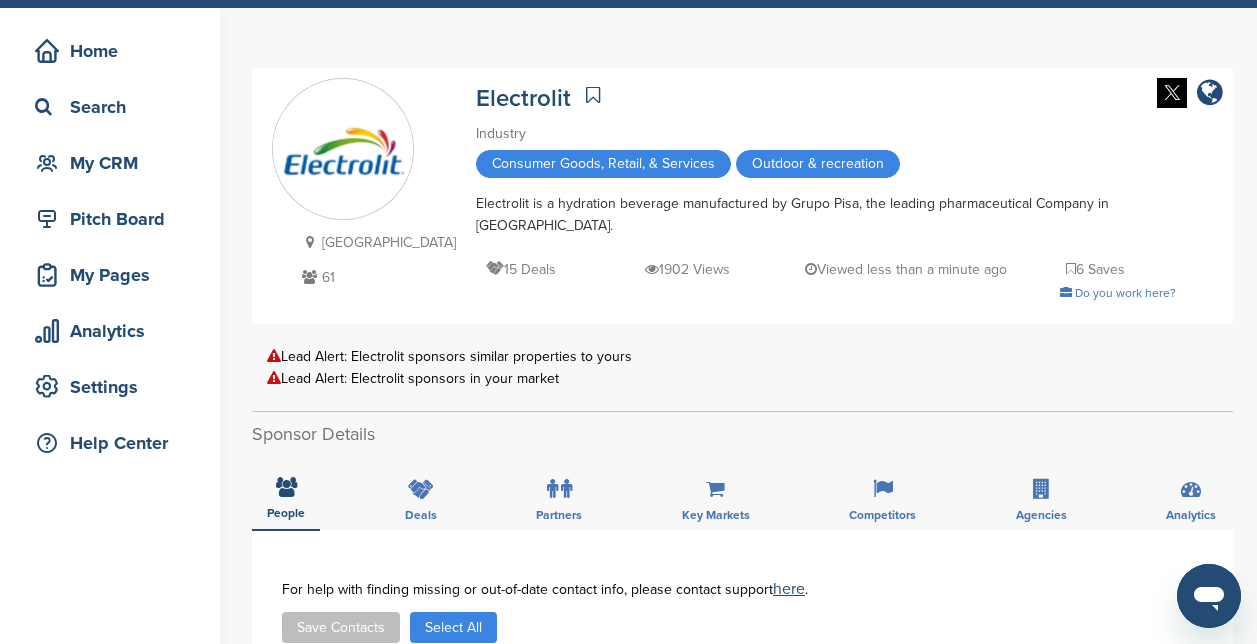 scroll, scrollTop: 0, scrollLeft: 0, axis: both 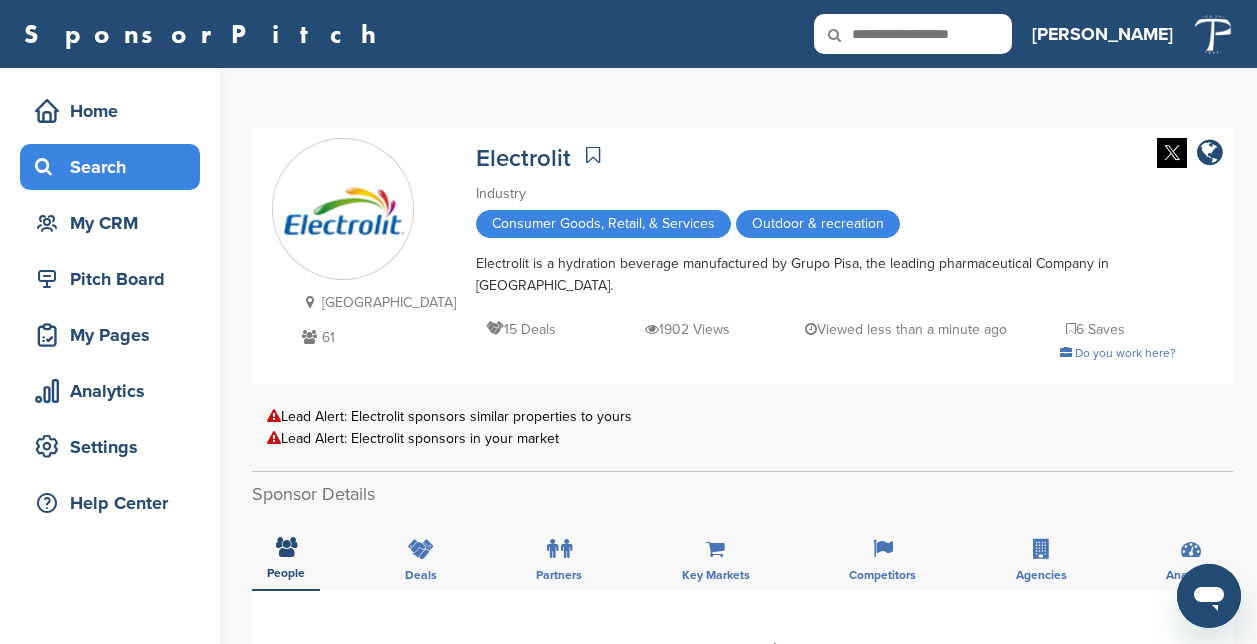 click on "Search" at bounding box center [115, 167] 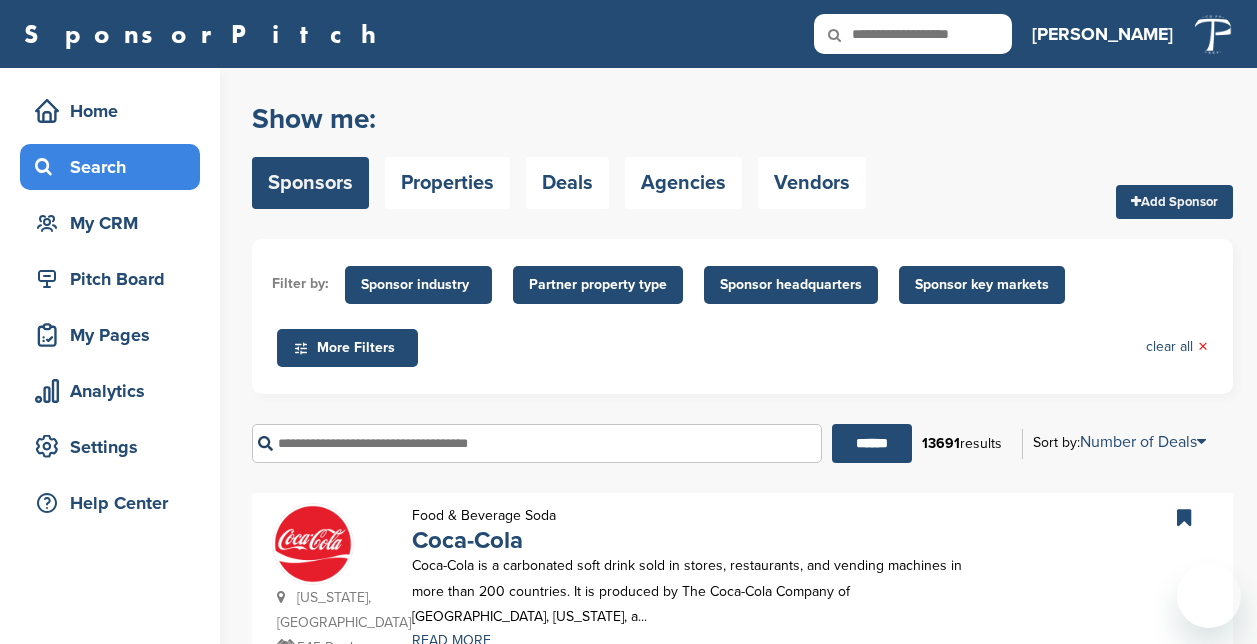 scroll, scrollTop: 0, scrollLeft: 0, axis: both 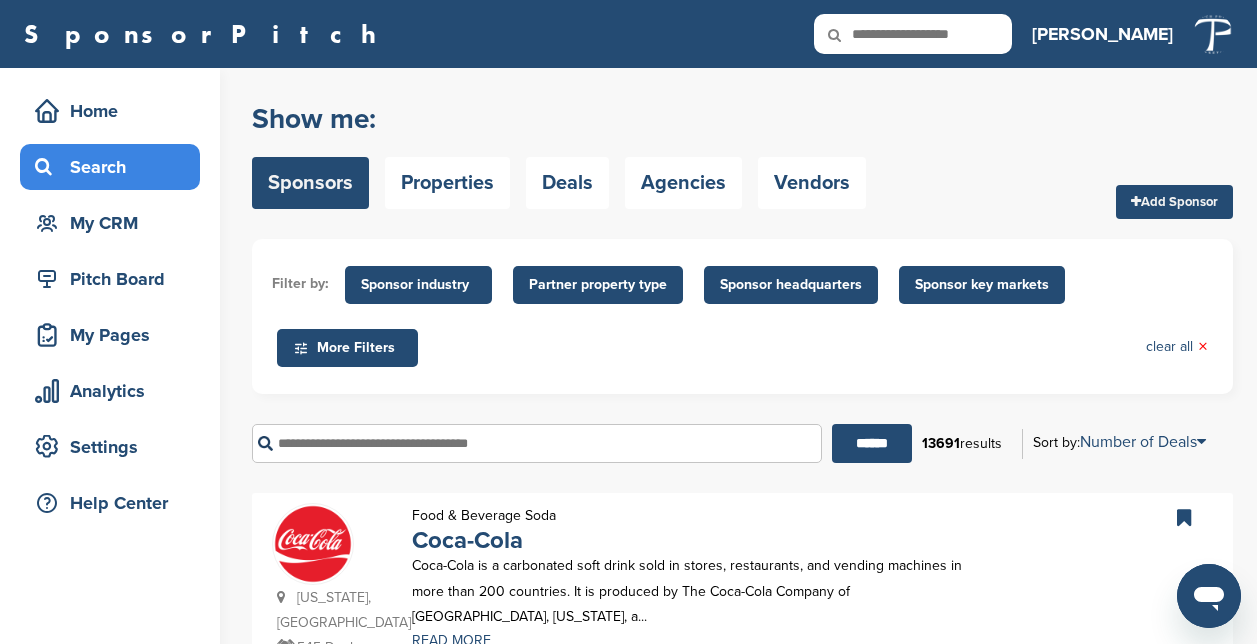 click at bounding box center [537, 443] 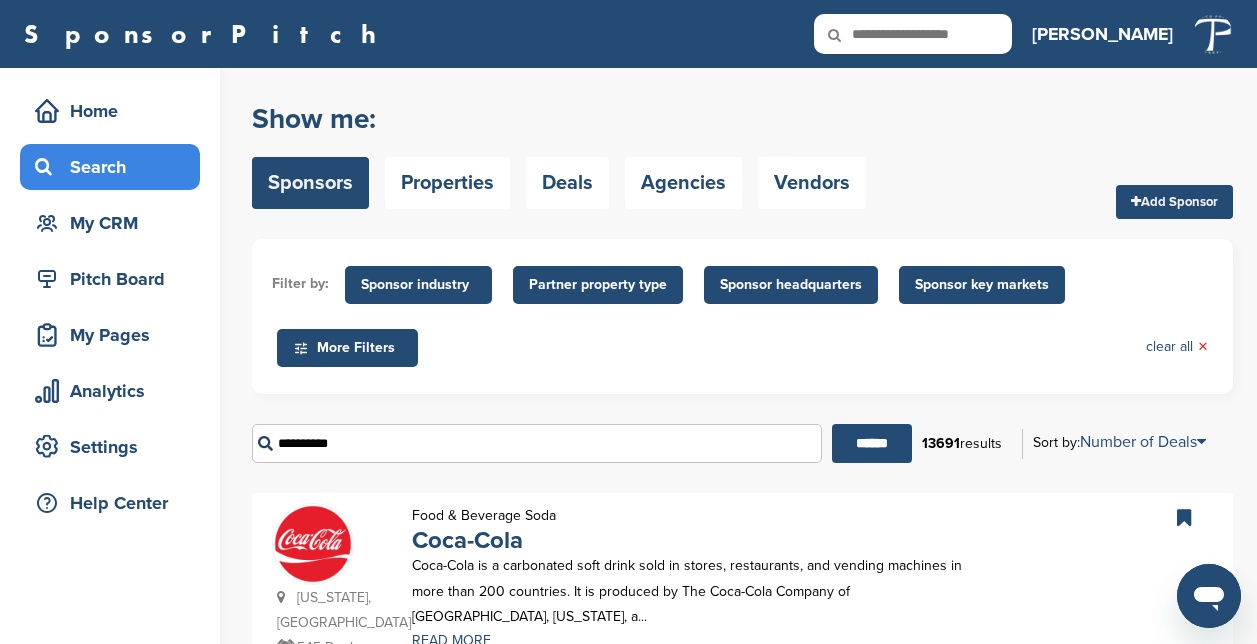 drag, startPoint x: 862, startPoint y: 435, endPoint x: 857, endPoint y: 422, distance: 13.928389 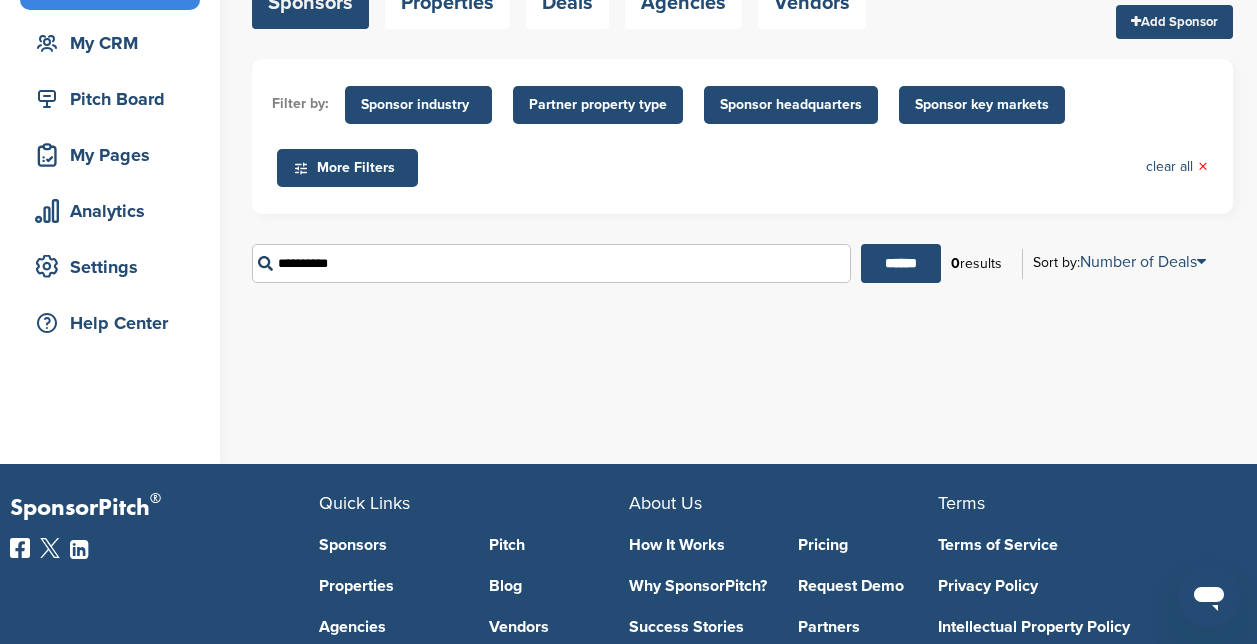 scroll, scrollTop: 0, scrollLeft: 0, axis: both 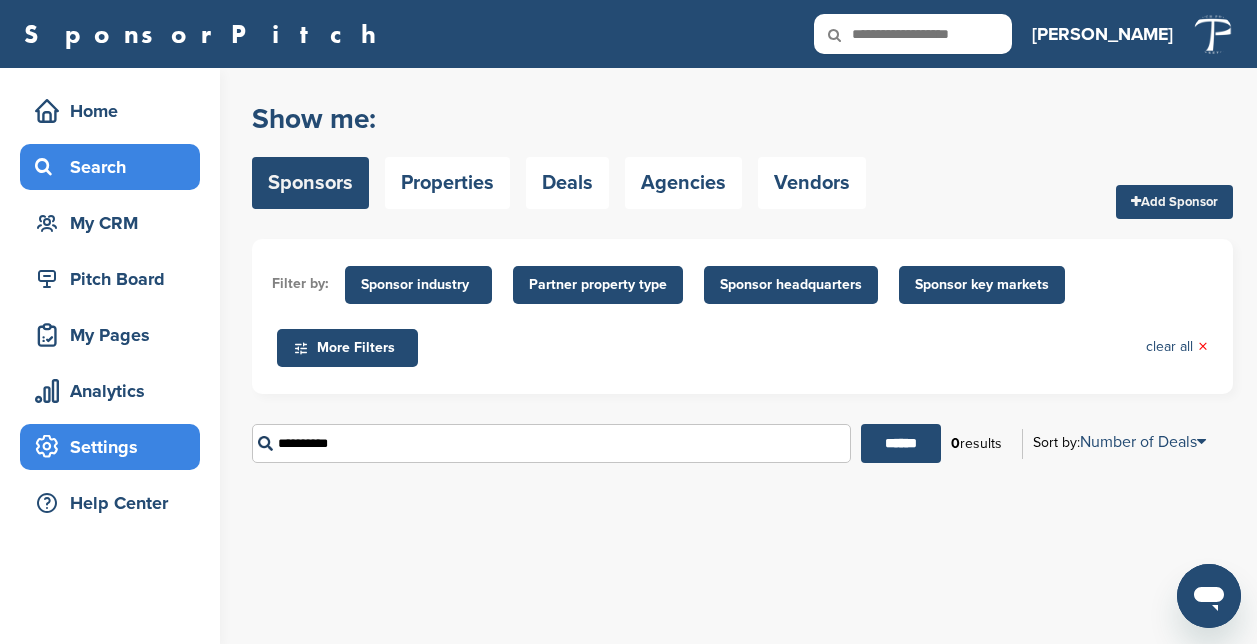drag, startPoint x: 434, startPoint y: 446, endPoint x: 157, endPoint y: 435, distance: 277.21832 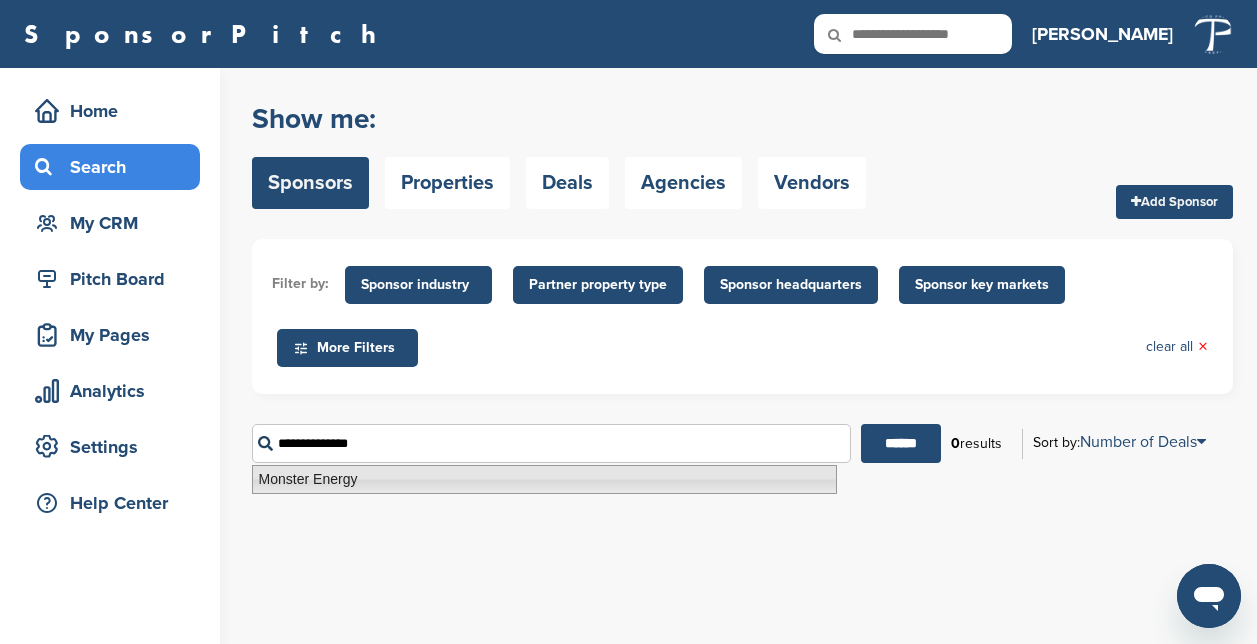 click on "Monster Energy" at bounding box center (544, 479) 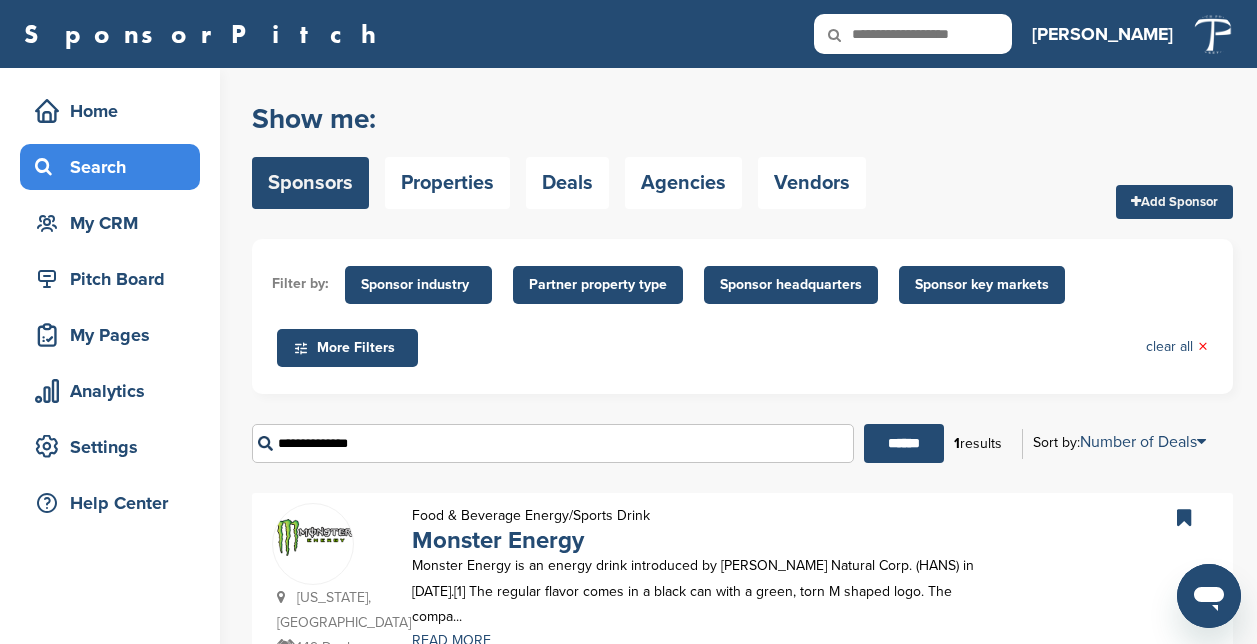 click at bounding box center [313, 537] 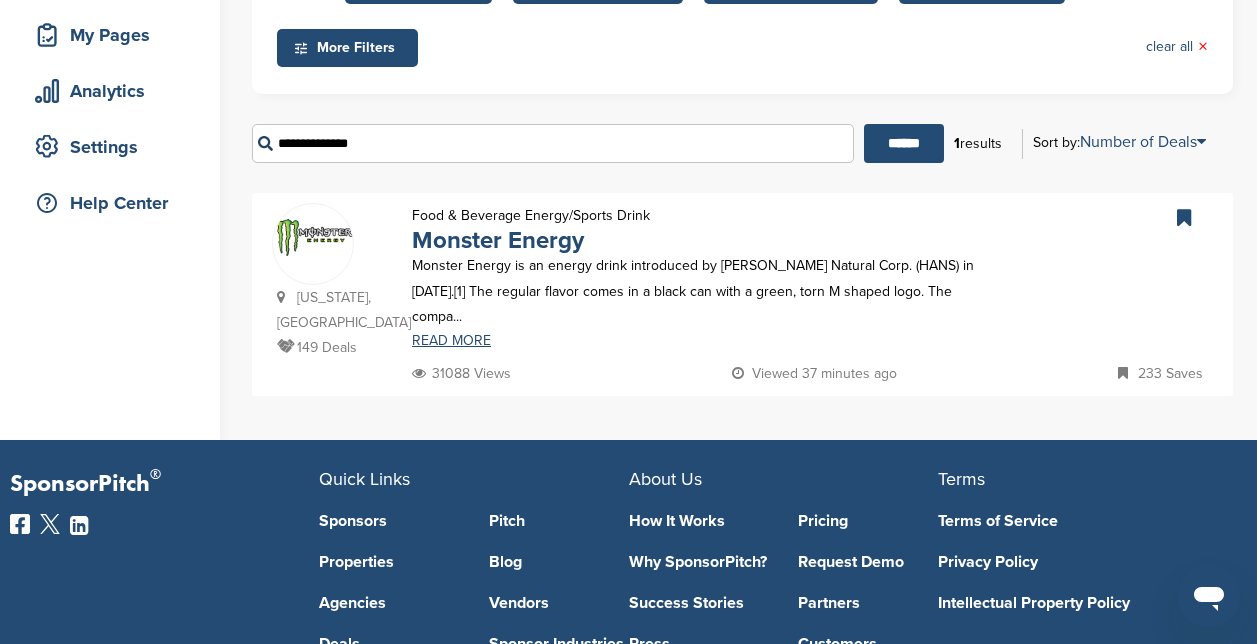 scroll, scrollTop: 100, scrollLeft: 0, axis: vertical 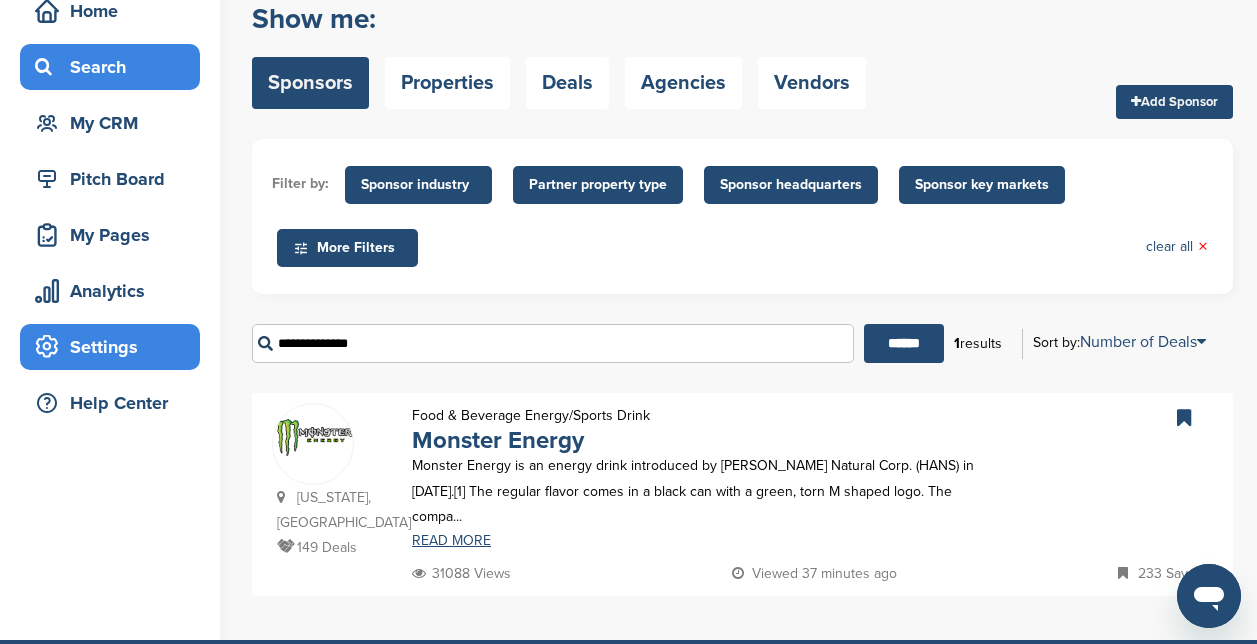 drag, startPoint x: 431, startPoint y: 344, endPoint x: 197, endPoint y: 347, distance: 234.01923 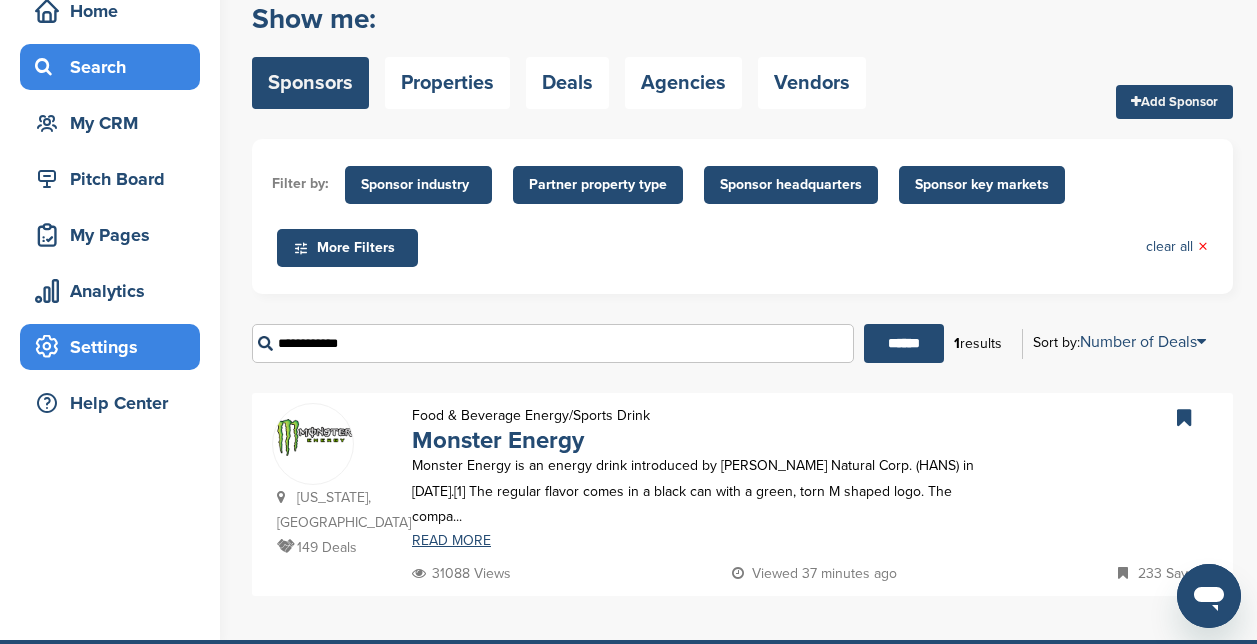 click on "******" at bounding box center (904, 343) 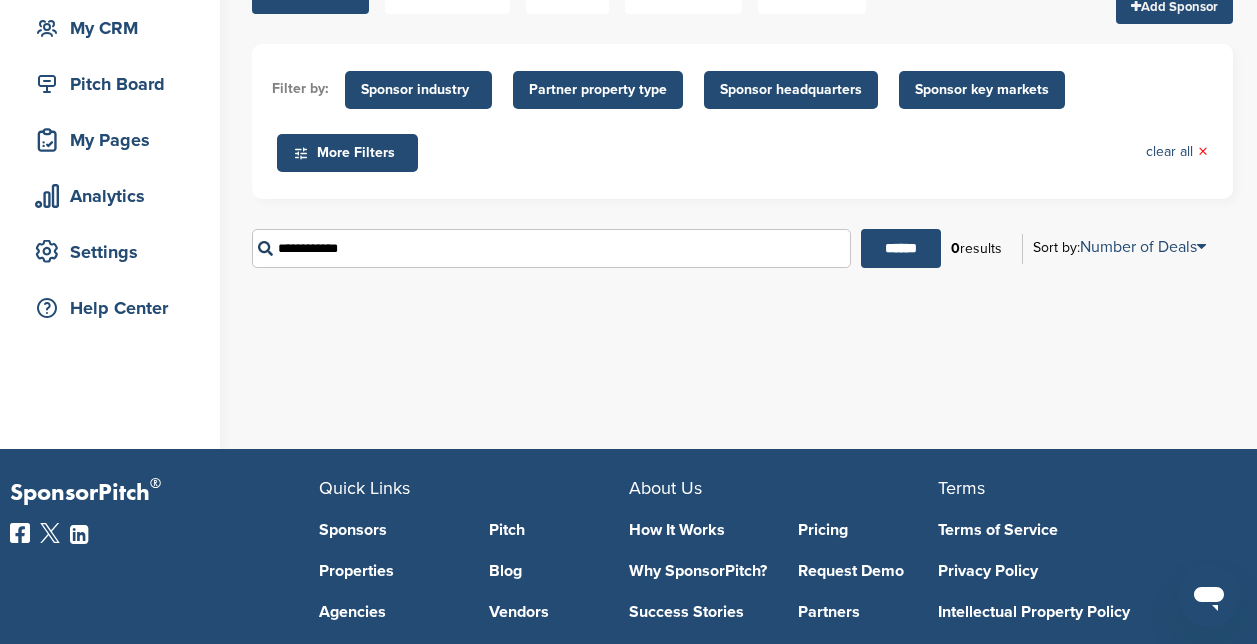 scroll, scrollTop: 200, scrollLeft: 0, axis: vertical 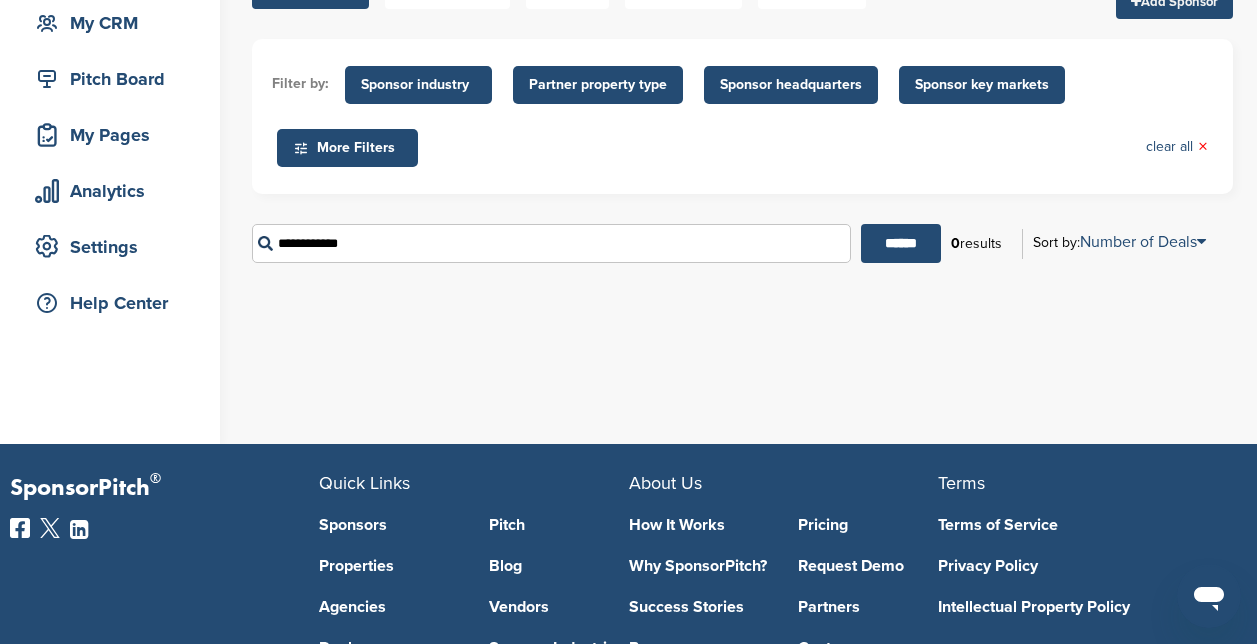 drag, startPoint x: 393, startPoint y: 257, endPoint x: 167, endPoint y: 222, distance: 228.69412 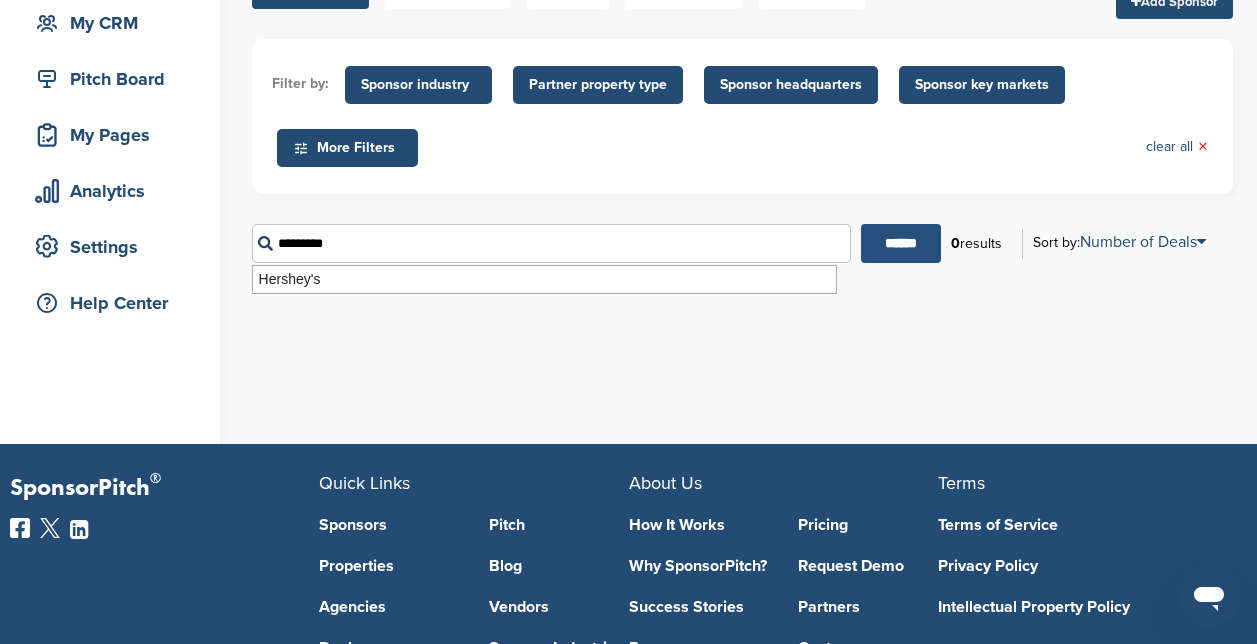 click on "******" at bounding box center [901, 243] 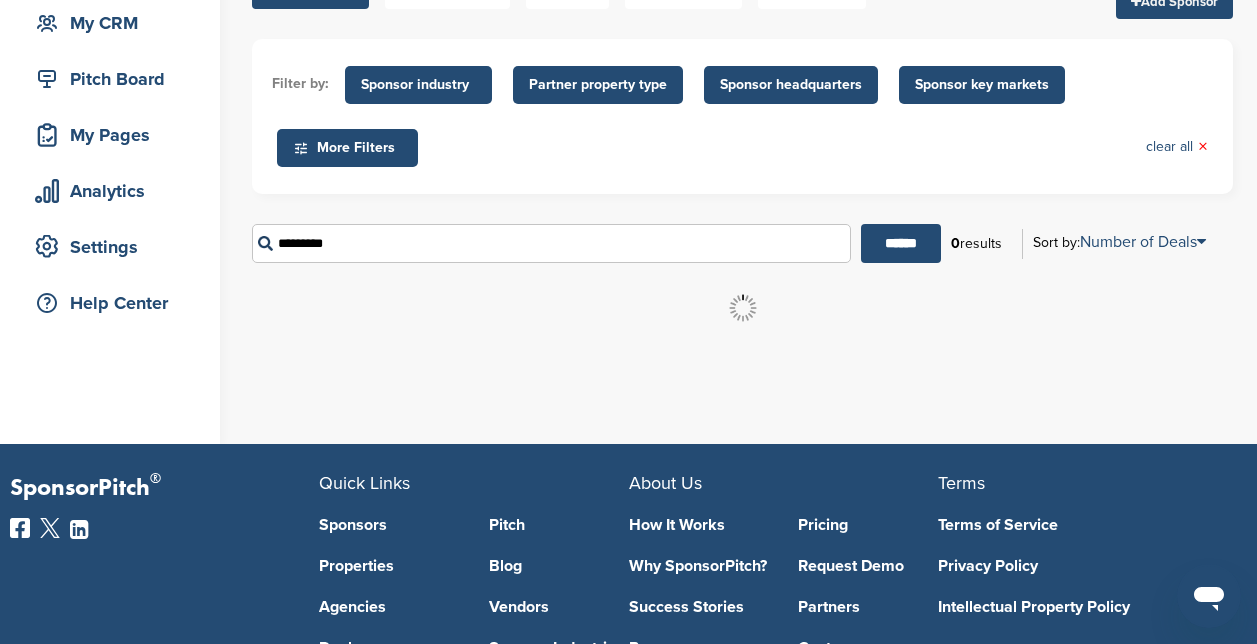 scroll, scrollTop: 0, scrollLeft: 0, axis: both 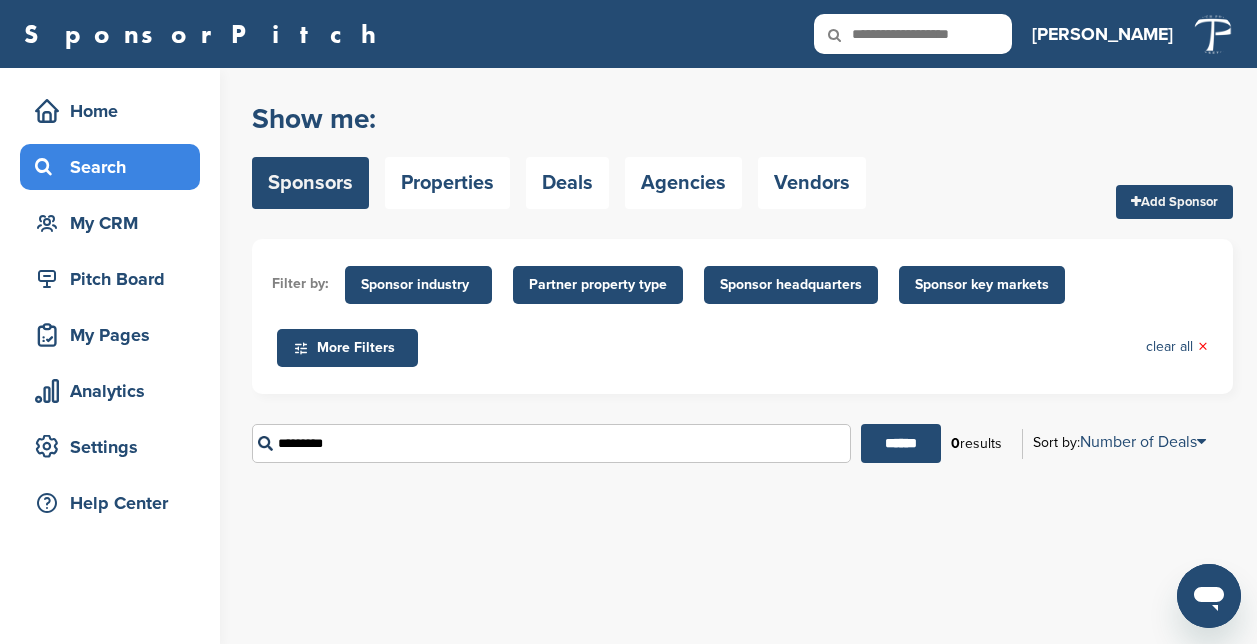 click on "*********
******
0
results
Sort by:
Number of Deals
Sponsor Name
Recently Added
Number of Deals
Views
Followers
People" at bounding box center (742, 443) 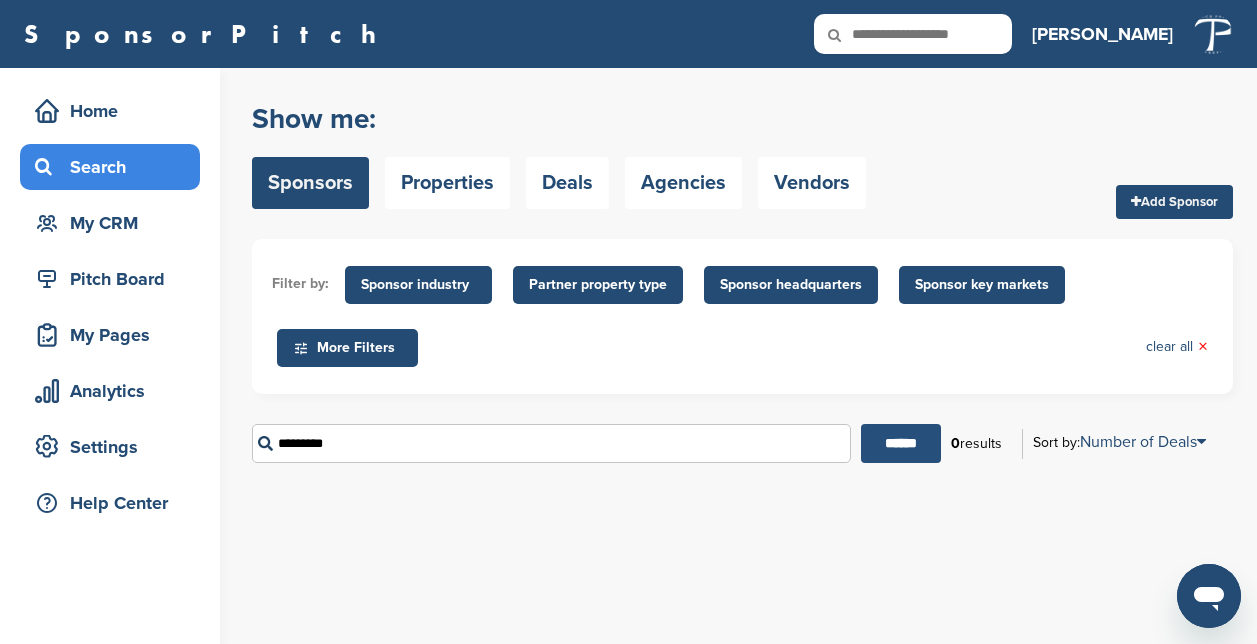 click on "******" at bounding box center (901, 443) 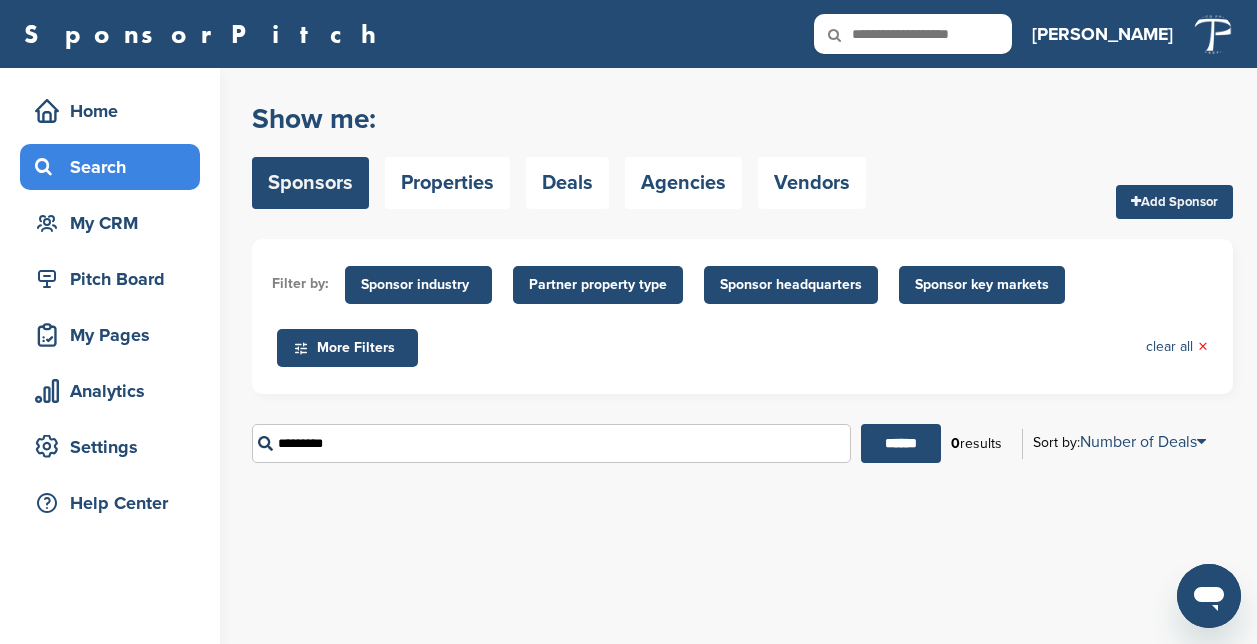 click on "*********" at bounding box center (551, 443) 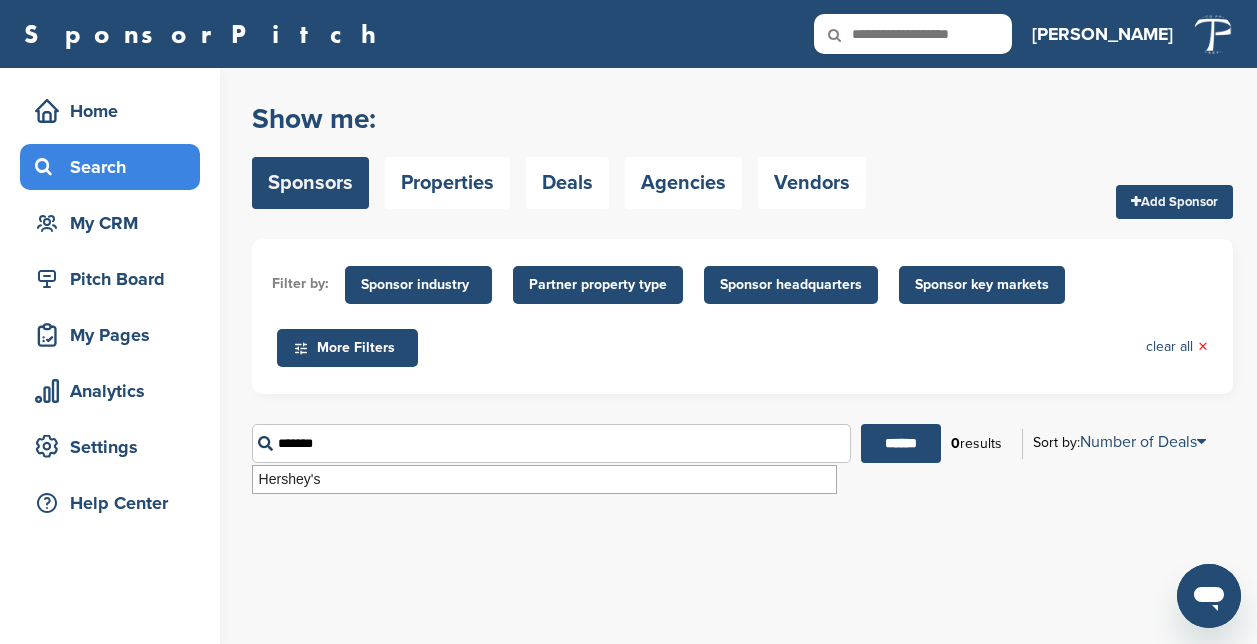 type on "*******" 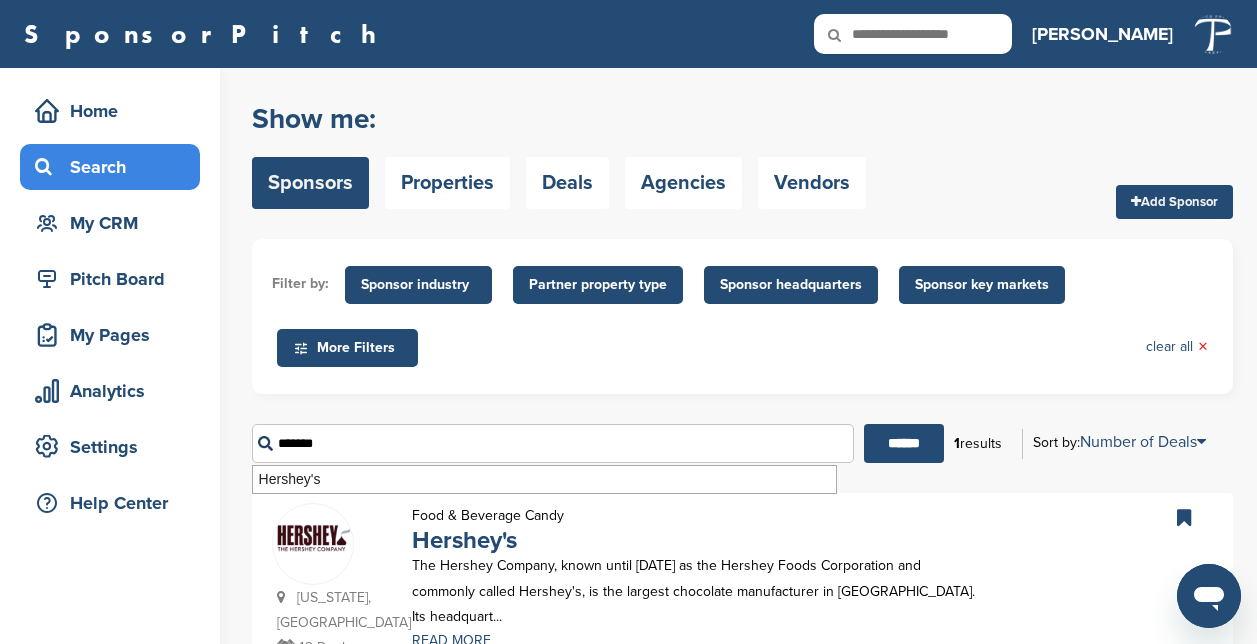 click at bounding box center [313, 537] 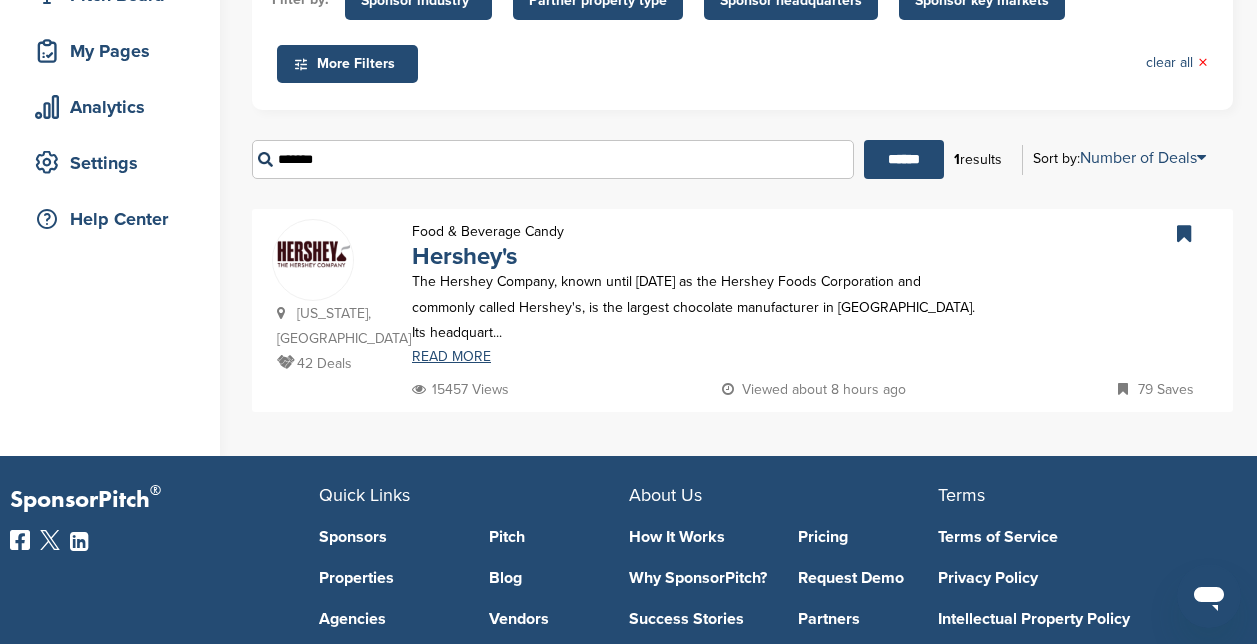 scroll, scrollTop: 300, scrollLeft: 0, axis: vertical 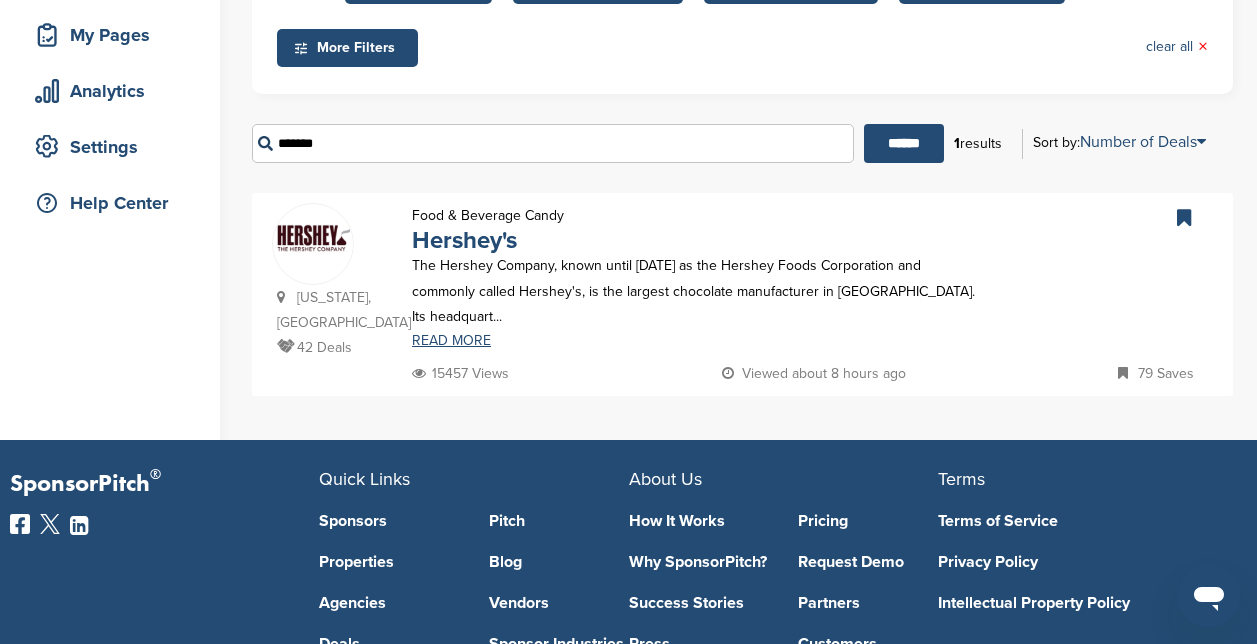 click on "The Hershey Company, known until April 2005 as the Hershey Foods Corporation and commonly called Hershey's, is the largest chocolate manufacturer in North America. Its headquart..." at bounding box center (700, 291) 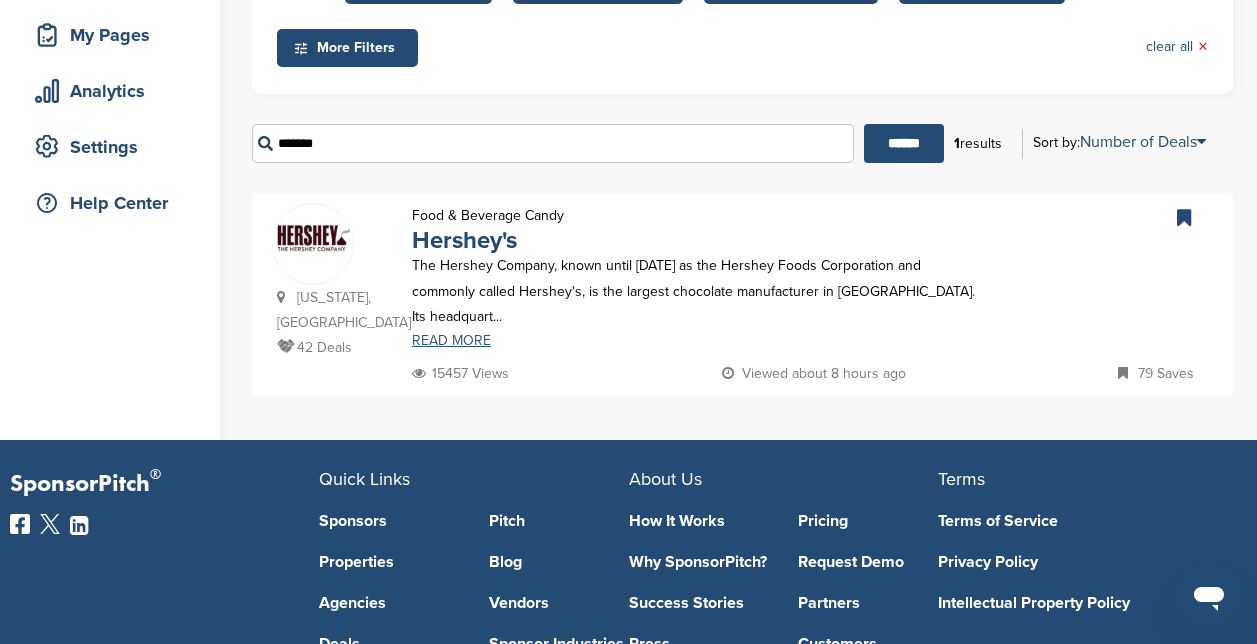 click on "READ MORE" at bounding box center (700, 341) 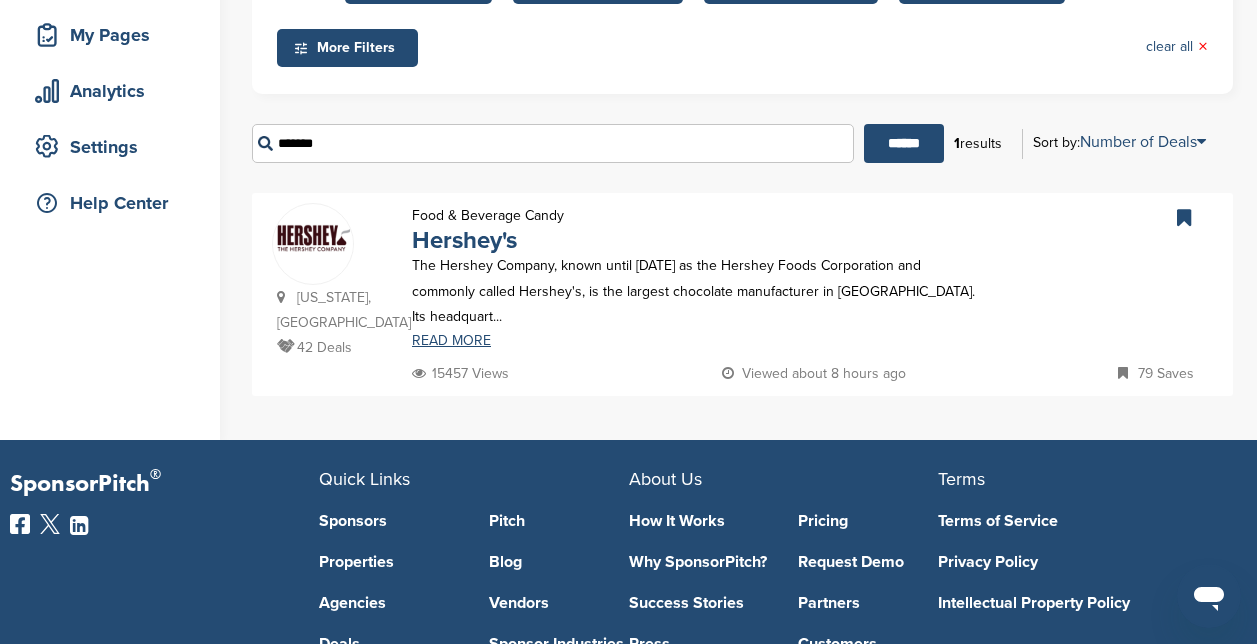 click at bounding box center (313, 237) 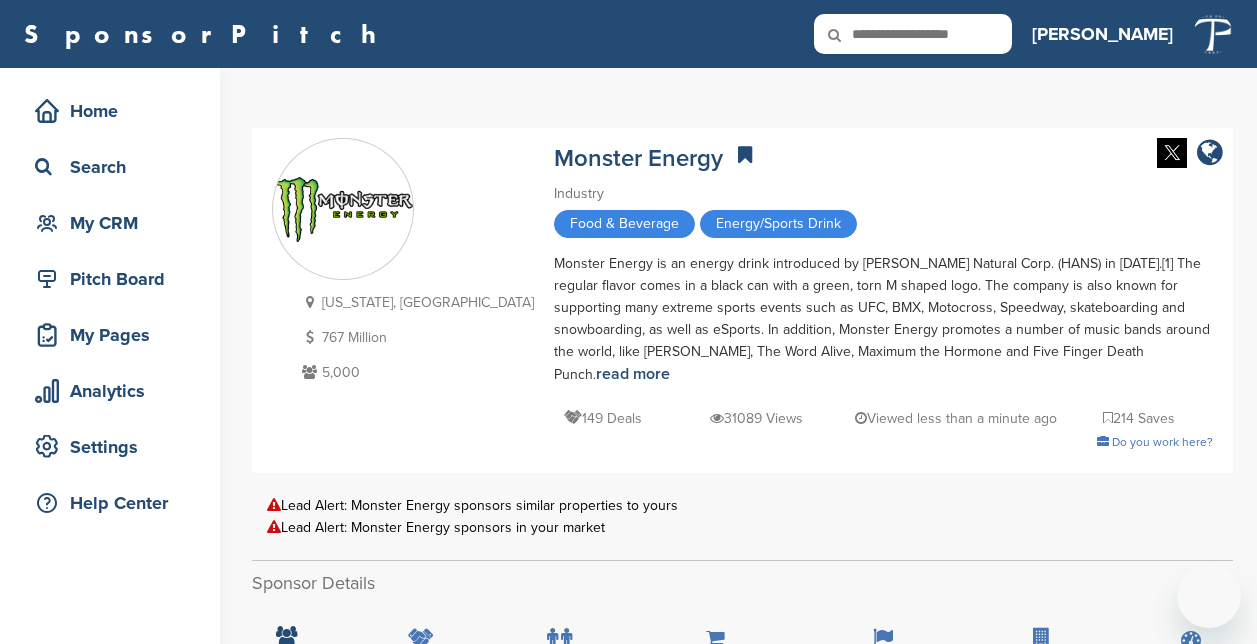 scroll, scrollTop: 0, scrollLeft: 0, axis: both 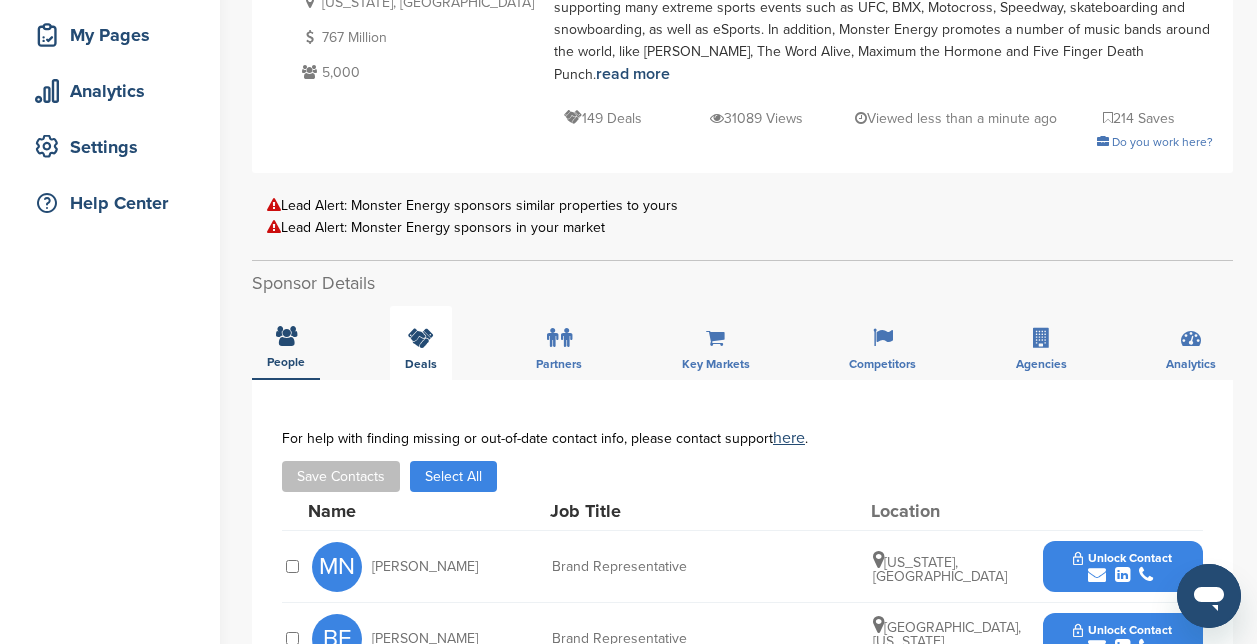 click at bounding box center [421, 338] 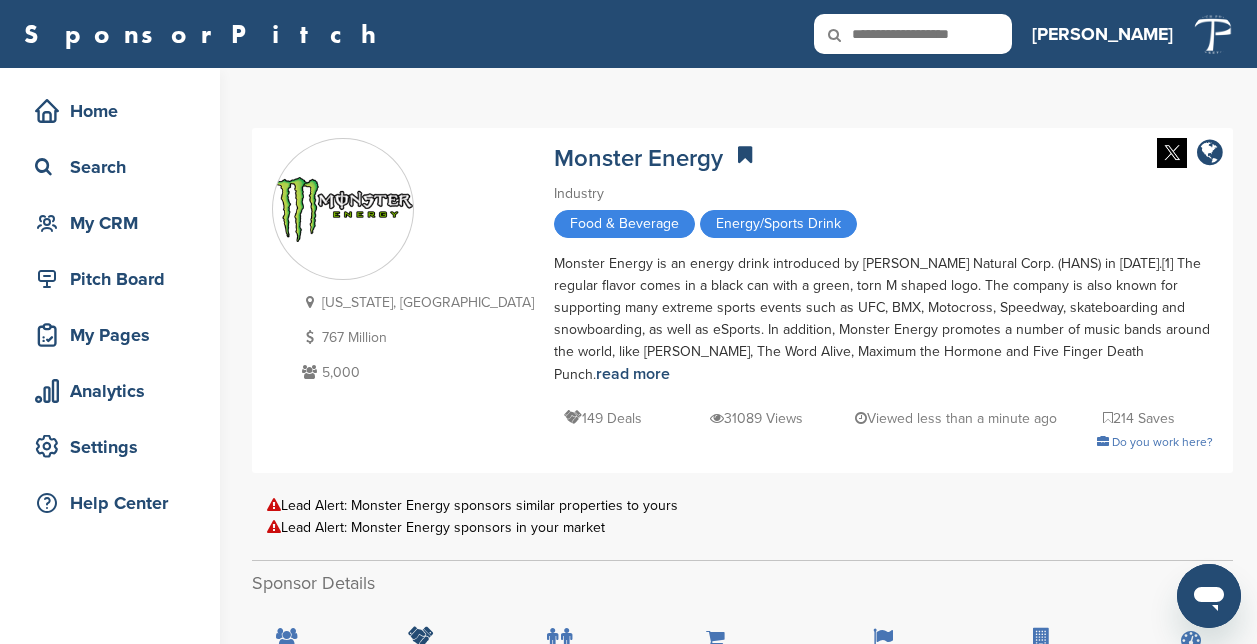 scroll, scrollTop: 200, scrollLeft: 0, axis: vertical 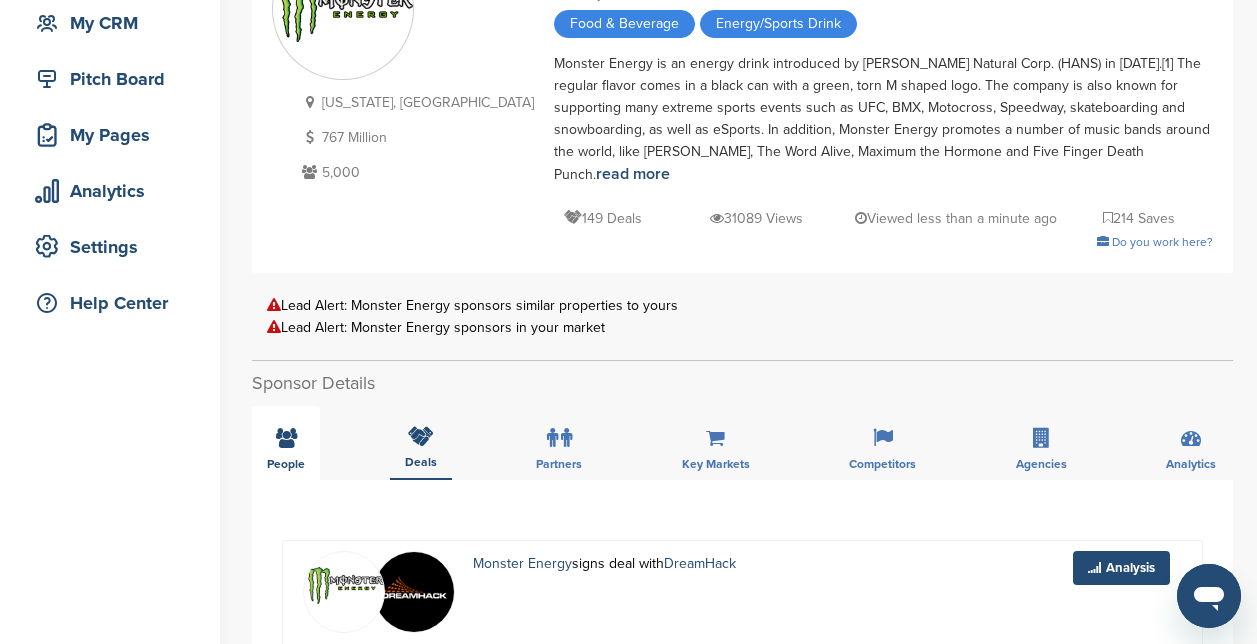 click on "People" at bounding box center (286, 464) 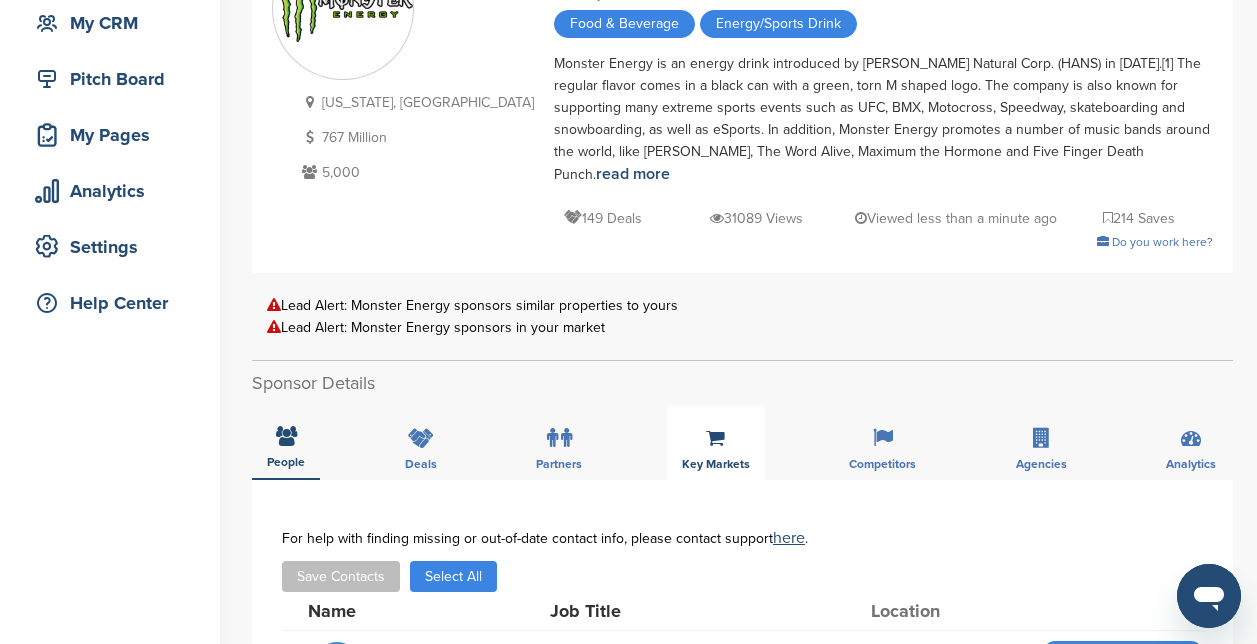 click on "Key Markets" at bounding box center [716, 443] 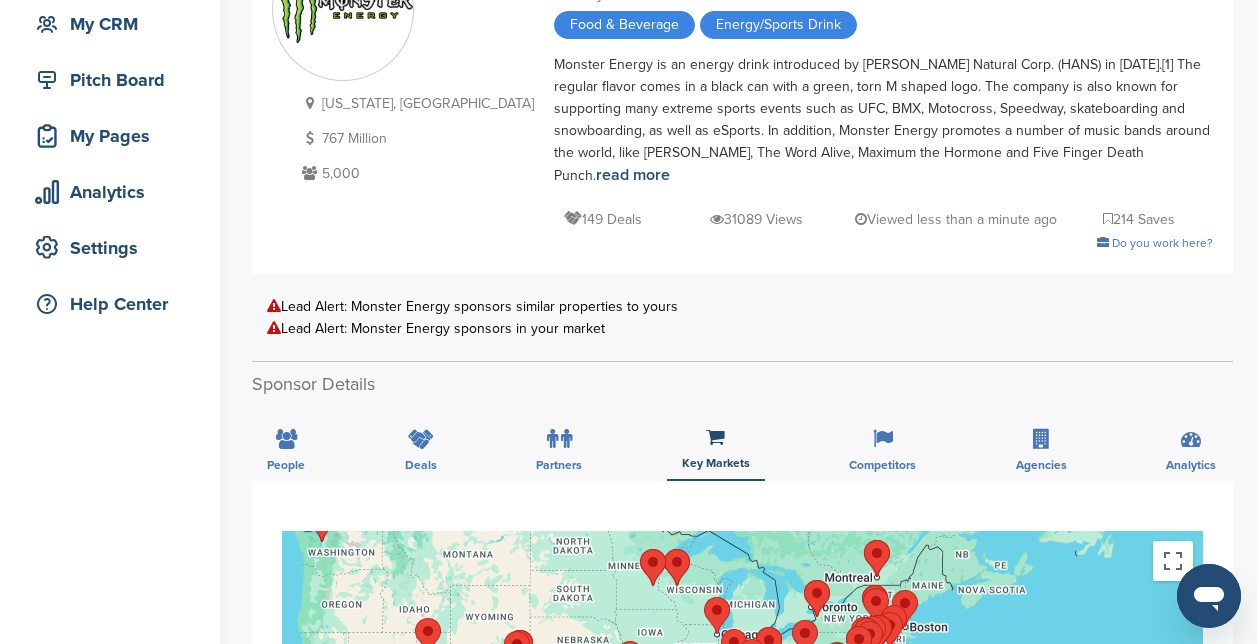 scroll, scrollTop: 200, scrollLeft: 0, axis: vertical 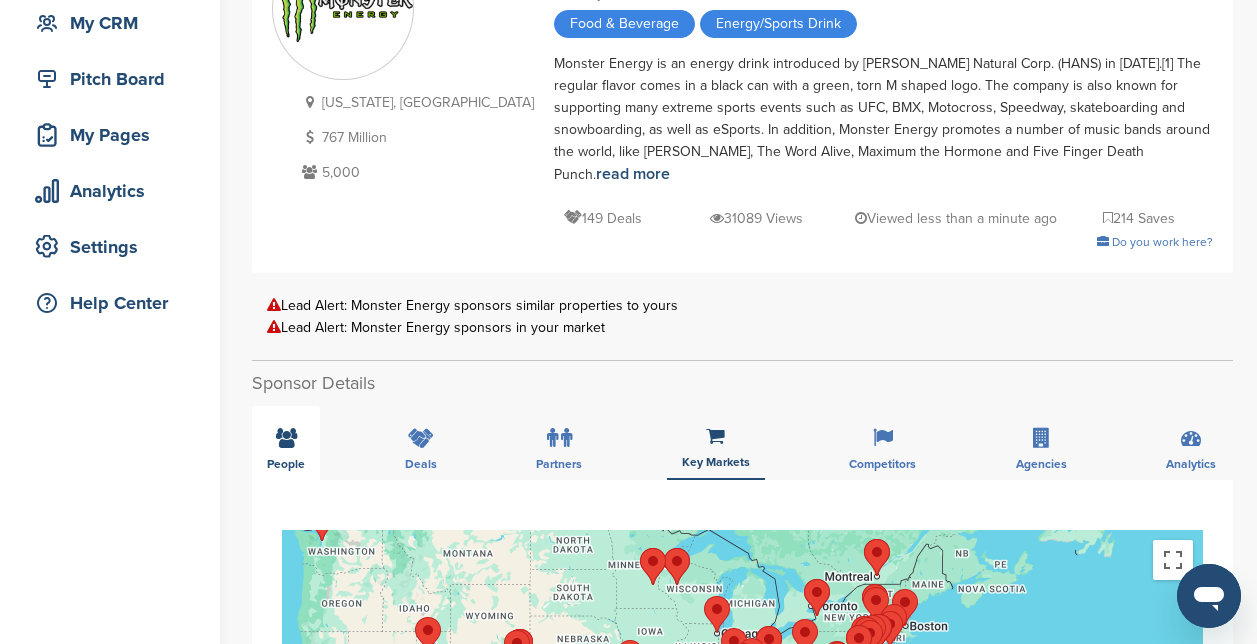 click on "People" at bounding box center [286, 443] 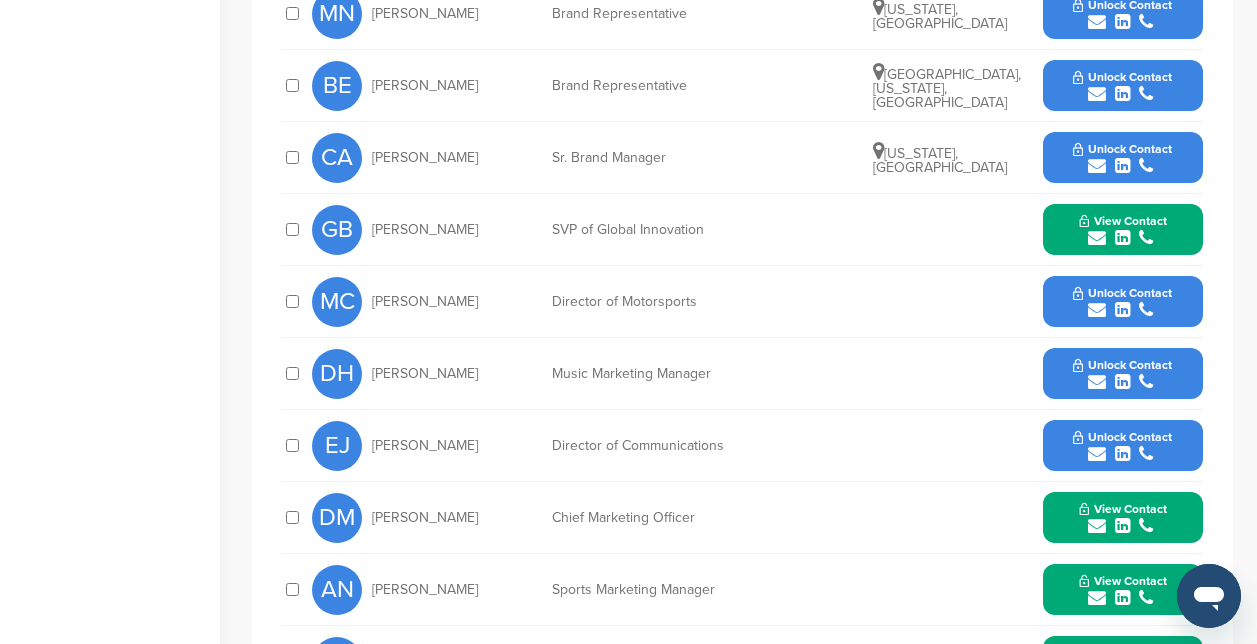 scroll, scrollTop: 900, scrollLeft: 0, axis: vertical 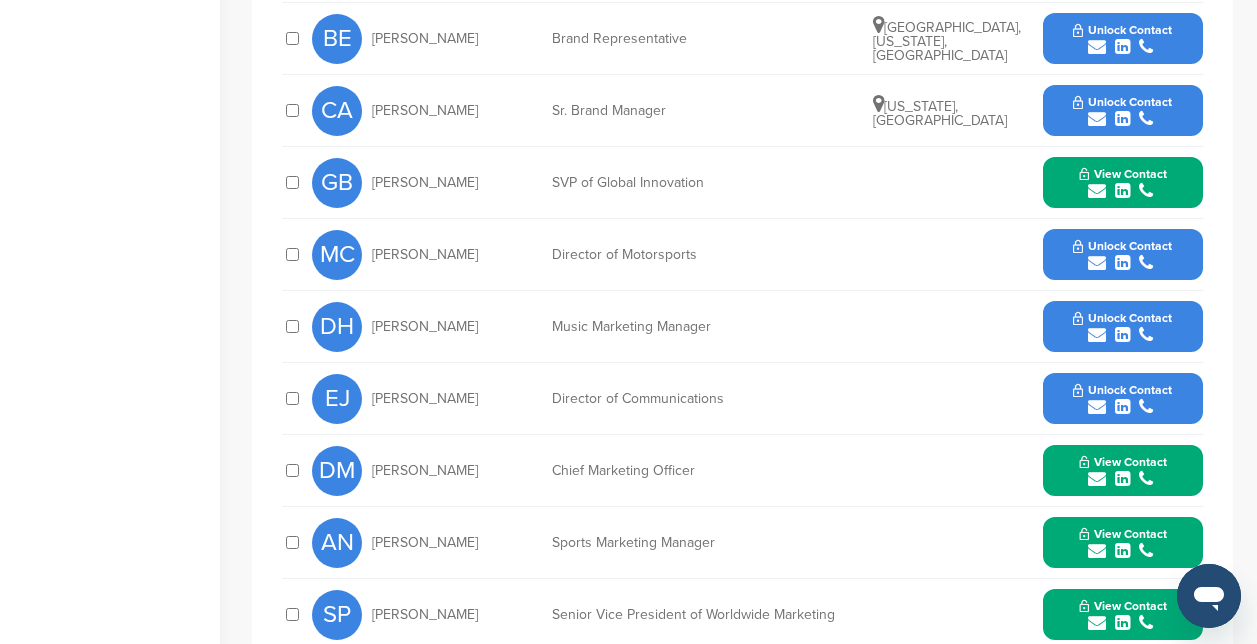 click on "AN
Aaron Nixon" at bounding box center [422, 543] 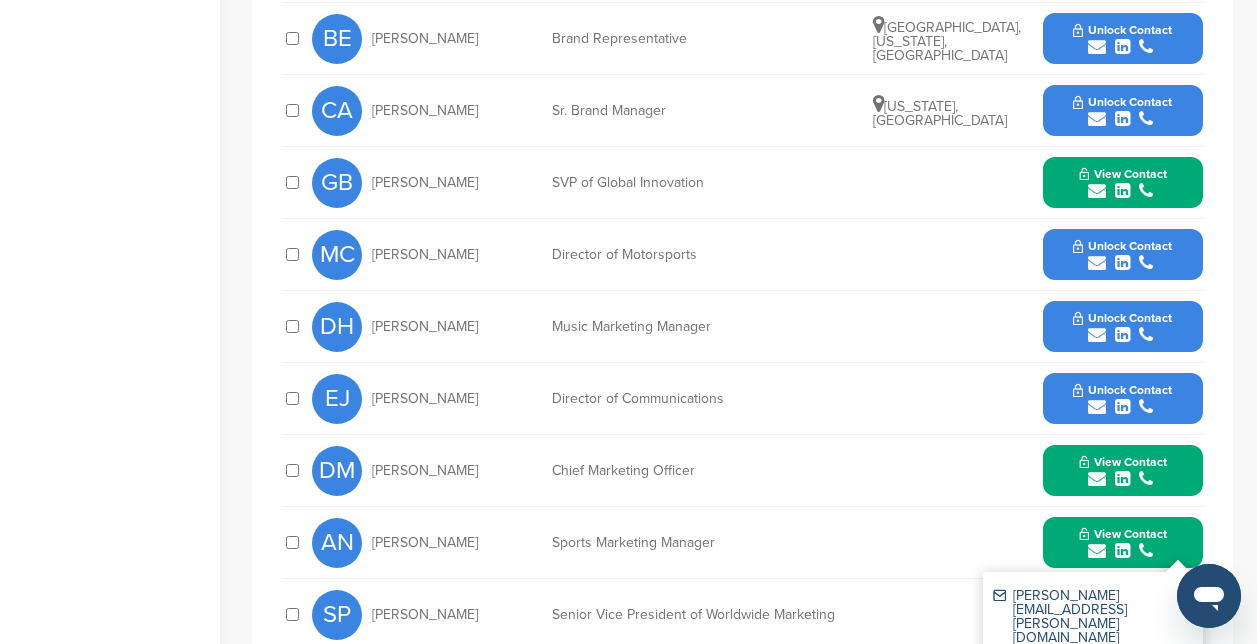 click on "https://www.linkedin.com/in/aaron-nixon-o-neill-9471228a" at bounding box center (1115, 696) 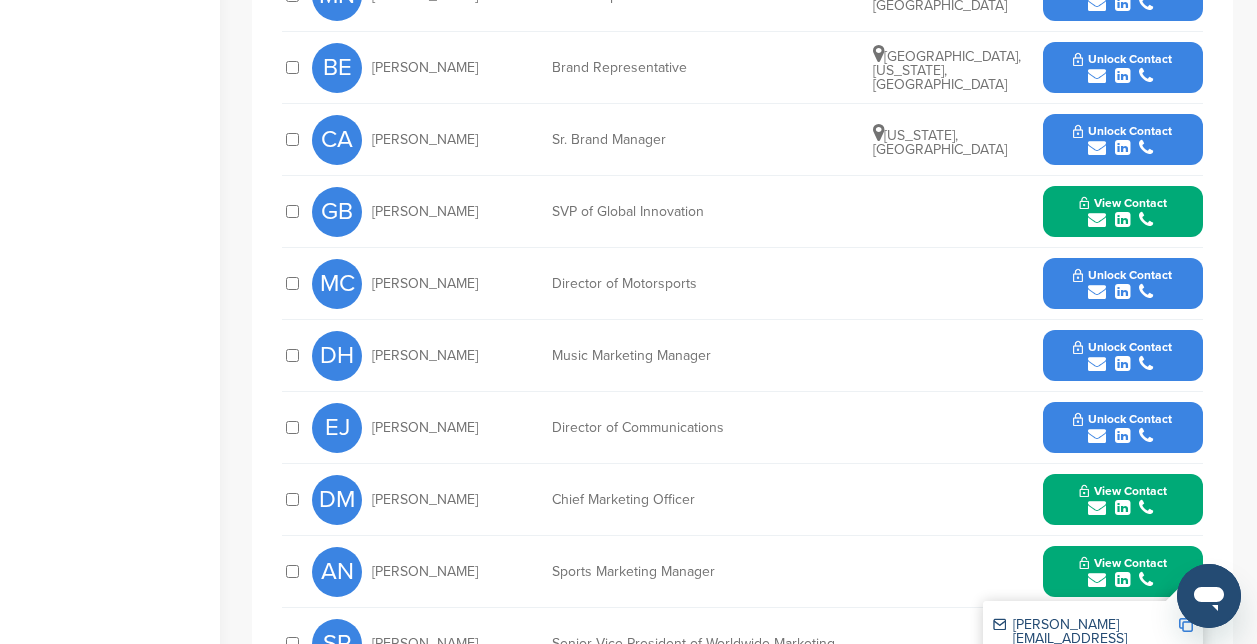 scroll, scrollTop: 900, scrollLeft: 0, axis: vertical 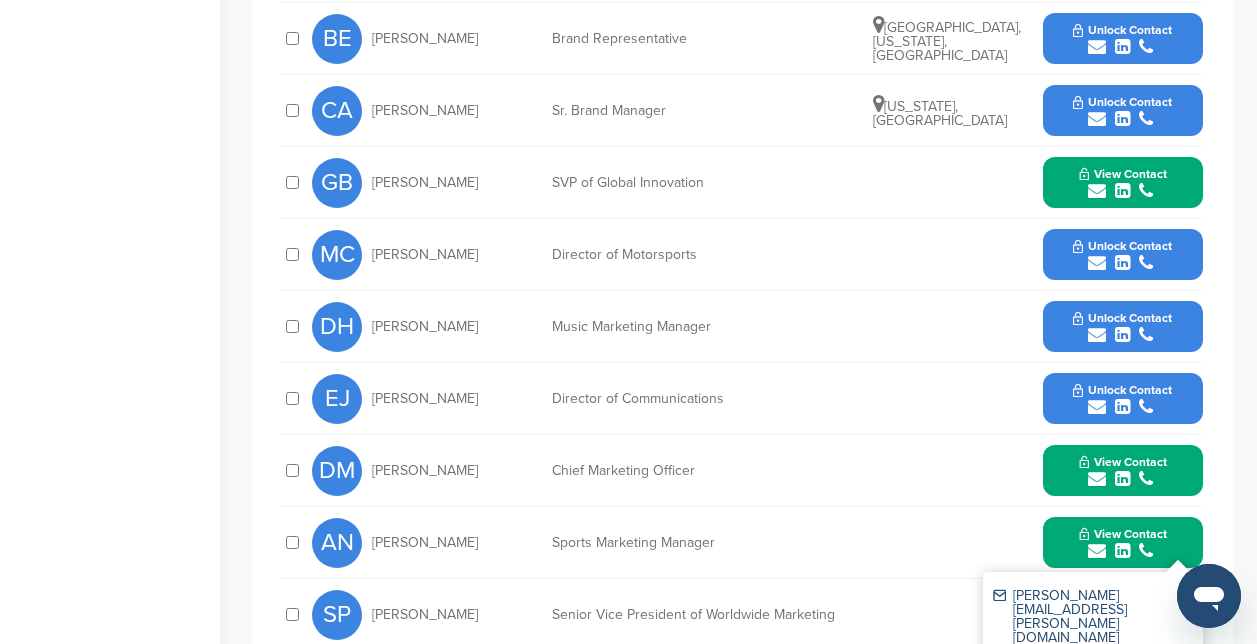 click on "Unlock Contact" at bounding box center [1122, 246] 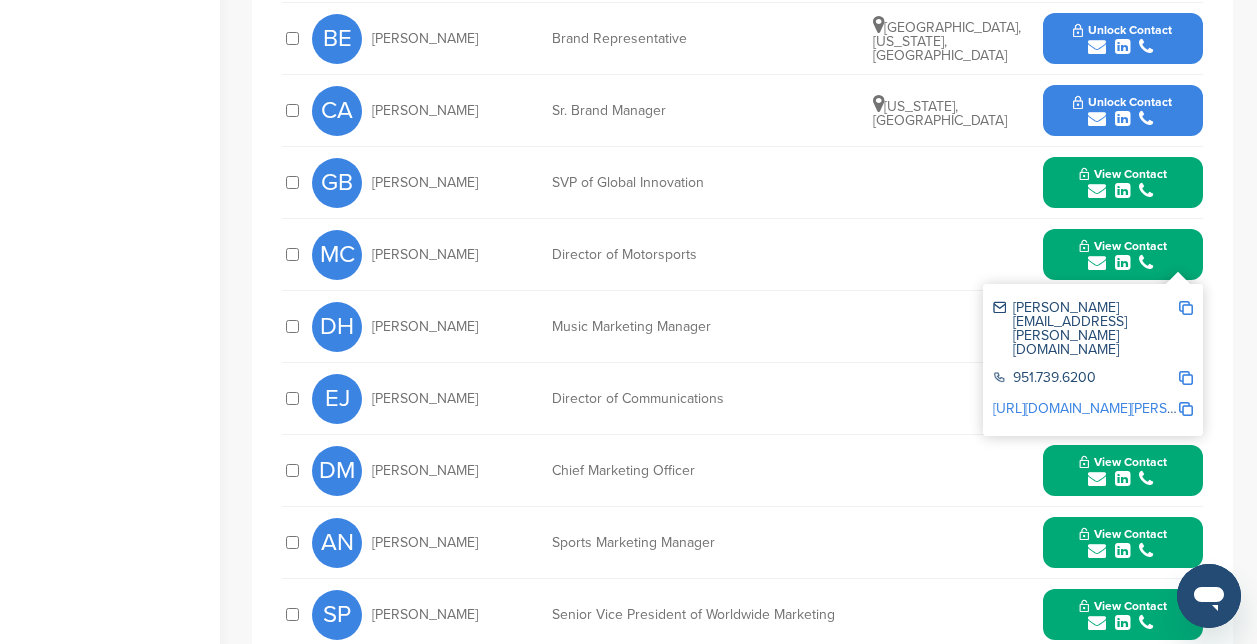 click on "https://www.linkedin.com/in/mitch-covington-5357248" at bounding box center [1115, 408] 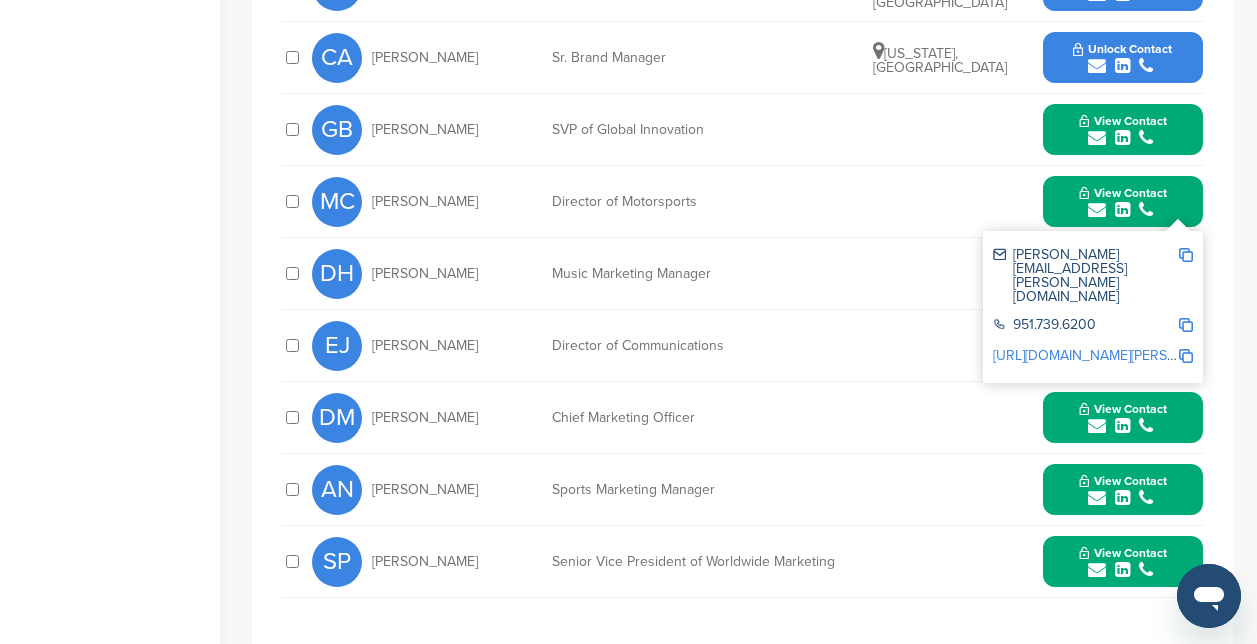 scroll, scrollTop: 1000, scrollLeft: 0, axis: vertical 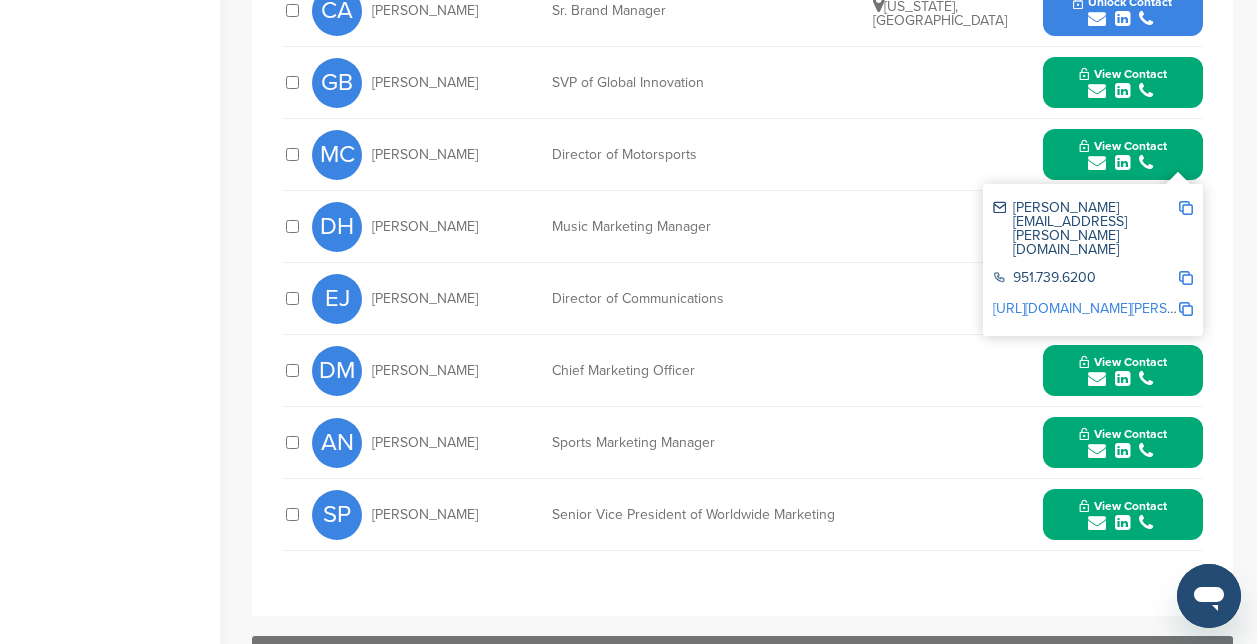 click on "View Contact" at bounding box center [1123, 506] 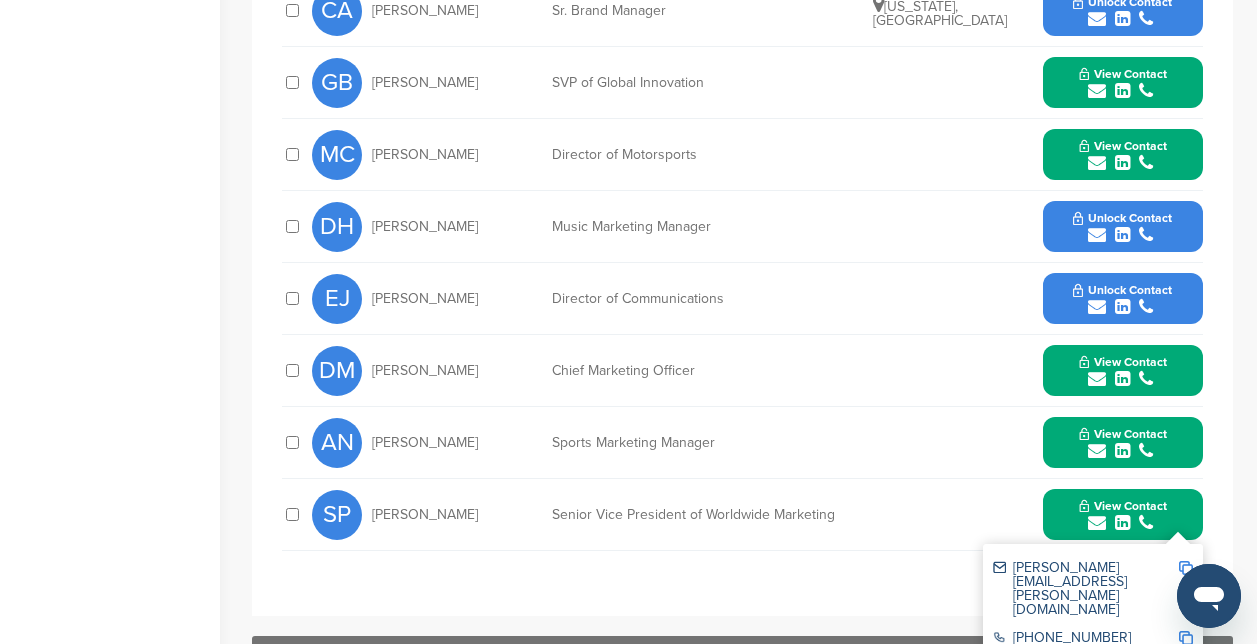 click at bounding box center [1186, 568] 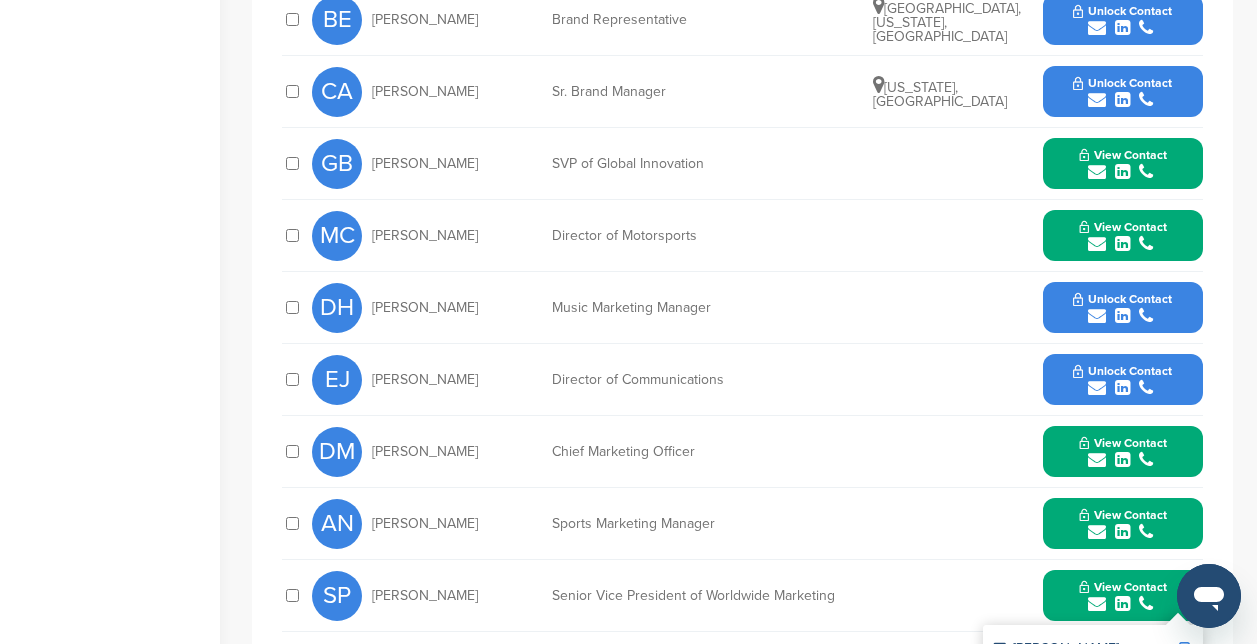 scroll, scrollTop: 900, scrollLeft: 0, axis: vertical 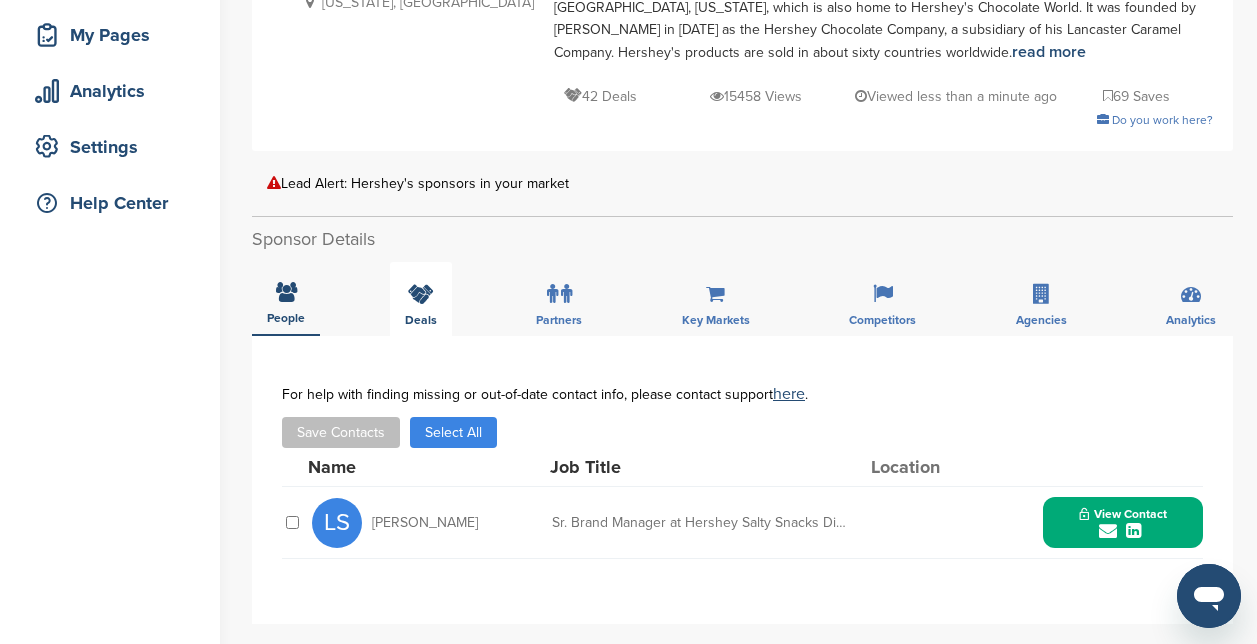 click on "Deals" at bounding box center (421, 299) 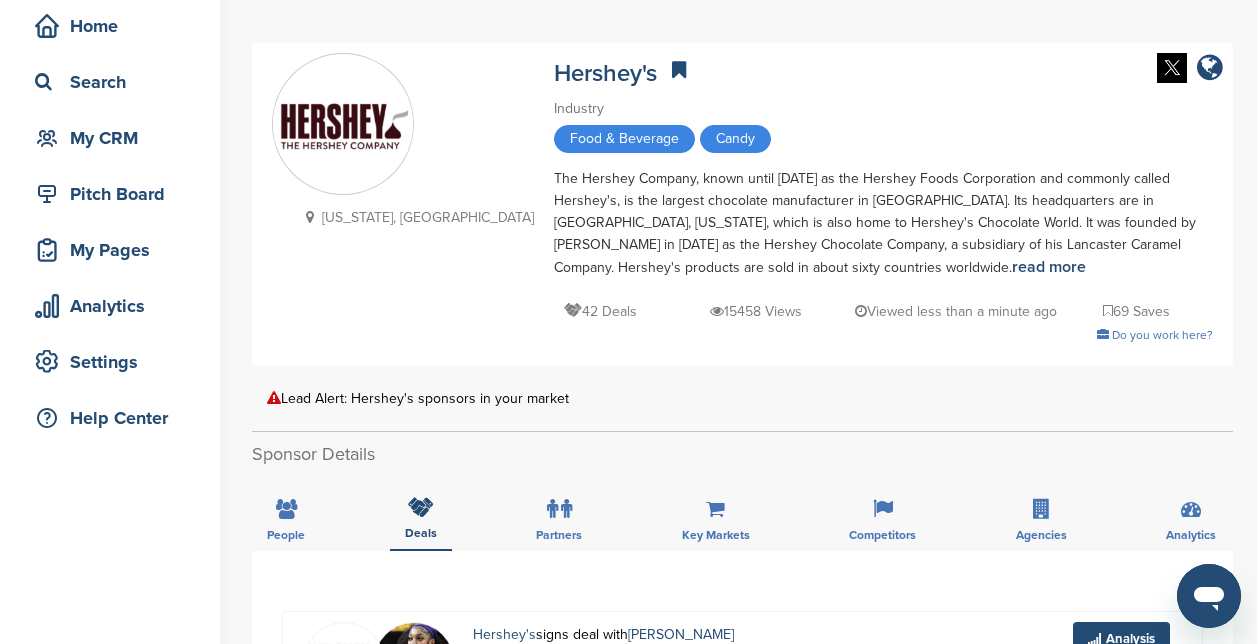 scroll, scrollTop: 200, scrollLeft: 0, axis: vertical 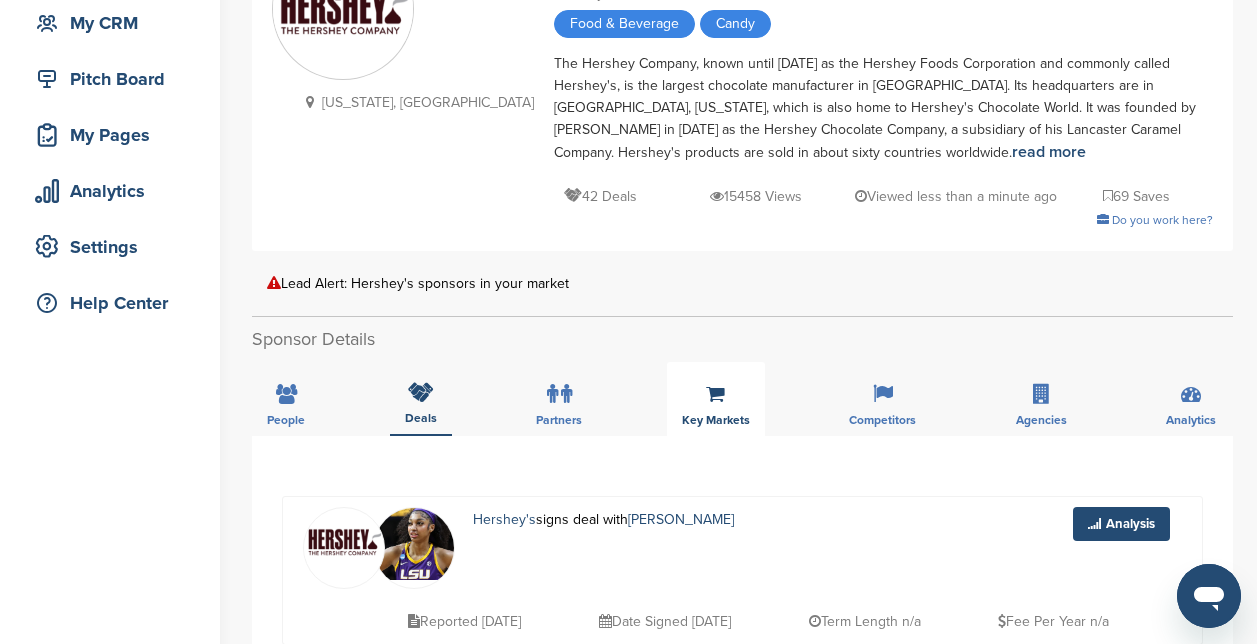click on "Key Markets" at bounding box center (716, 399) 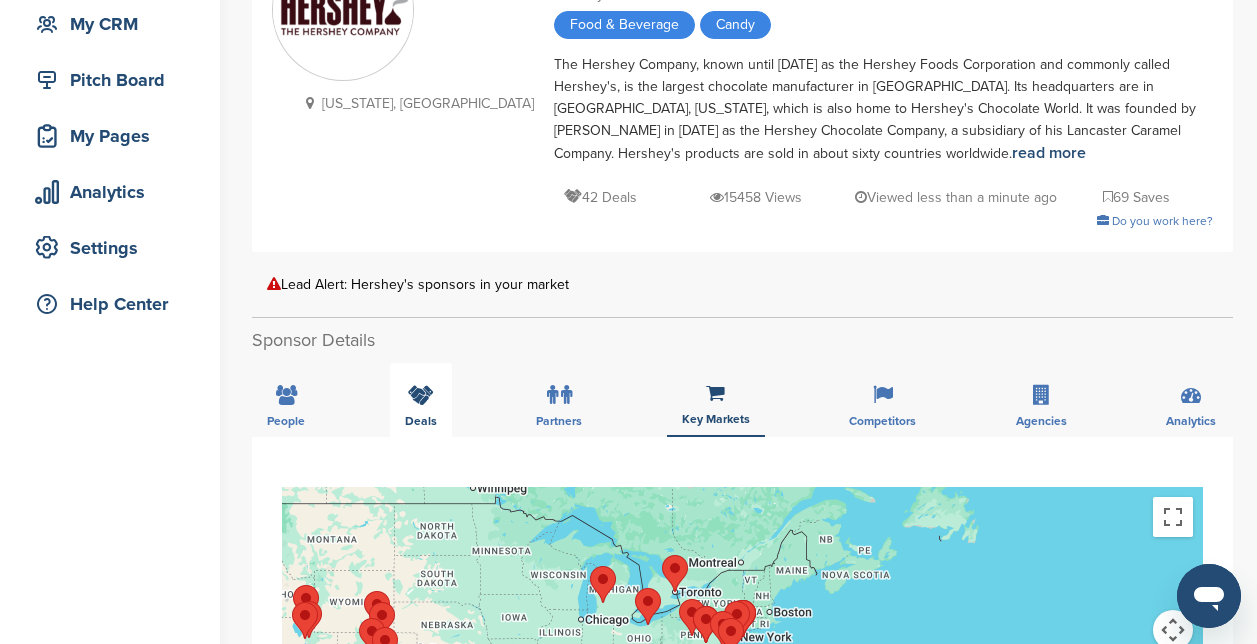 scroll, scrollTop: 200, scrollLeft: 0, axis: vertical 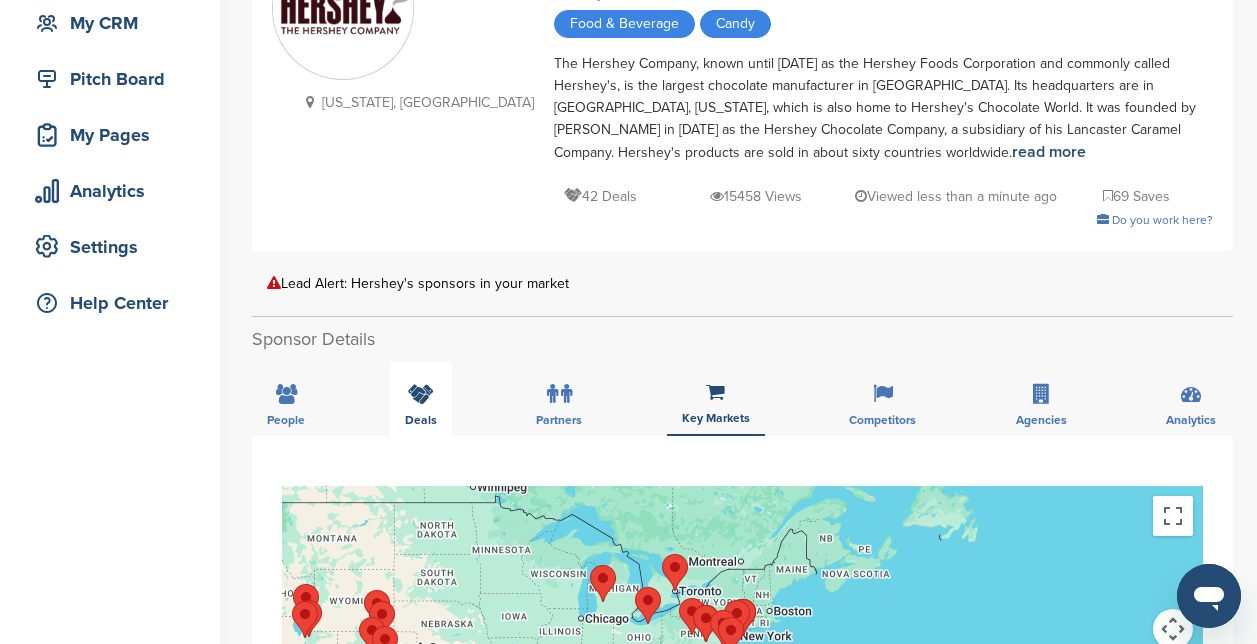 click at bounding box center (421, 394) 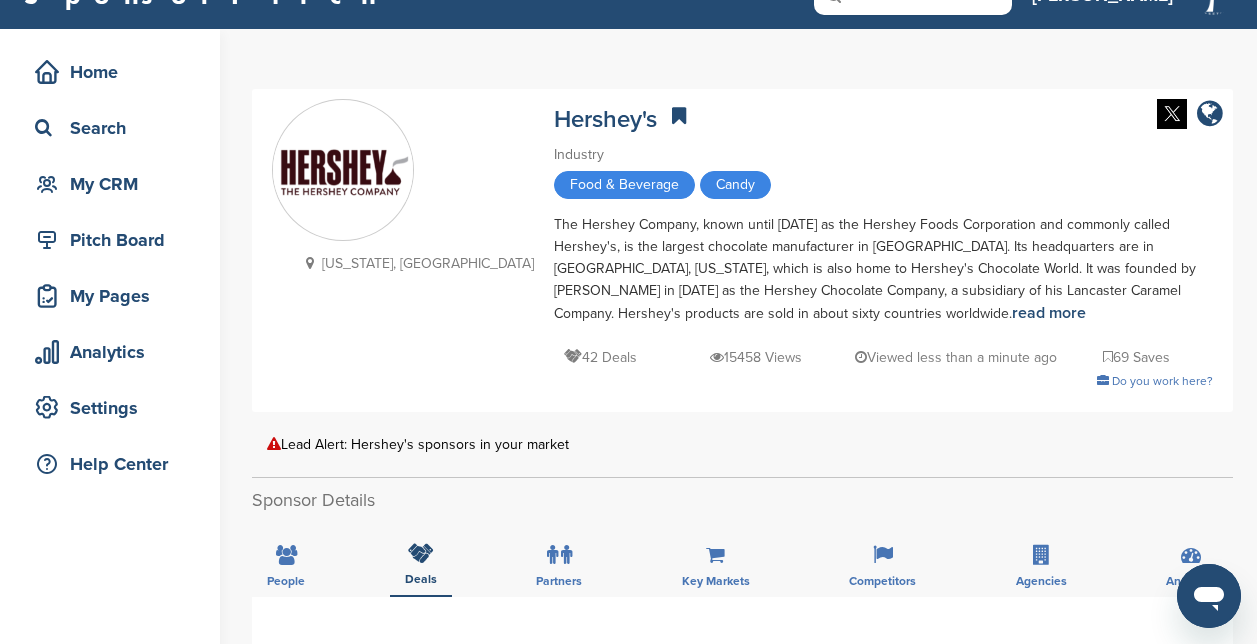 scroll, scrollTop: 100, scrollLeft: 0, axis: vertical 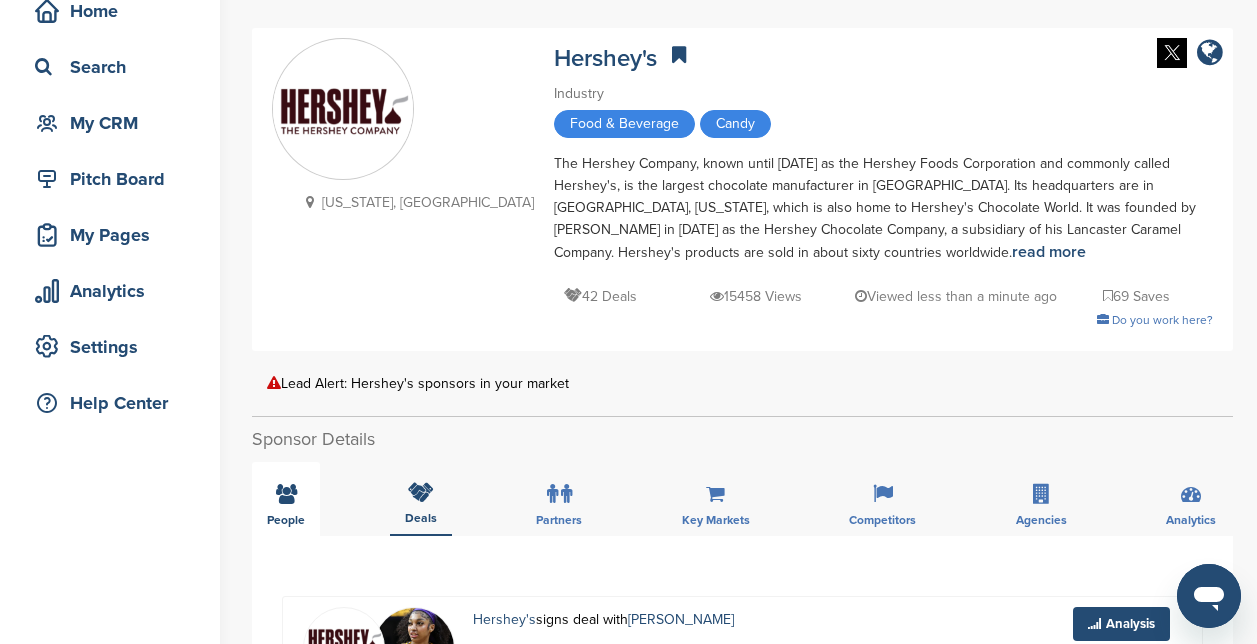 click on "People" at bounding box center [286, 520] 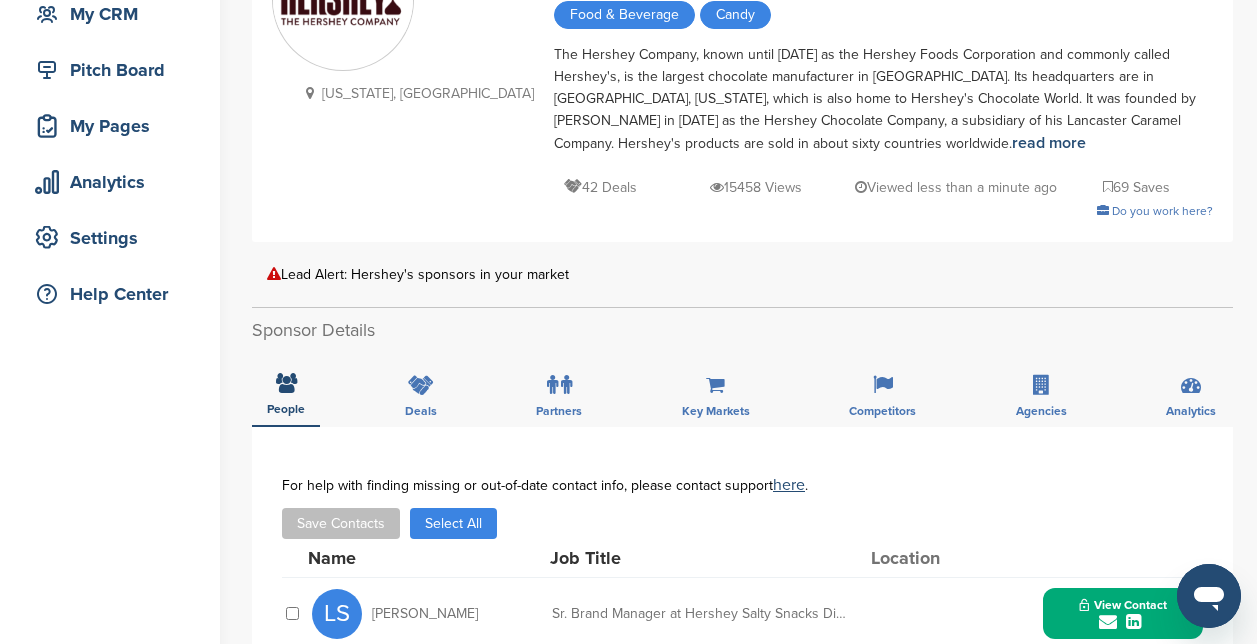 scroll, scrollTop: 300, scrollLeft: 0, axis: vertical 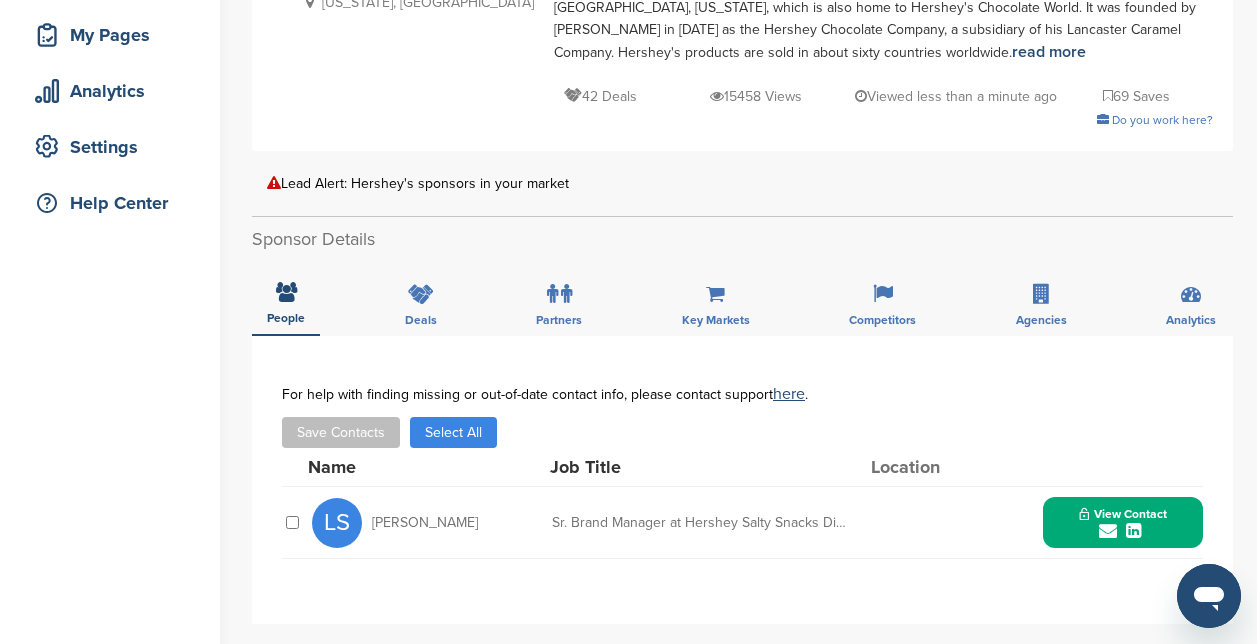 click on "View Contact" at bounding box center (1123, 514) 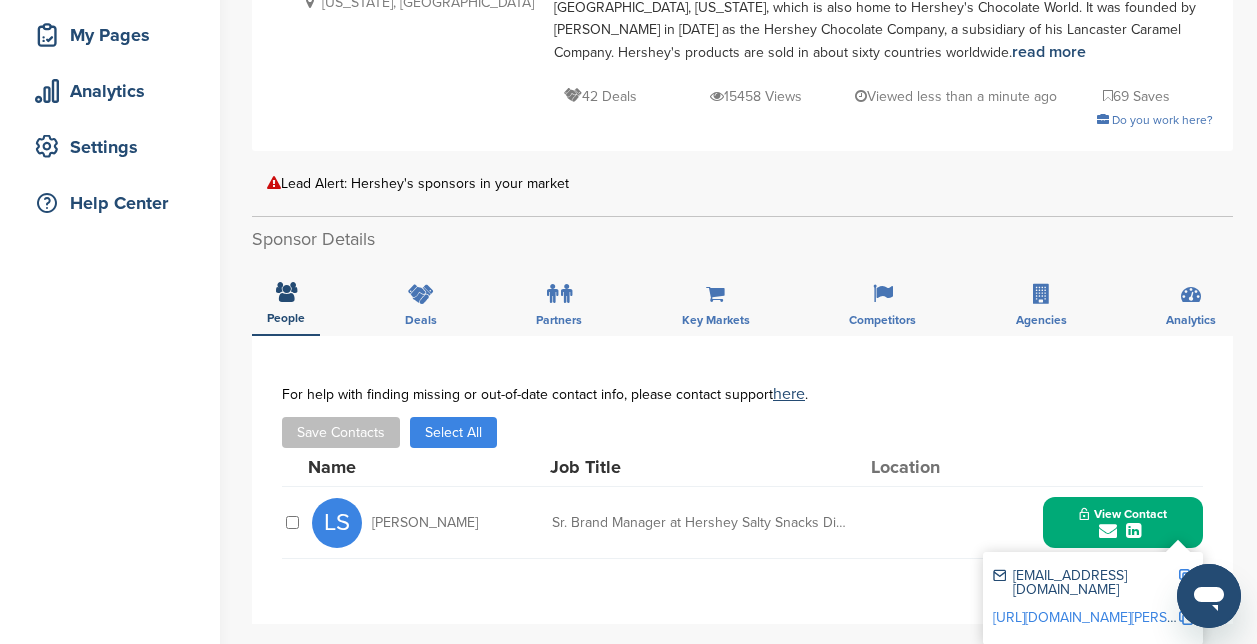 scroll, scrollTop: 400, scrollLeft: 0, axis: vertical 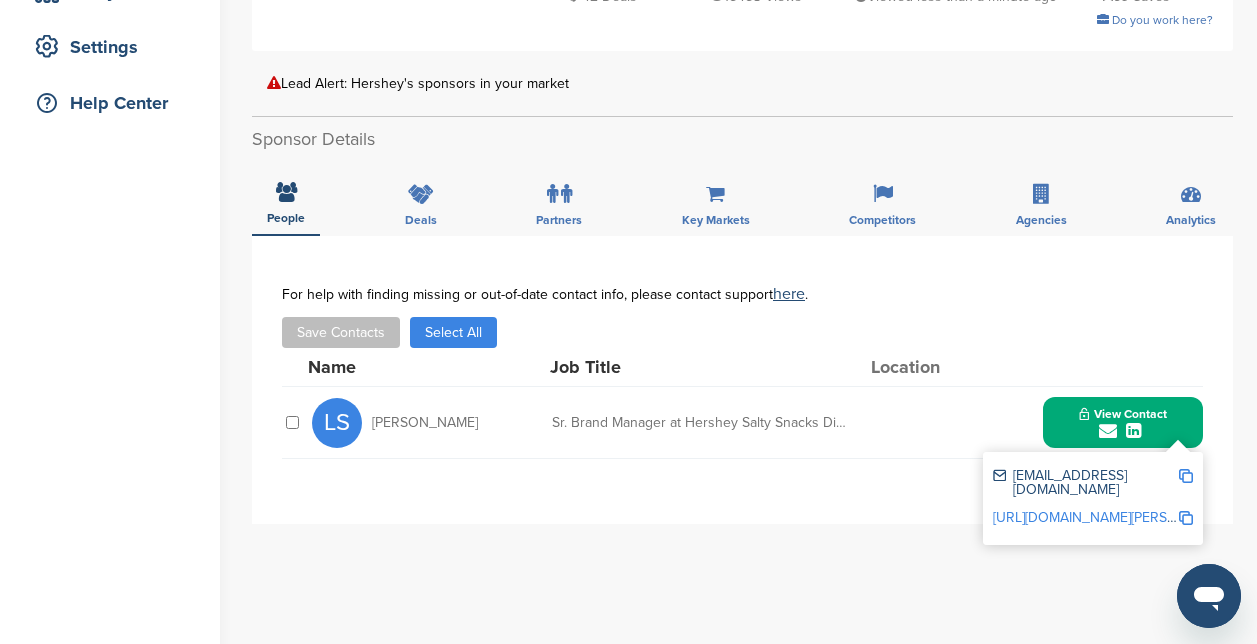 click at bounding box center [1186, 476] 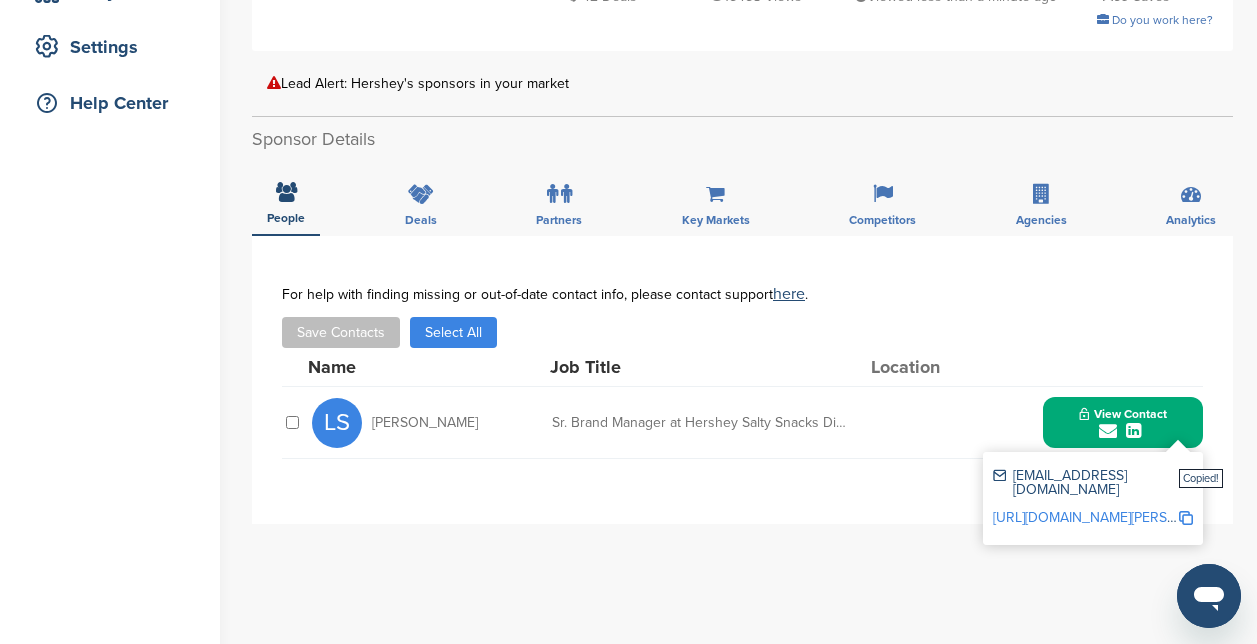 click on "[URL][DOMAIN_NAME][PERSON_NAME]" at bounding box center (1115, 517) 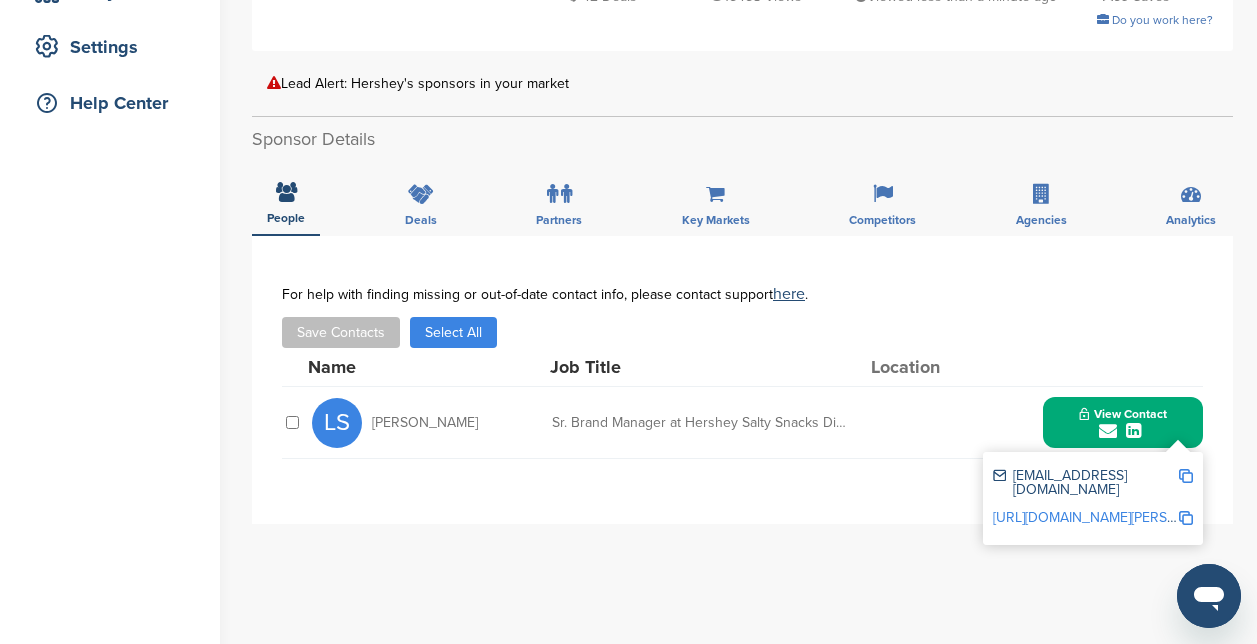 click on "[URL][DOMAIN_NAME][PERSON_NAME]" at bounding box center [1115, 517] 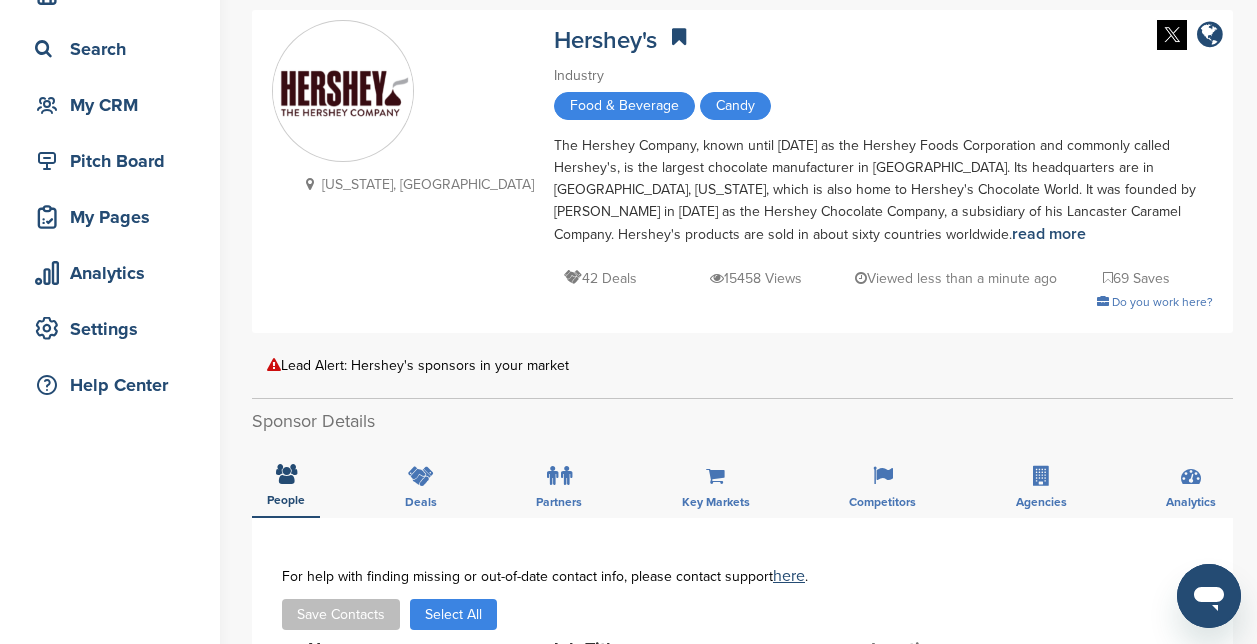 scroll, scrollTop: 100, scrollLeft: 0, axis: vertical 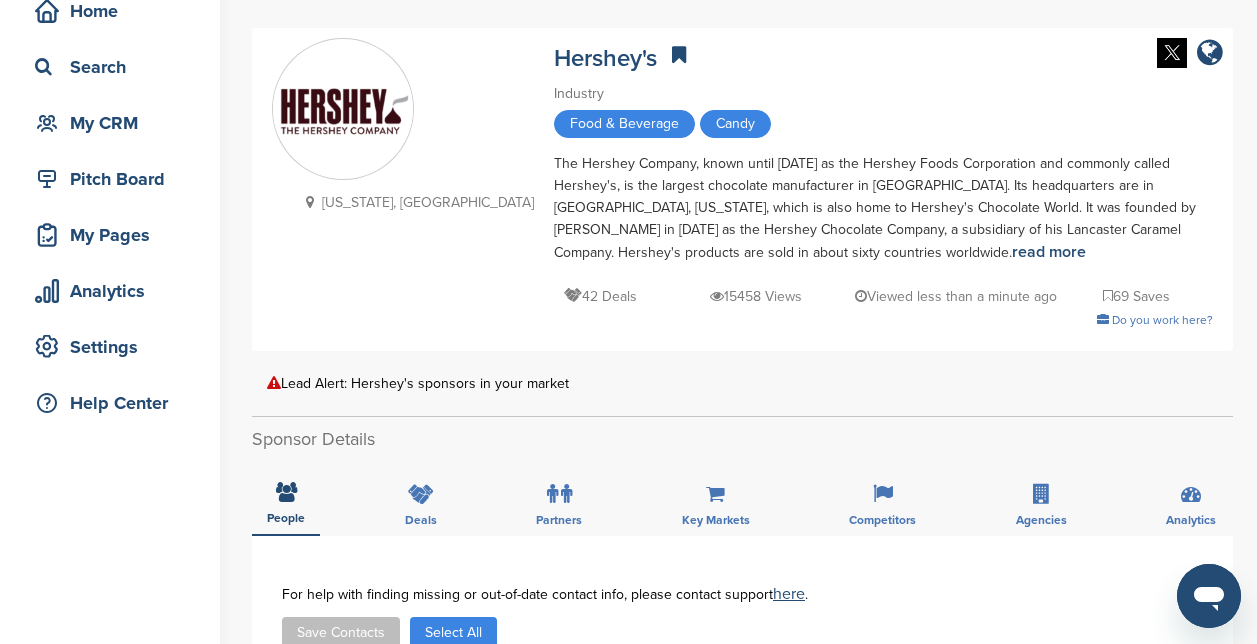click on "Lead Alert: Hershey's sponsors in your market" at bounding box center (742, 383) 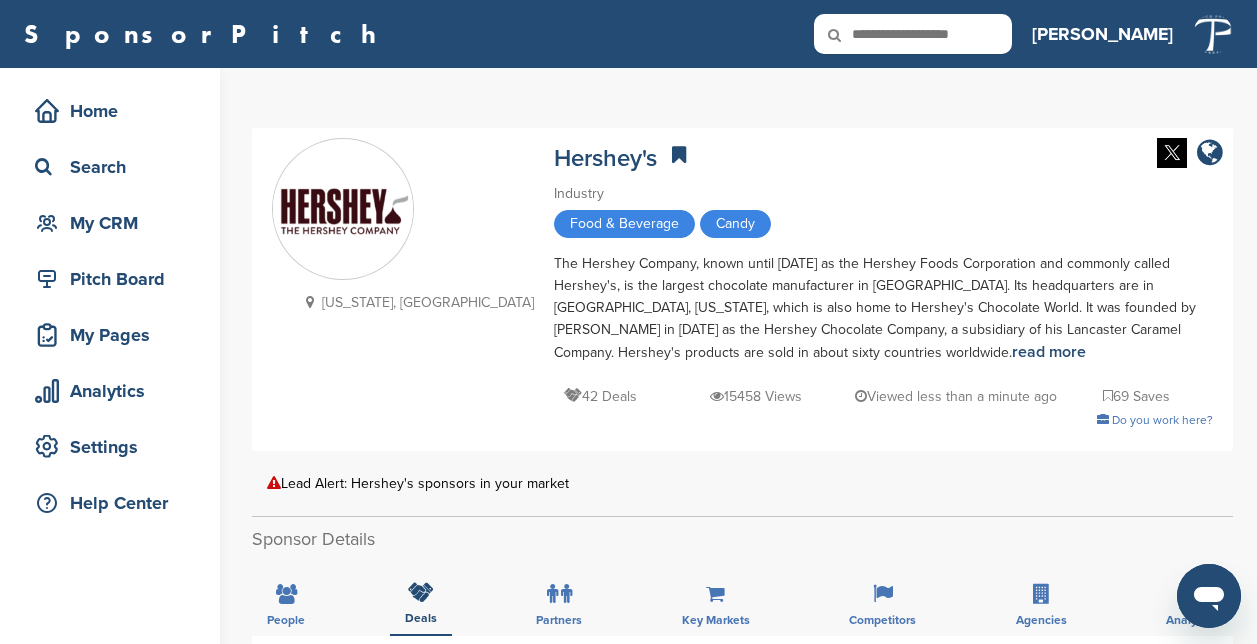 scroll, scrollTop: 100, scrollLeft: 0, axis: vertical 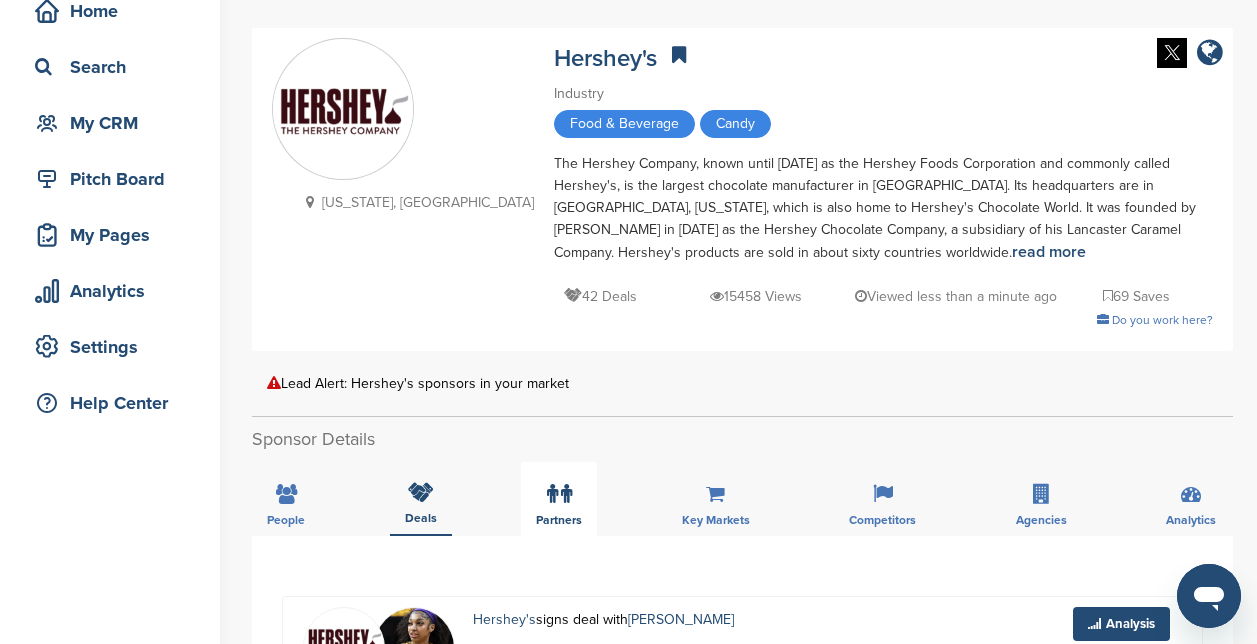 click at bounding box center (566, 494) 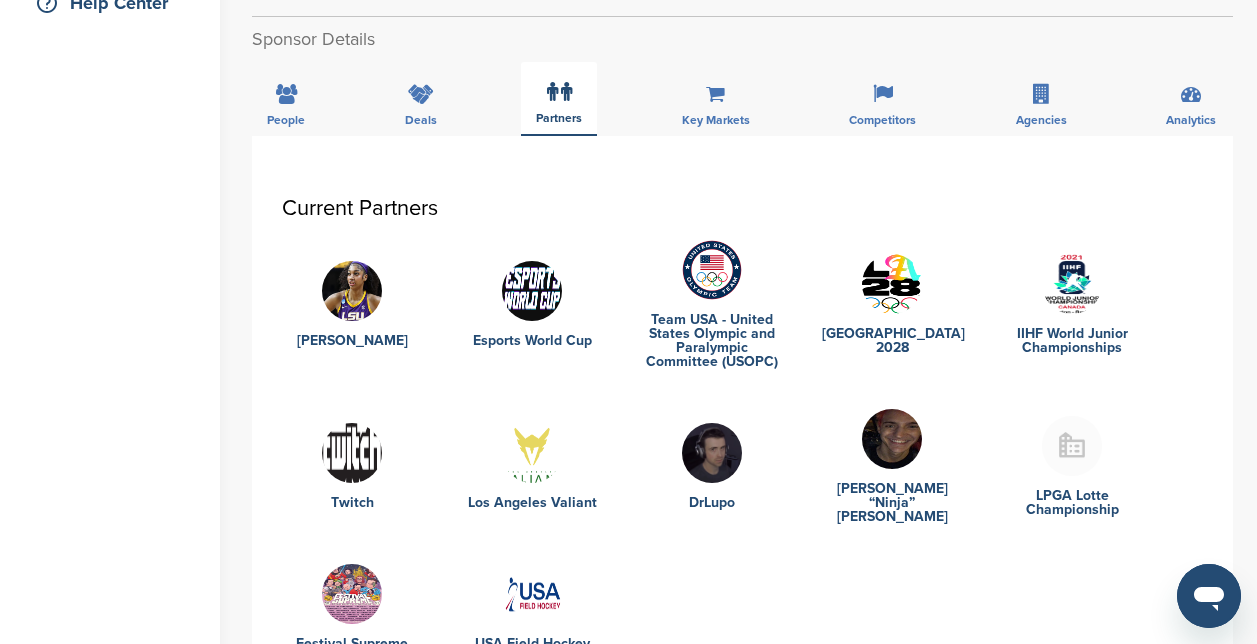 scroll, scrollTop: 200, scrollLeft: 0, axis: vertical 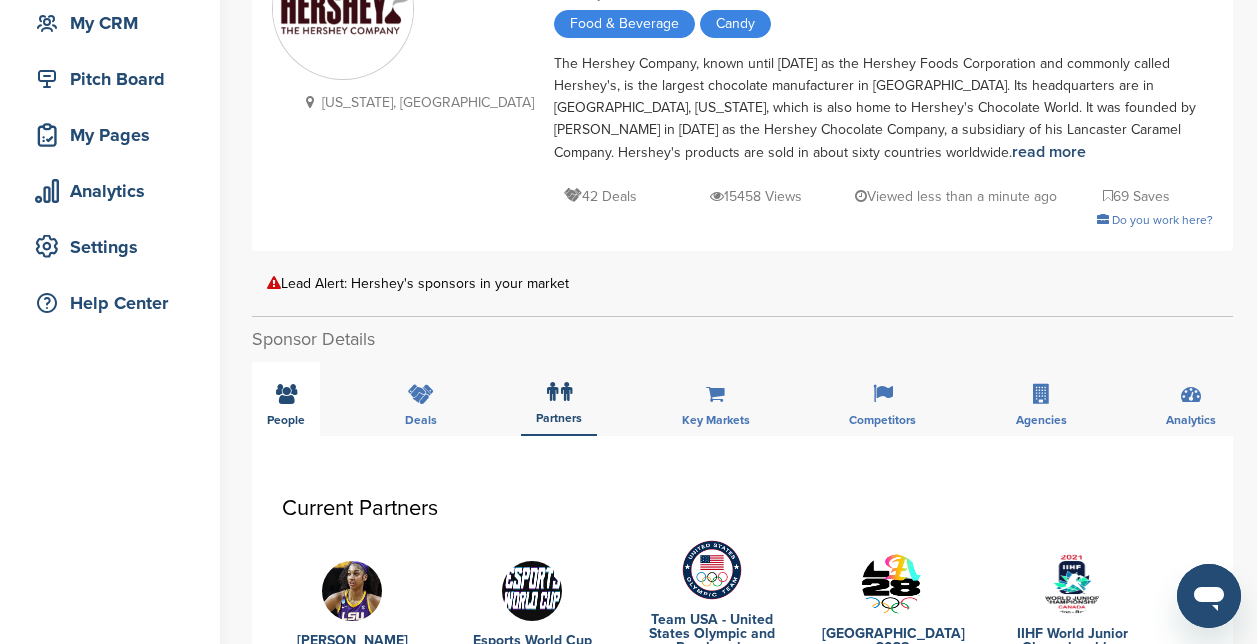 click on "People" at bounding box center [286, 399] 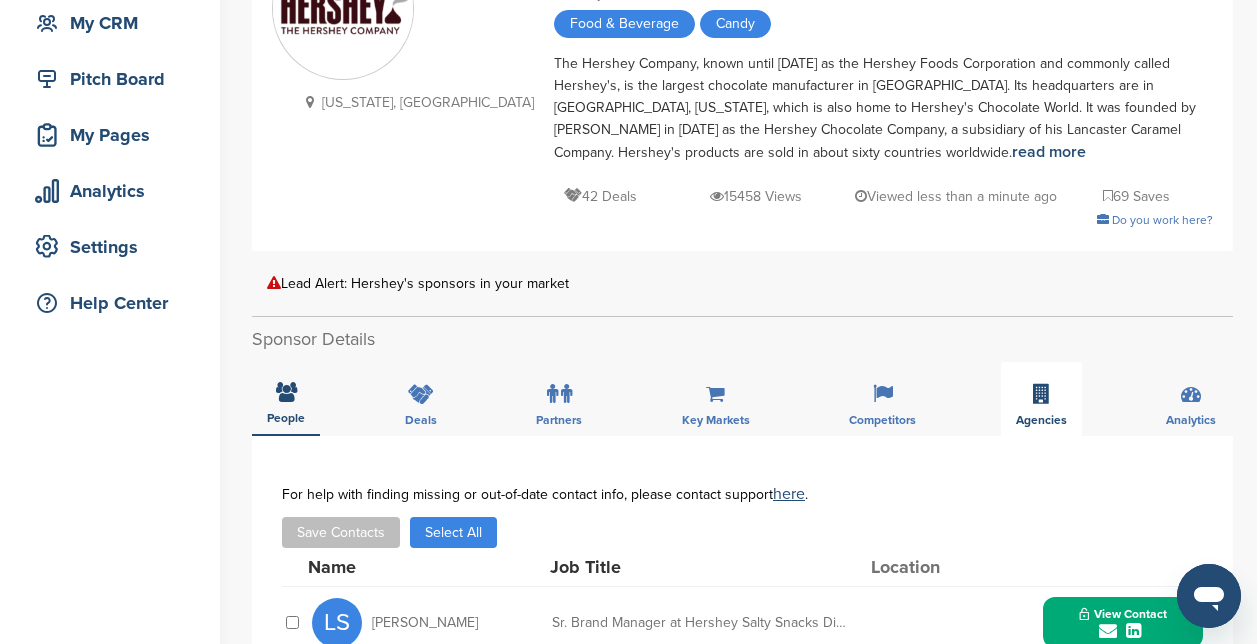 click on "Agencies" at bounding box center [1041, 399] 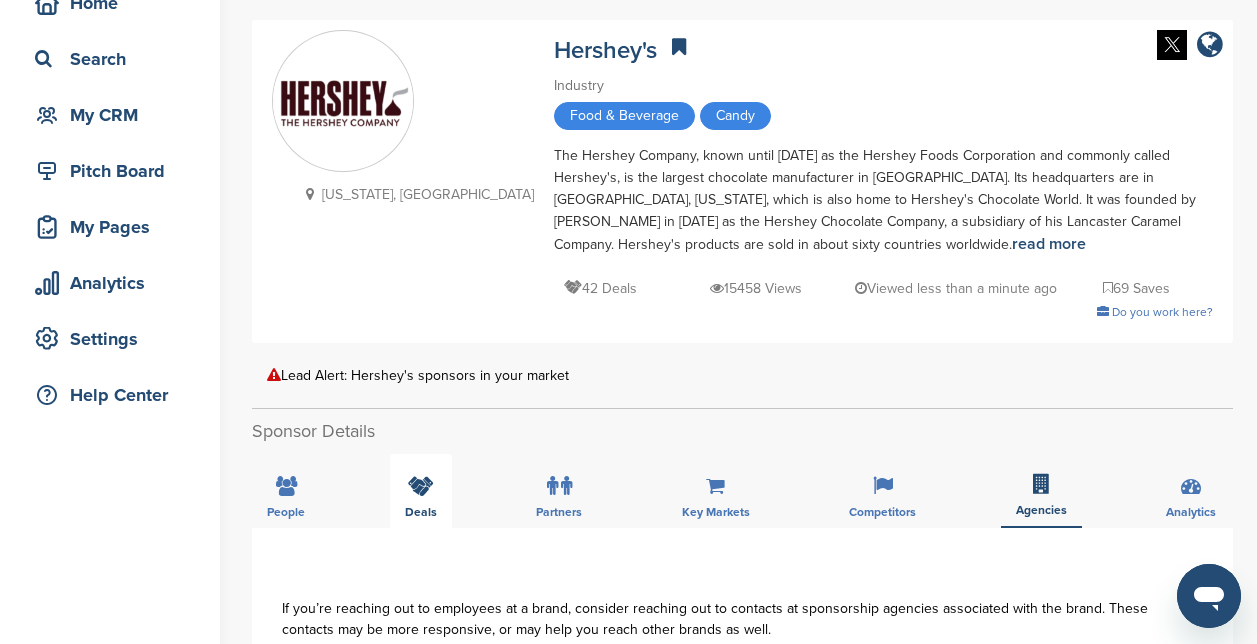 scroll, scrollTop: 300, scrollLeft: 0, axis: vertical 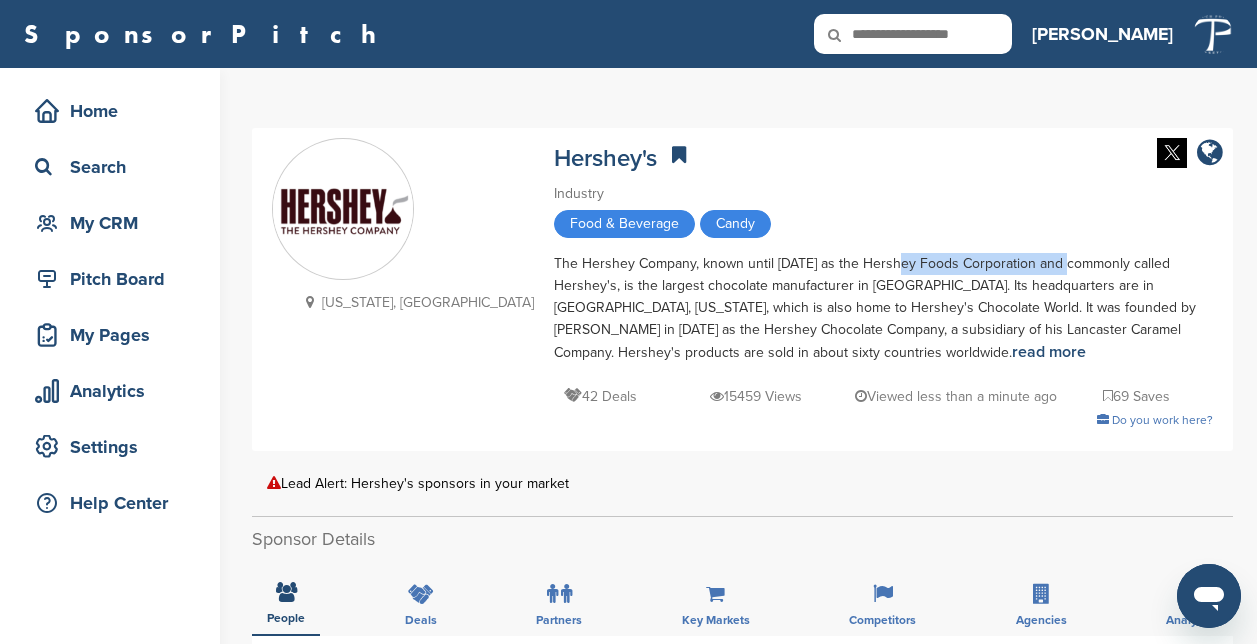 drag, startPoint x: 795, startPoint y: 259, endPoint x: 957, endPoint y: 260, distance: 162.00308 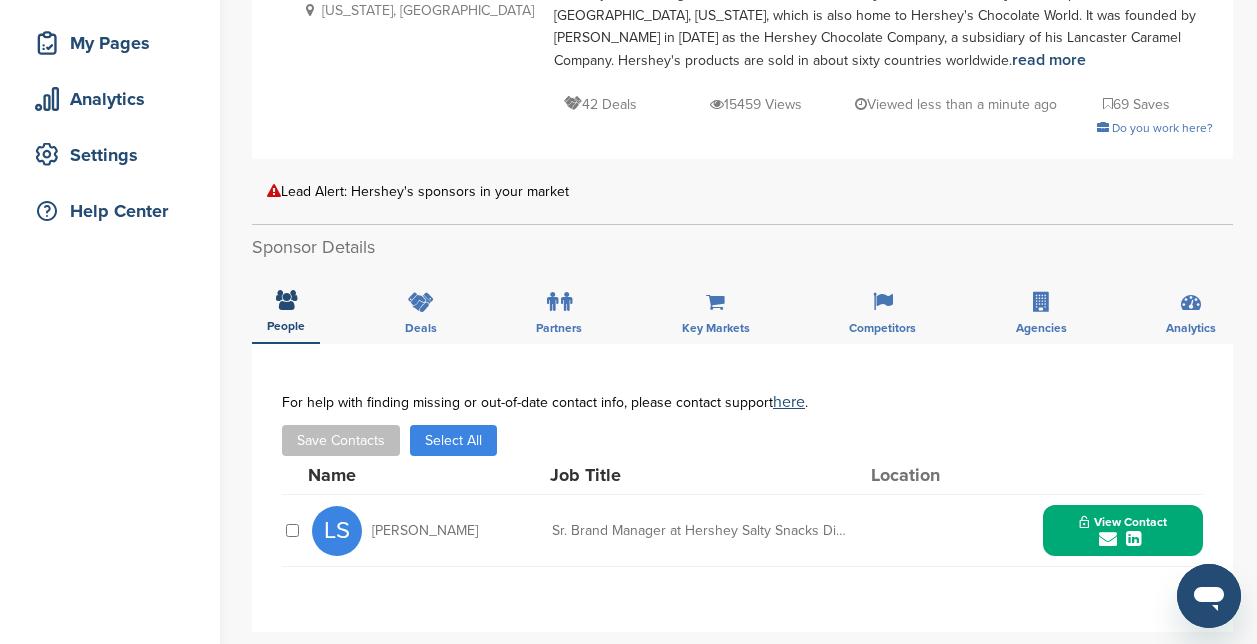 scroll, scrollTop: 300, scrollLeft: 0, axis: vertical 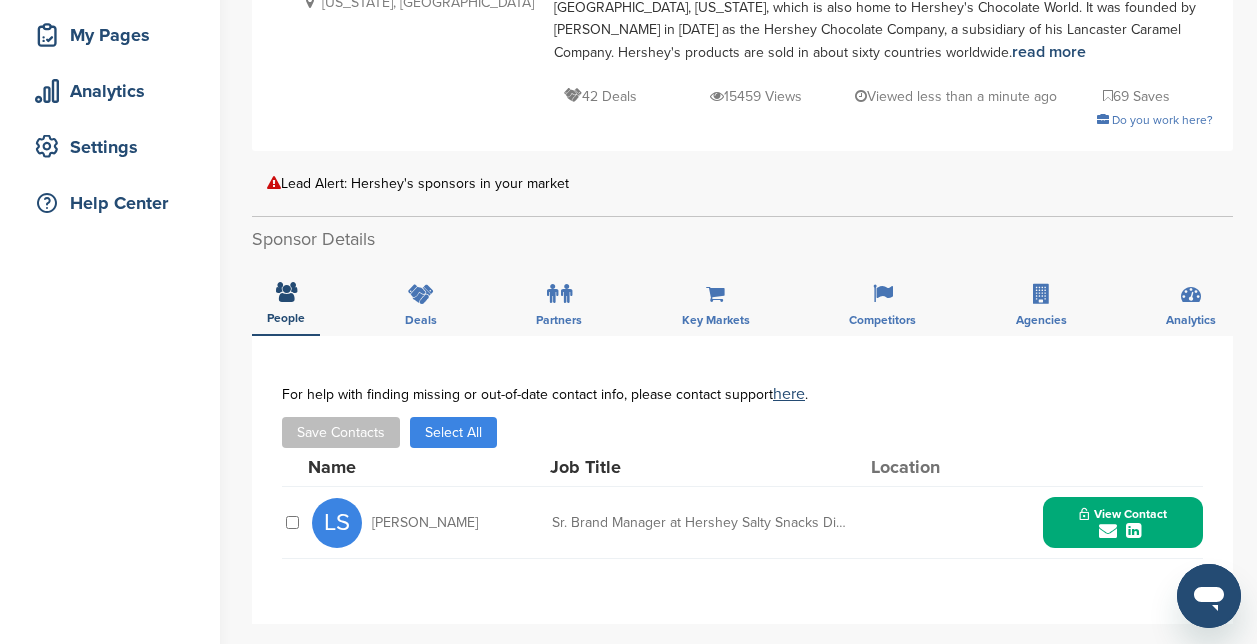 click on "View Contact" at bounding box center [1123, 514] 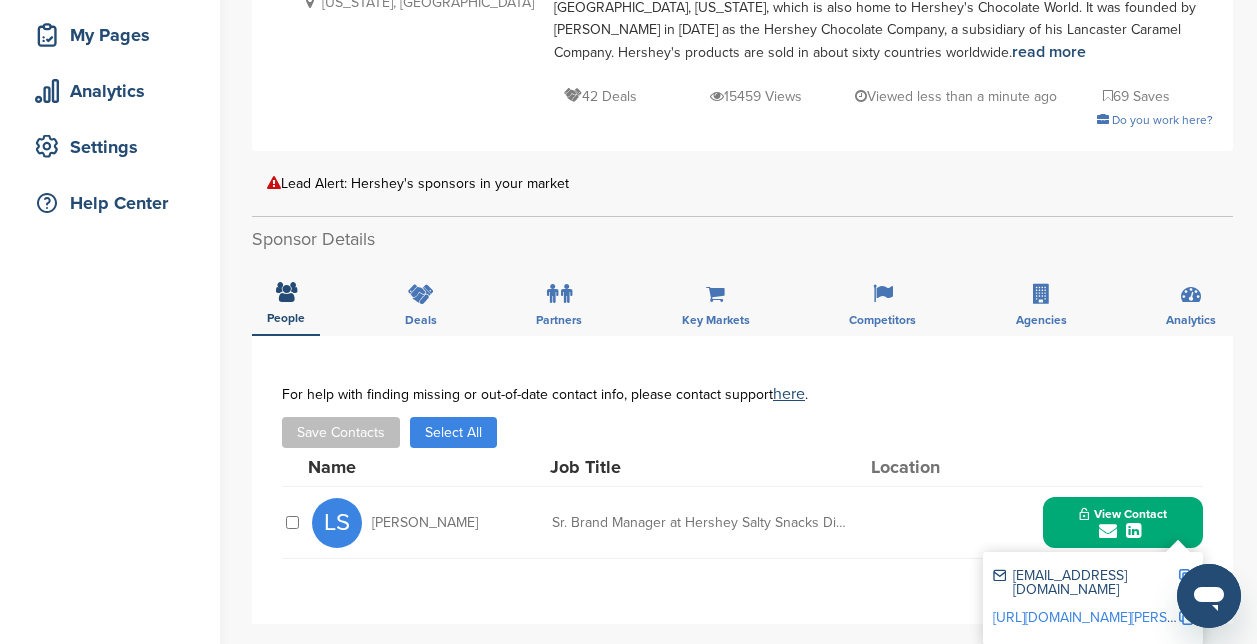 click on "[URL][DOMAIN_NAME][PERSON_NAME]" at bounding box center (1115, 617) 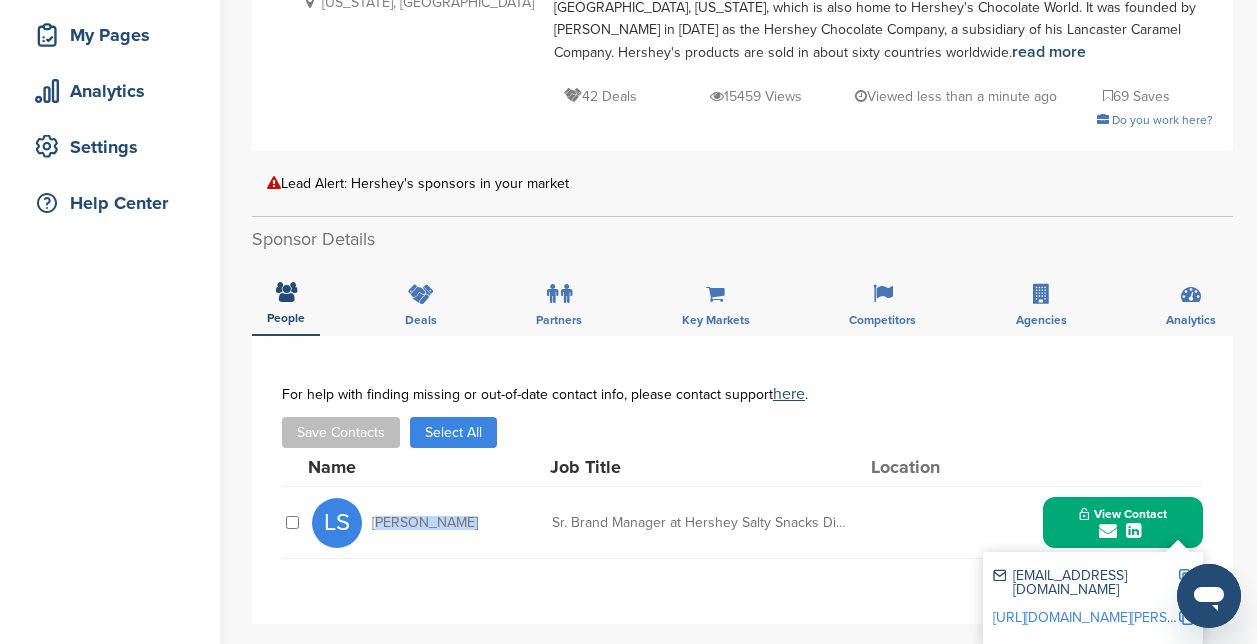 drag, startPoint x: 452, startPoint y: 521, endPoint x: 373, endPoint y: 521, distance: 79 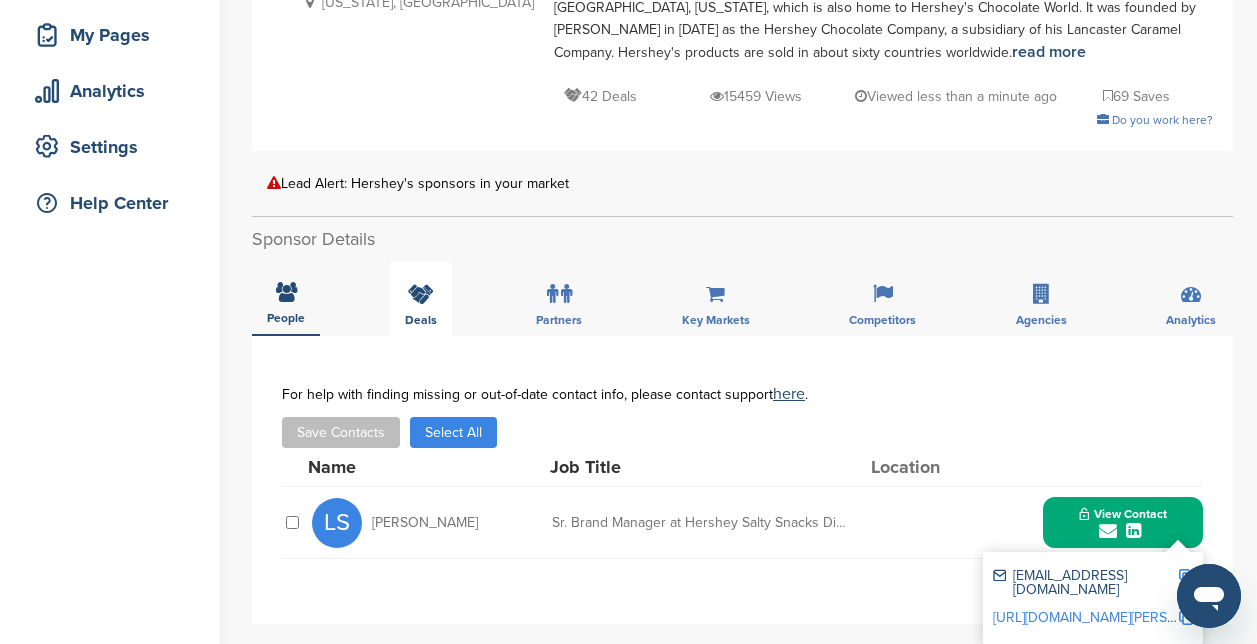 click at bounding box center (421, 294) 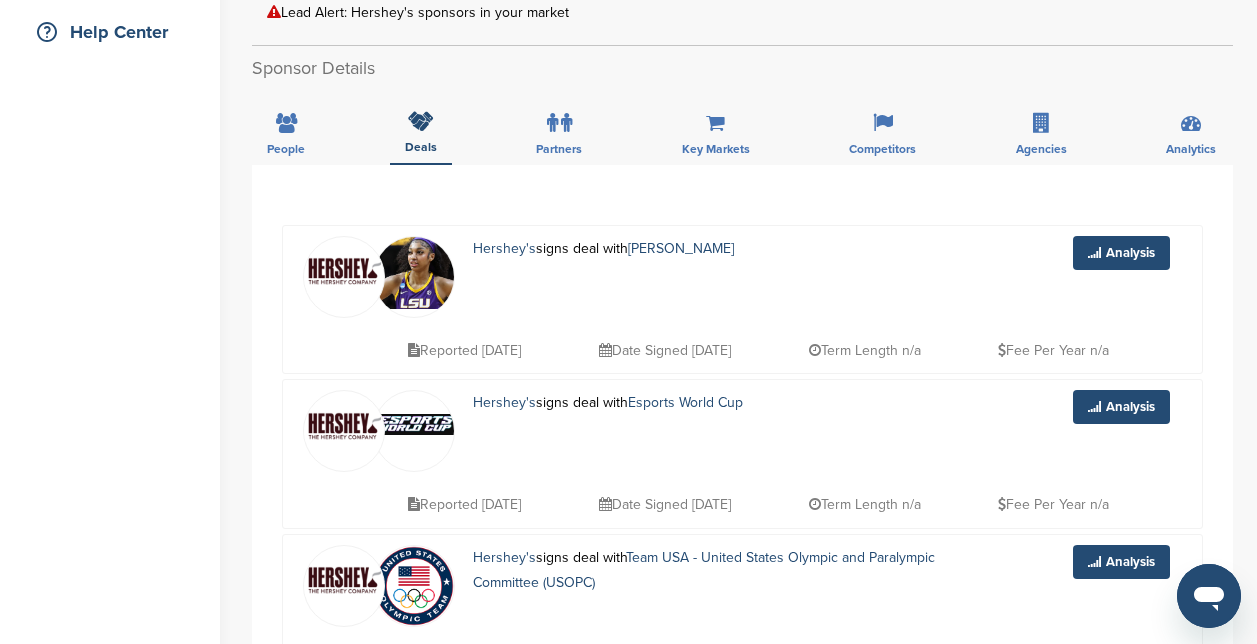 scroll, scrollTop: 500, scrollLeft: 0, axis: vertical 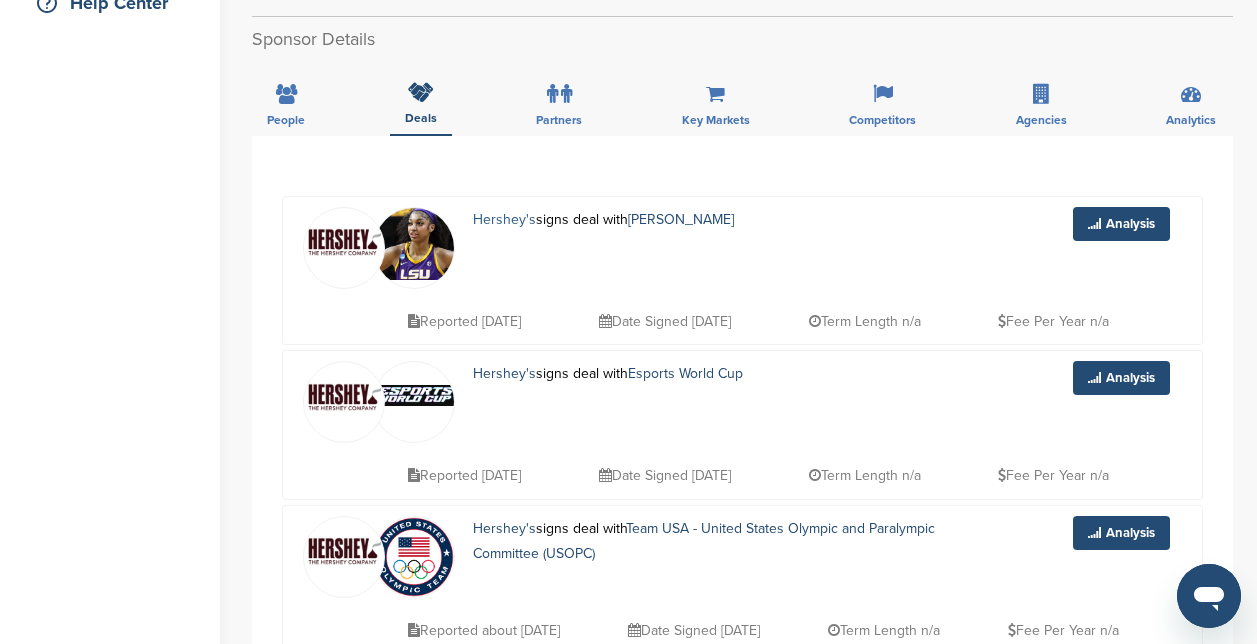 click on "Hershey's" at bounding box center [504, 219] 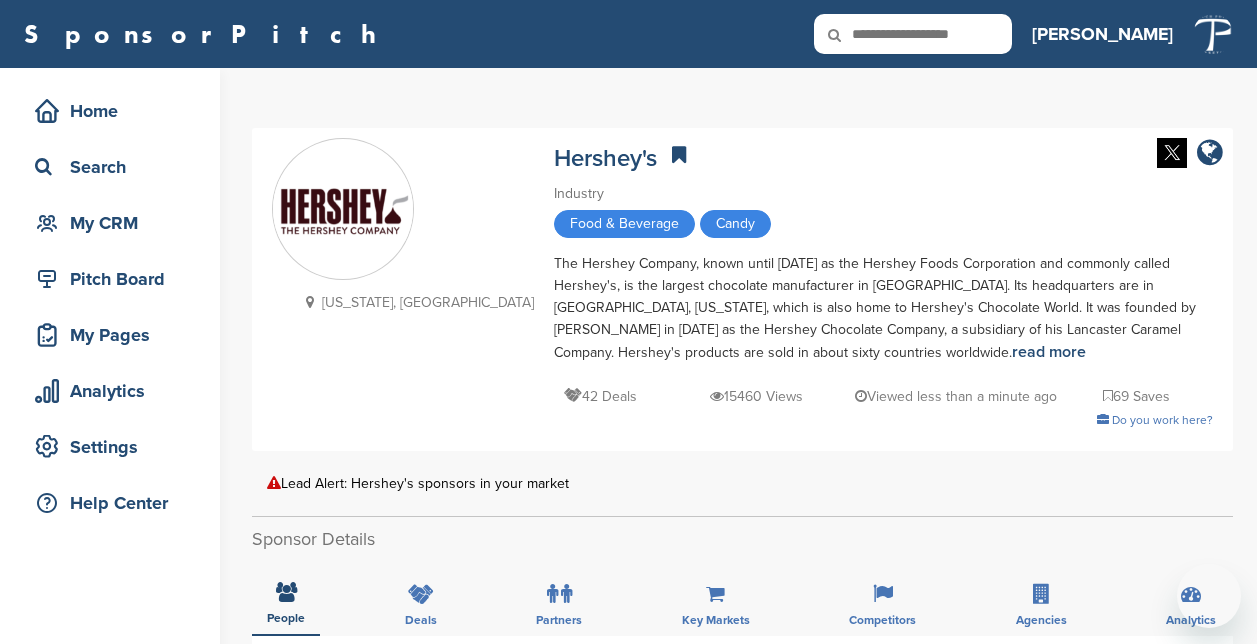 scroll, scrollTop: 400, scrollLeft: 0, axis: vertical 